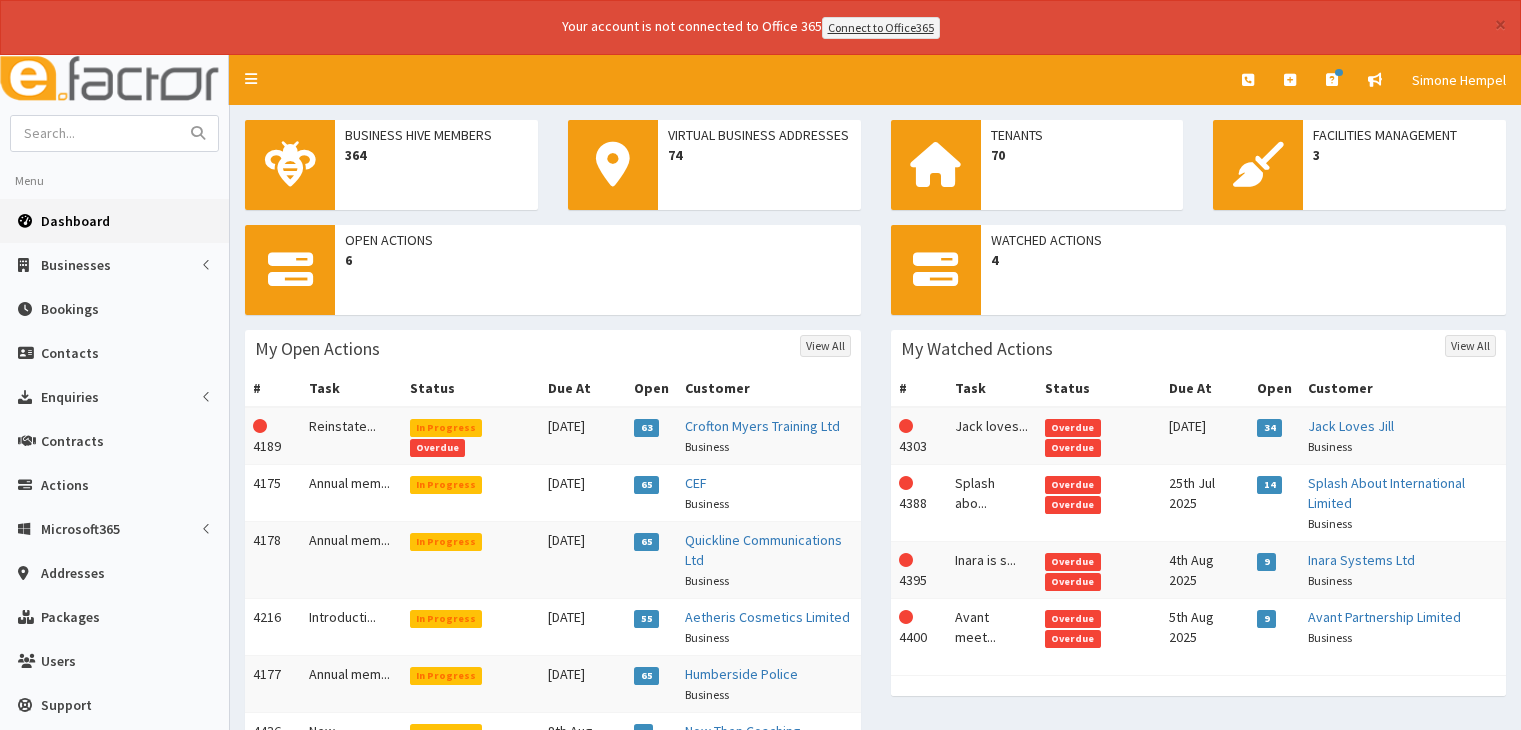 scroll, scrollTop: 0, scrollLeft: 0, axis: both 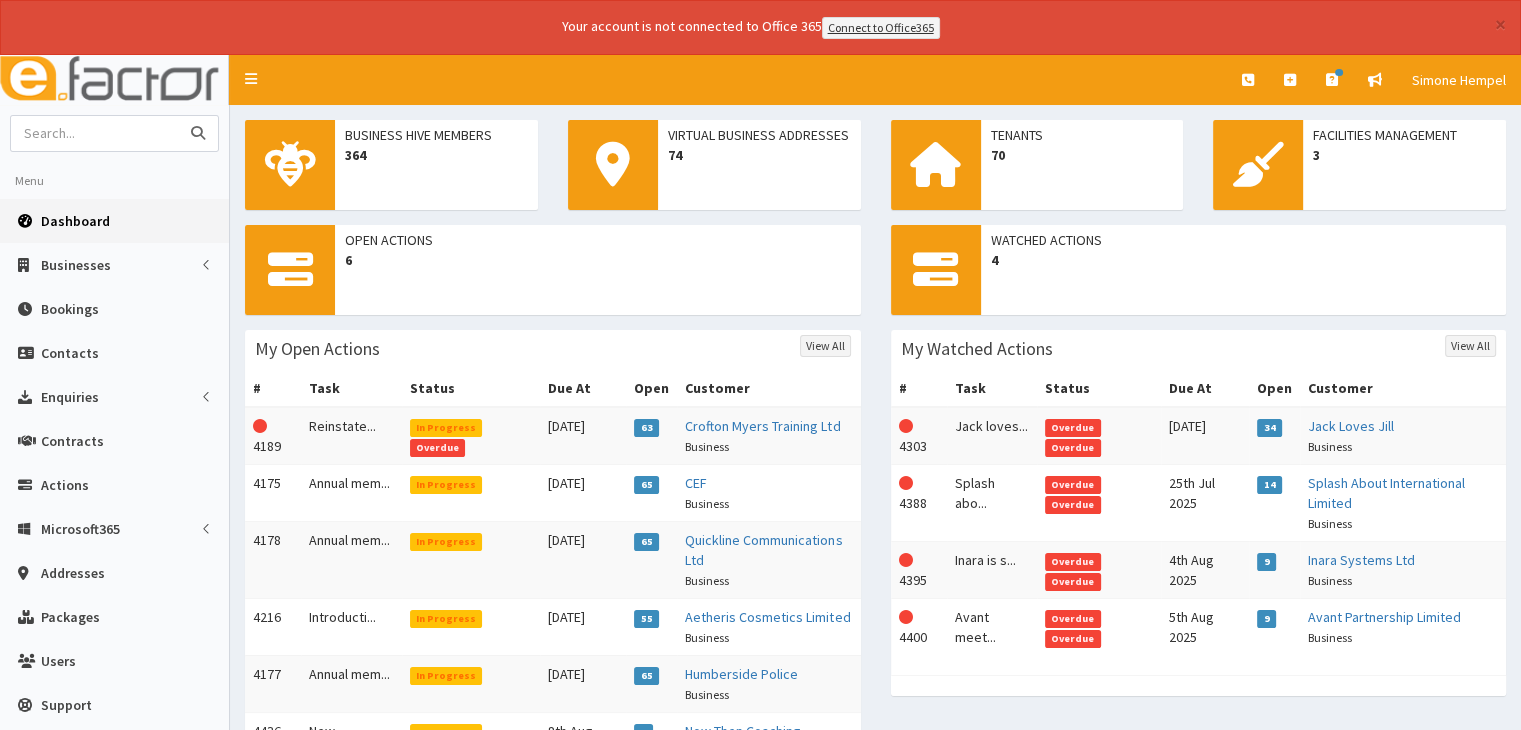 click at bounding box center [95, 133] 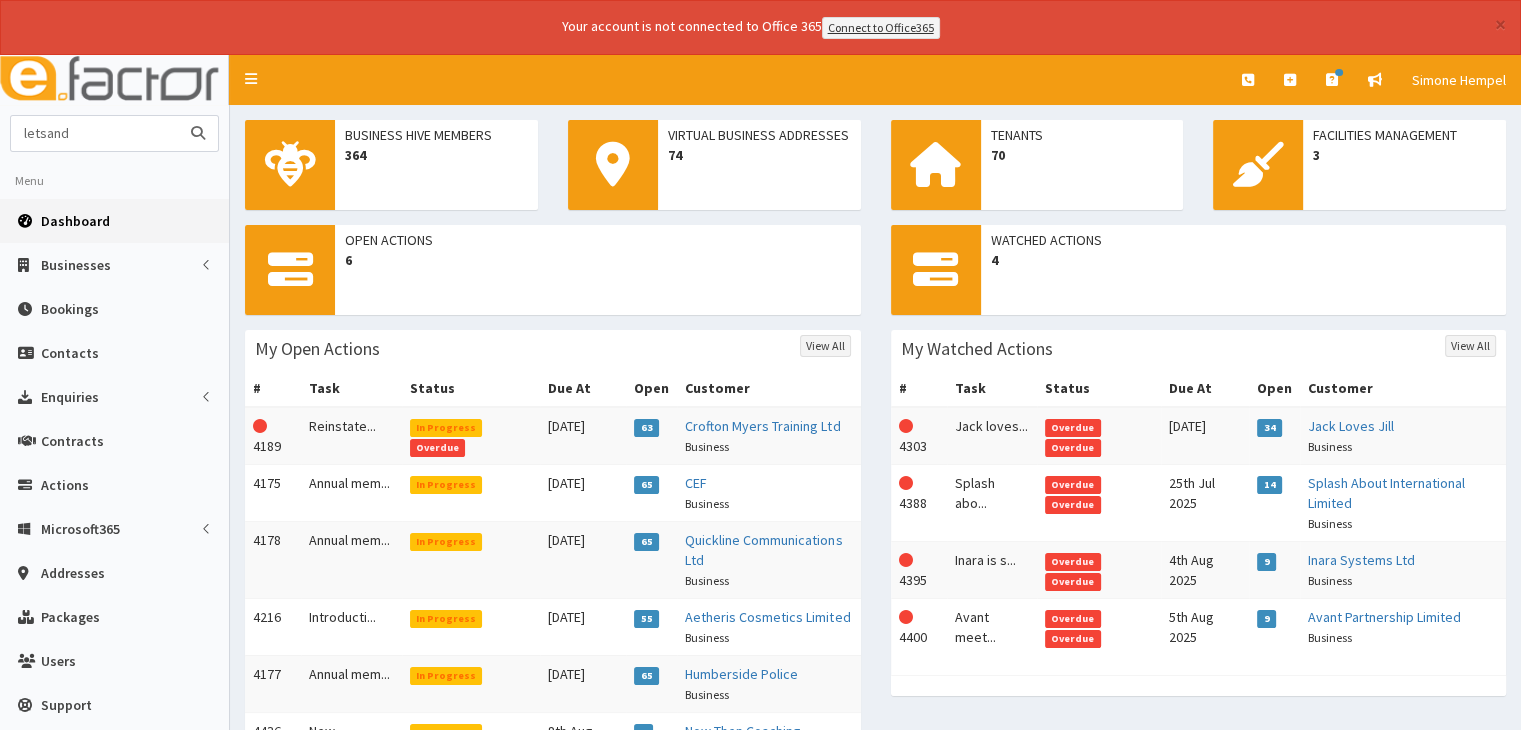 type on "letsand" 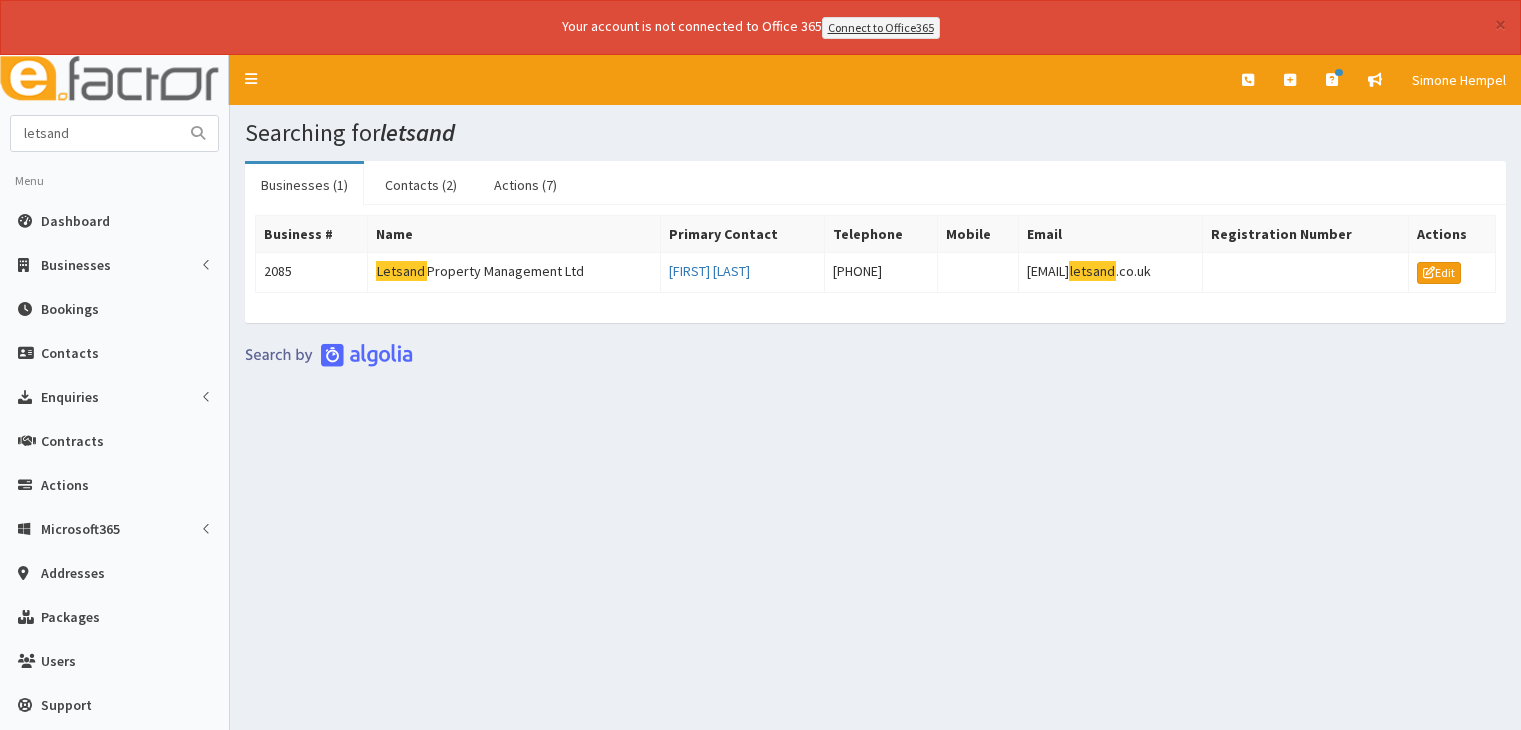 scroll, scrollTop: 0, scrollLeft: 0, axis: both 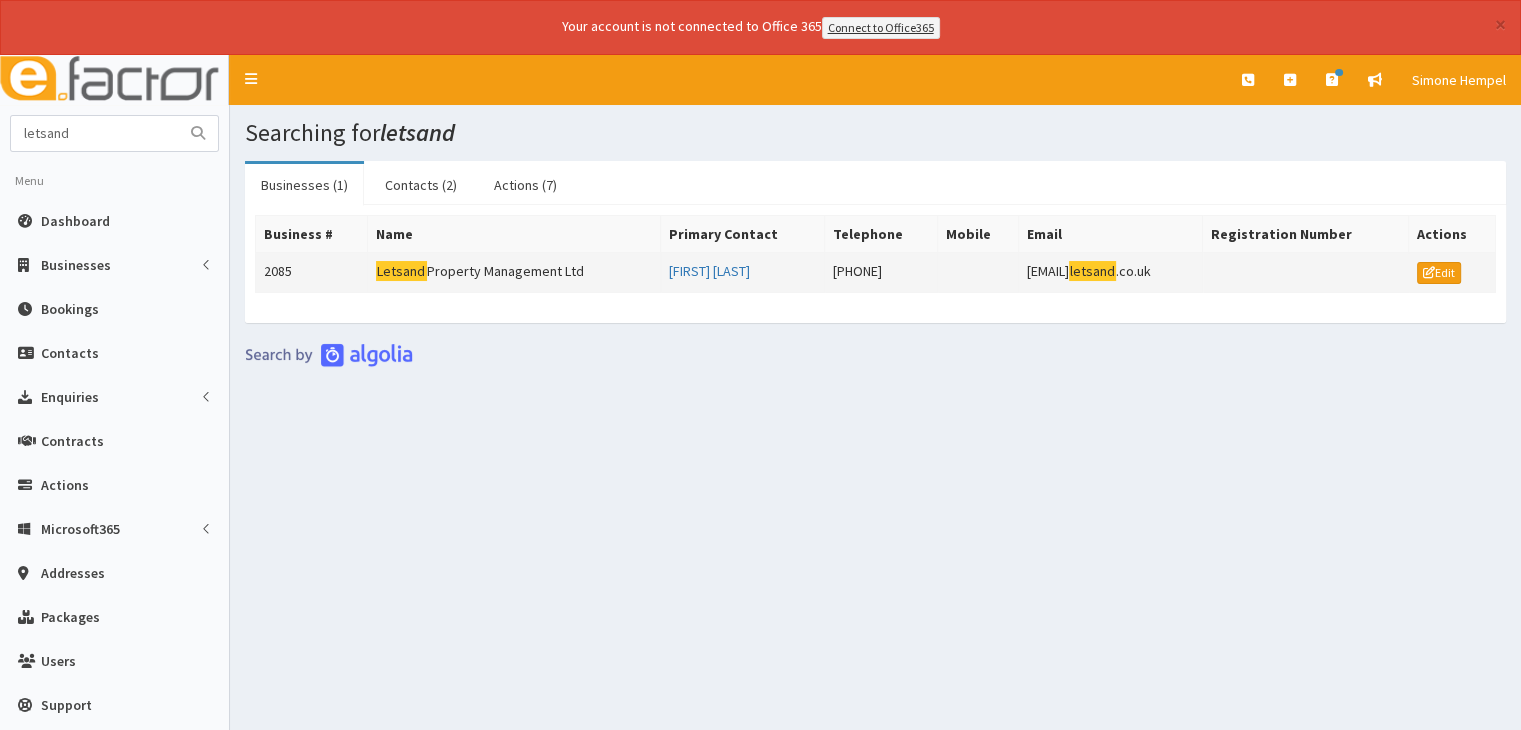 click on "Letsand  Property Management Ltd" at bounding box center (513, 272) 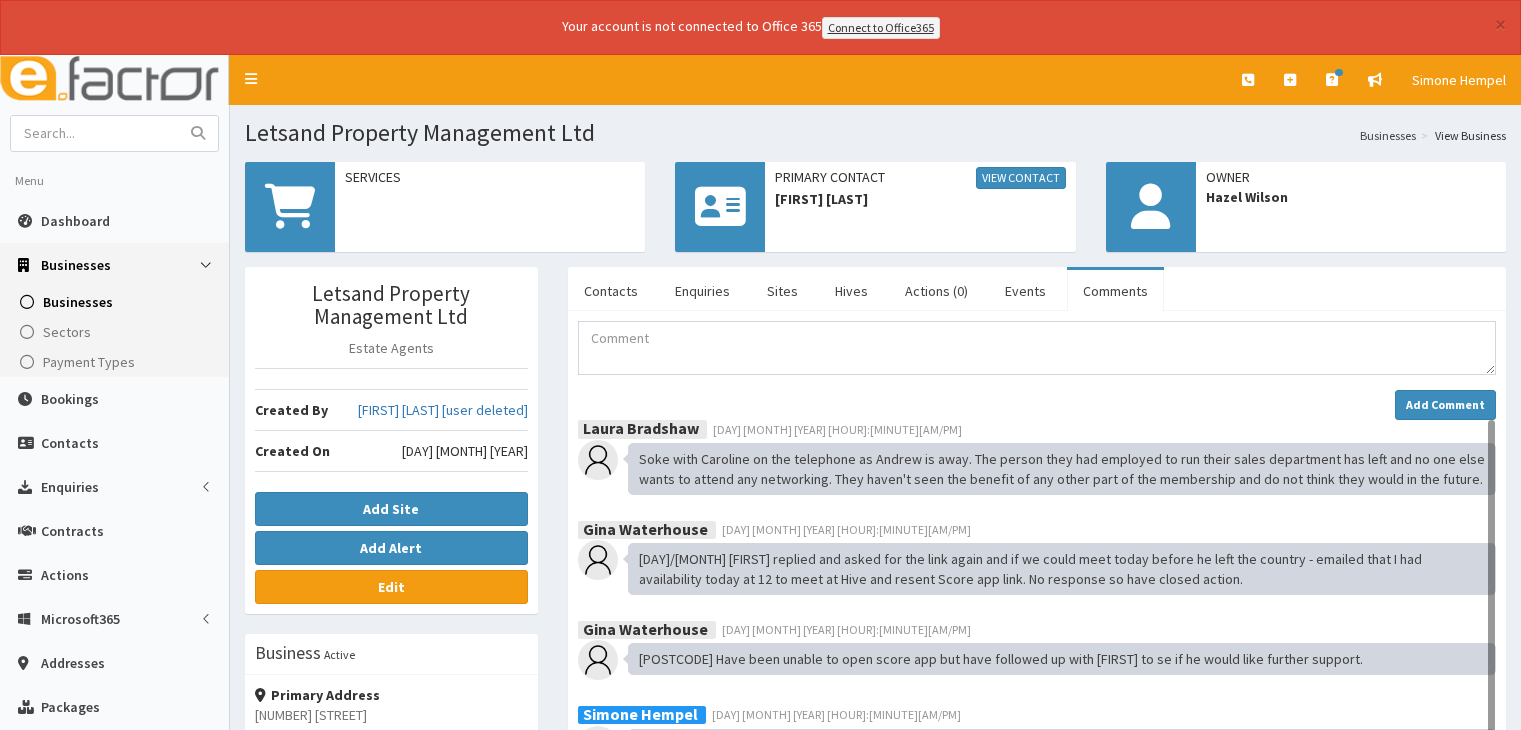 scroll, scrollTop: 0, scrollLeft: 0, axis: both 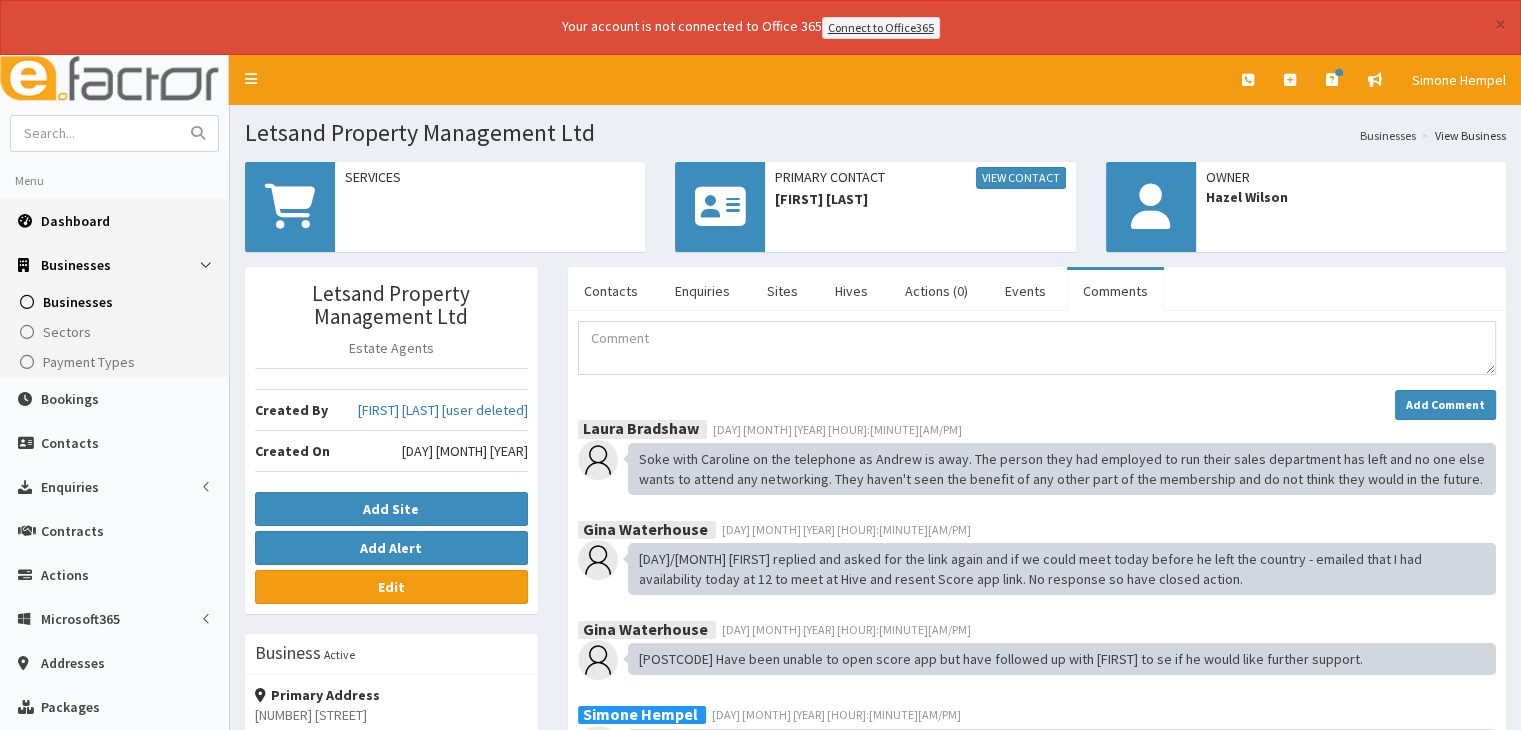 click on "Dashboard" at bounding box center [114, 221] 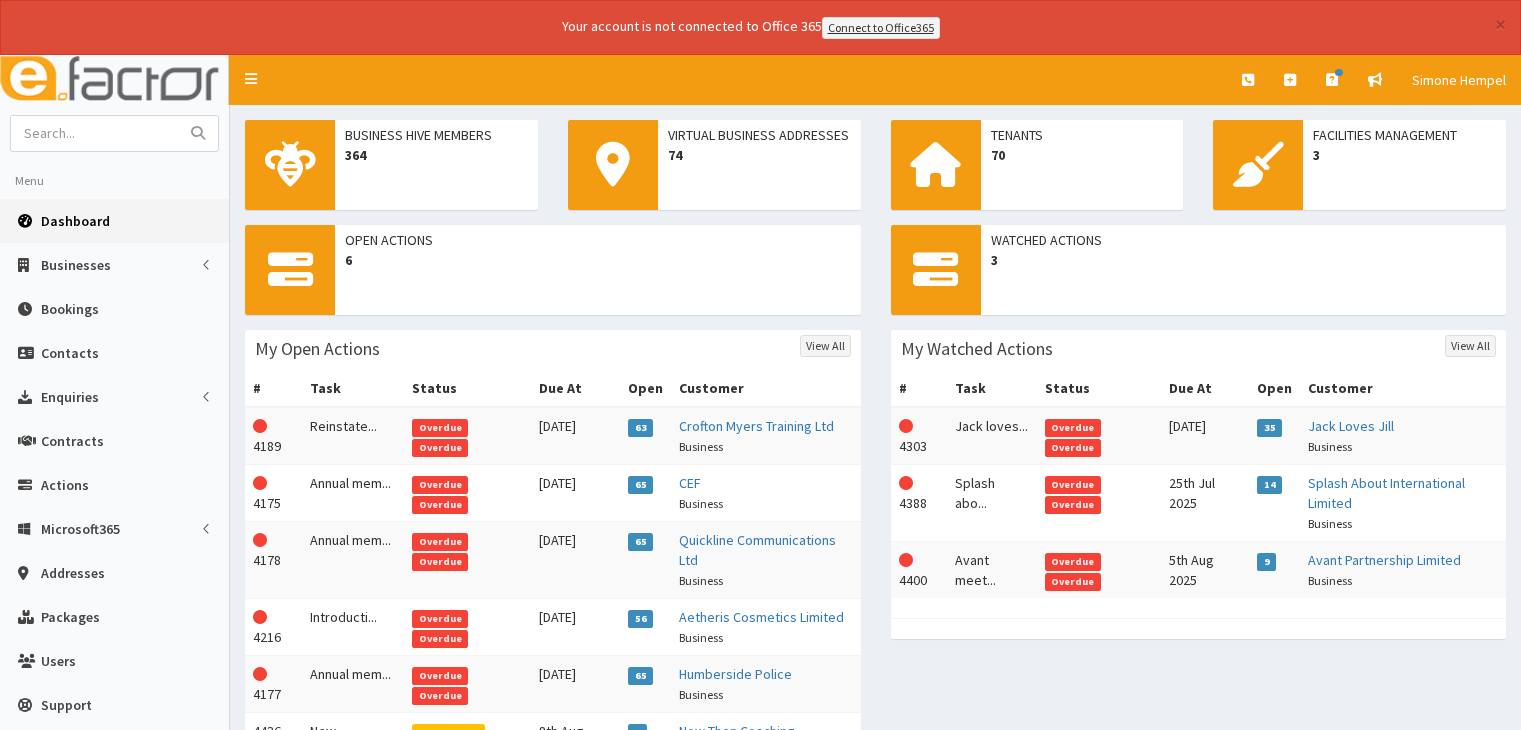 scroll, scrollTop: 0, scrollLeft: 0, axis: both 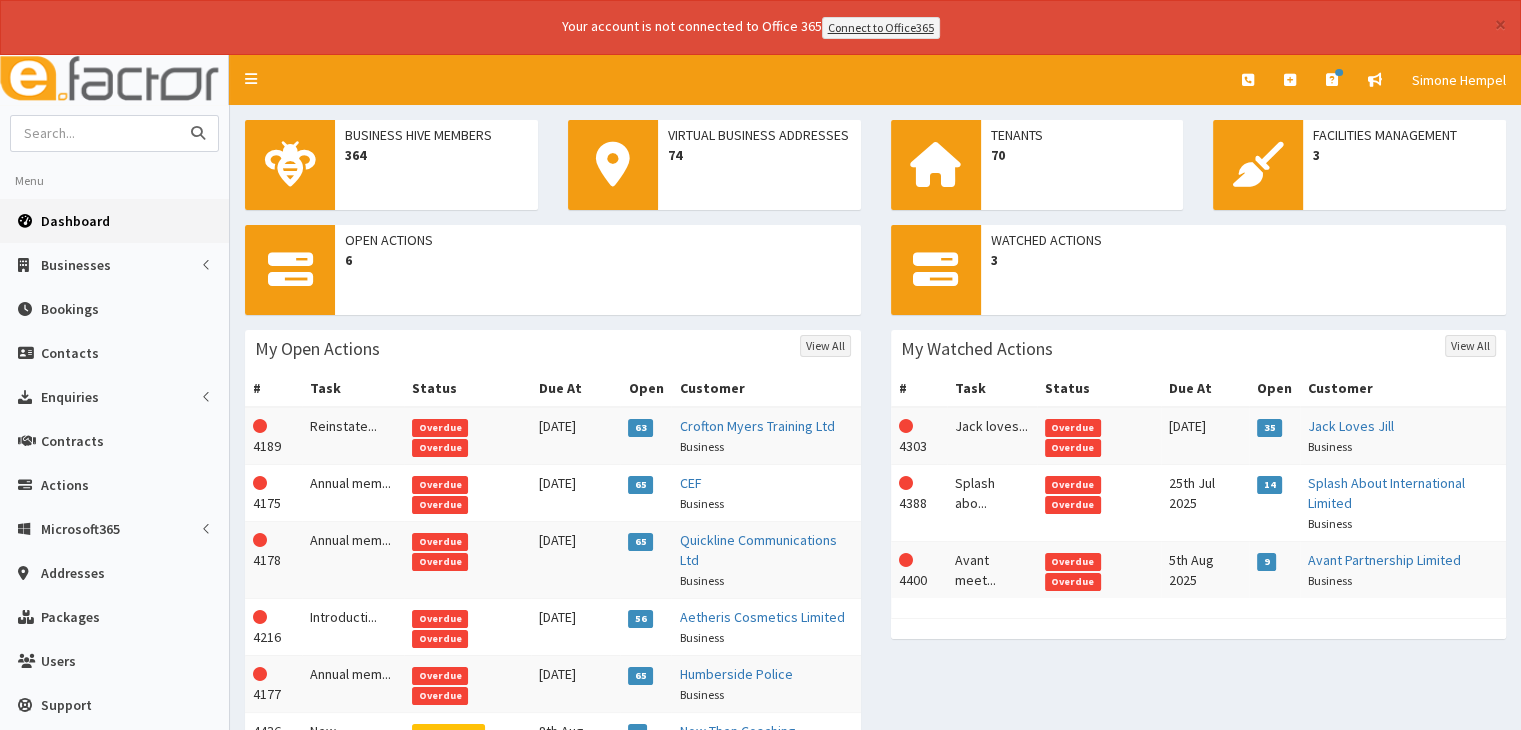 click at bounding box center [95, 133] 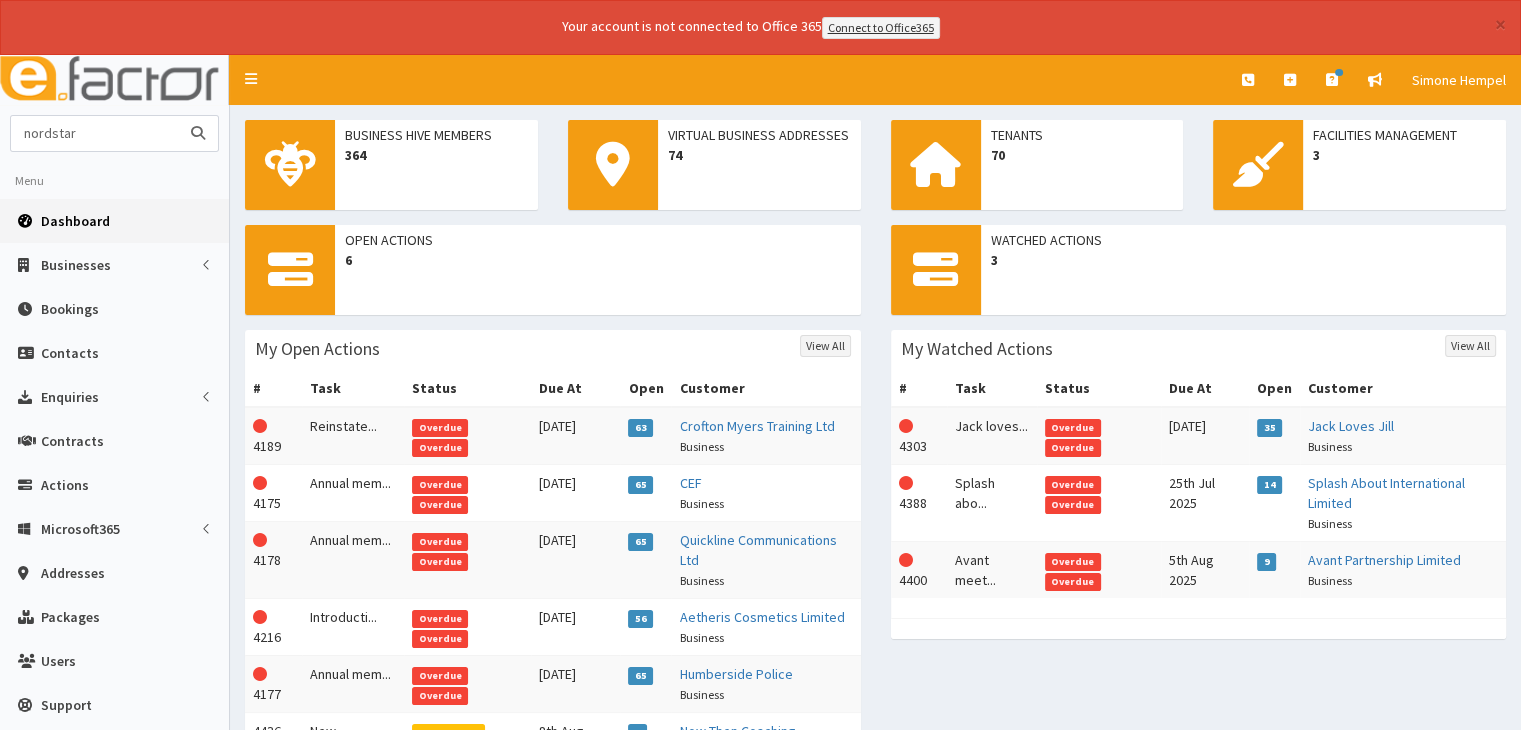 type on "nordstar" 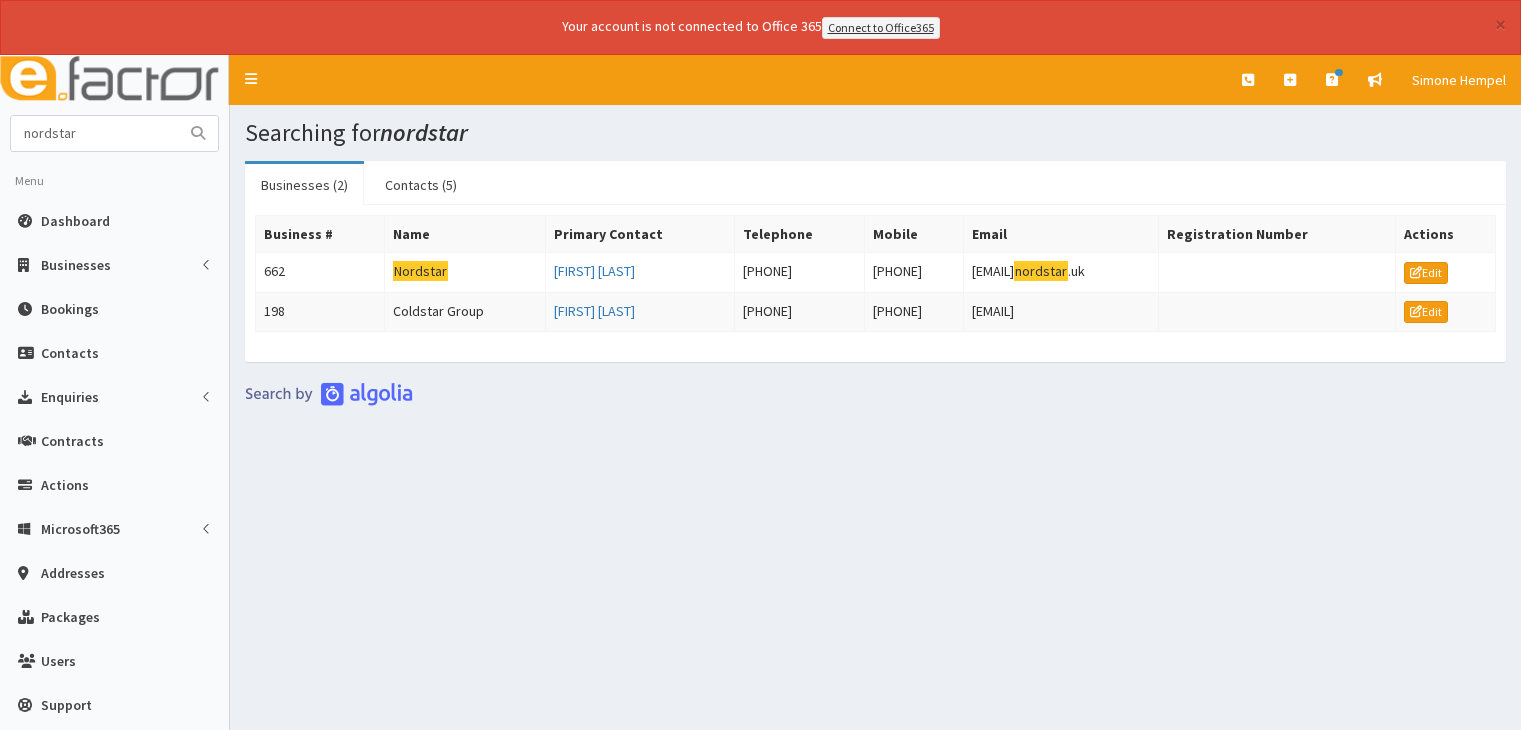 scroll, scrollTop: 0, scrollLeft: 0, axis: both 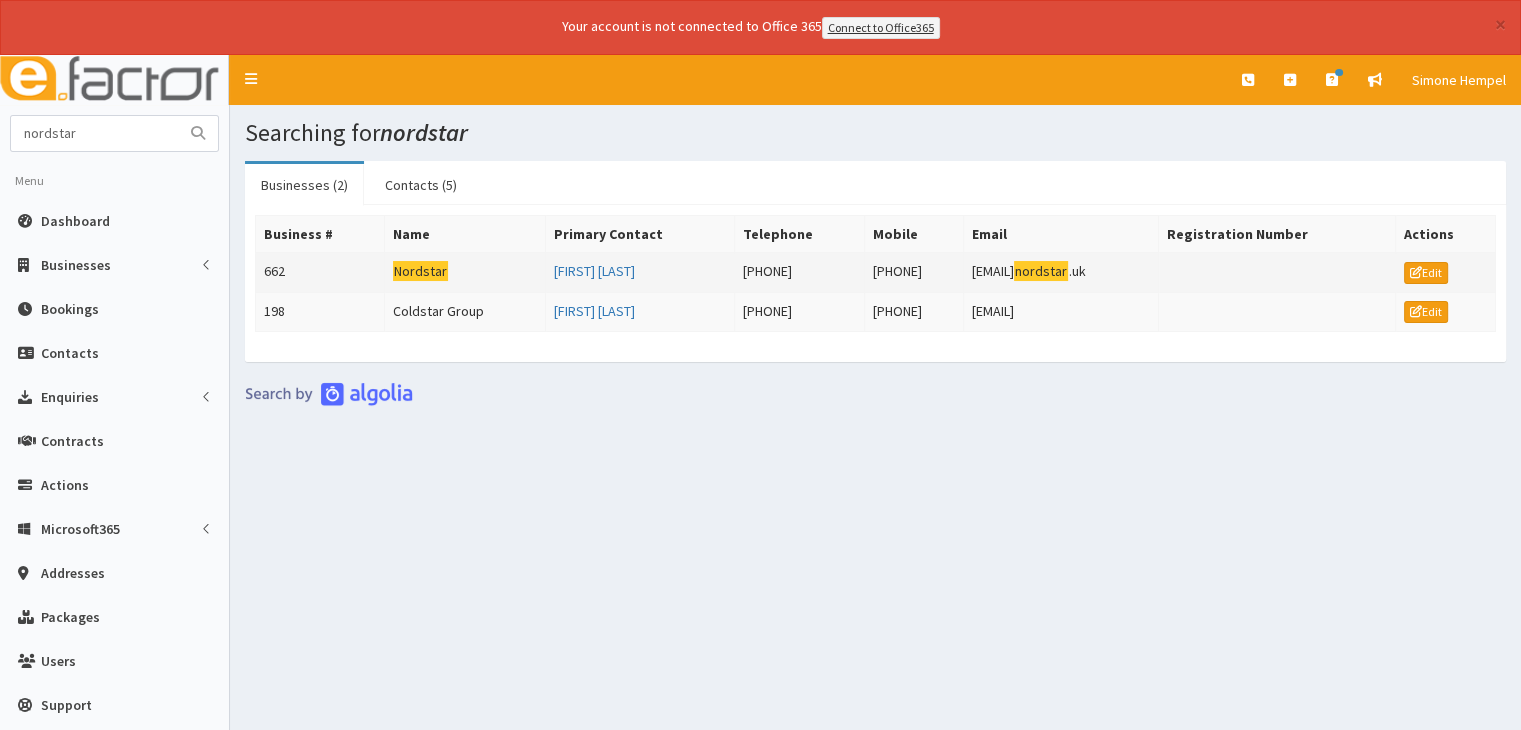 click on "Nordstar" 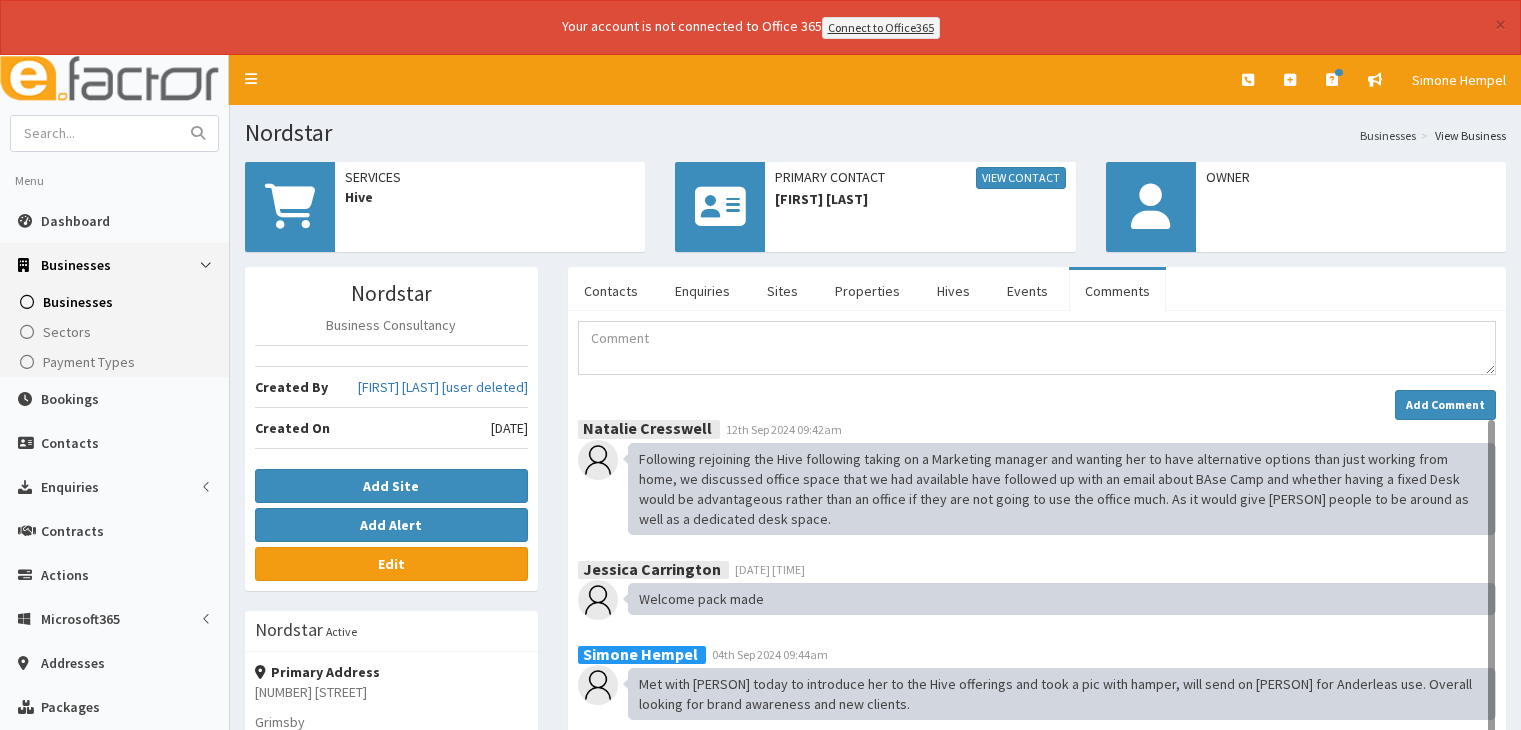 scroll, scrollTop: 0, scrollLeft: 0, axis: both 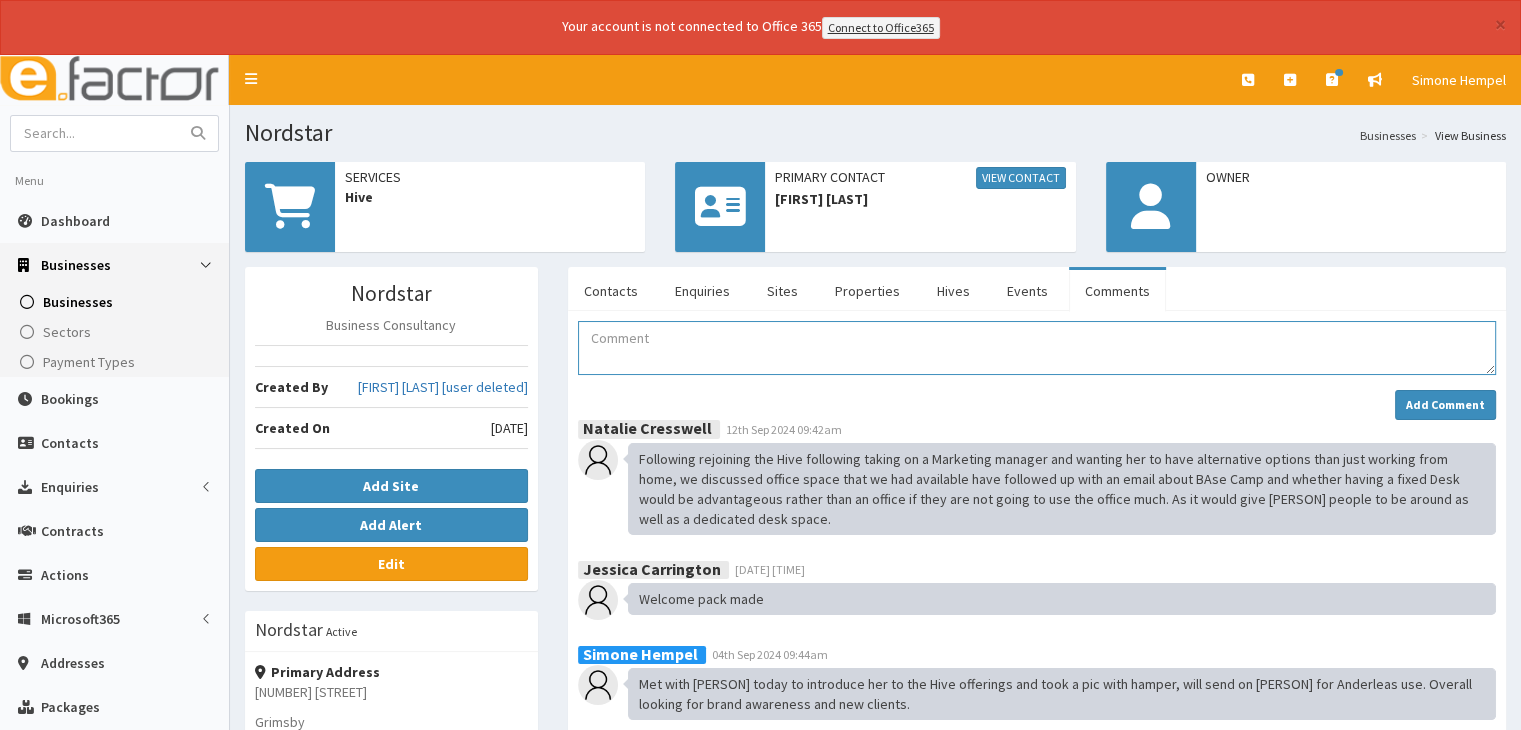 click at bounding box center [1037, 348] 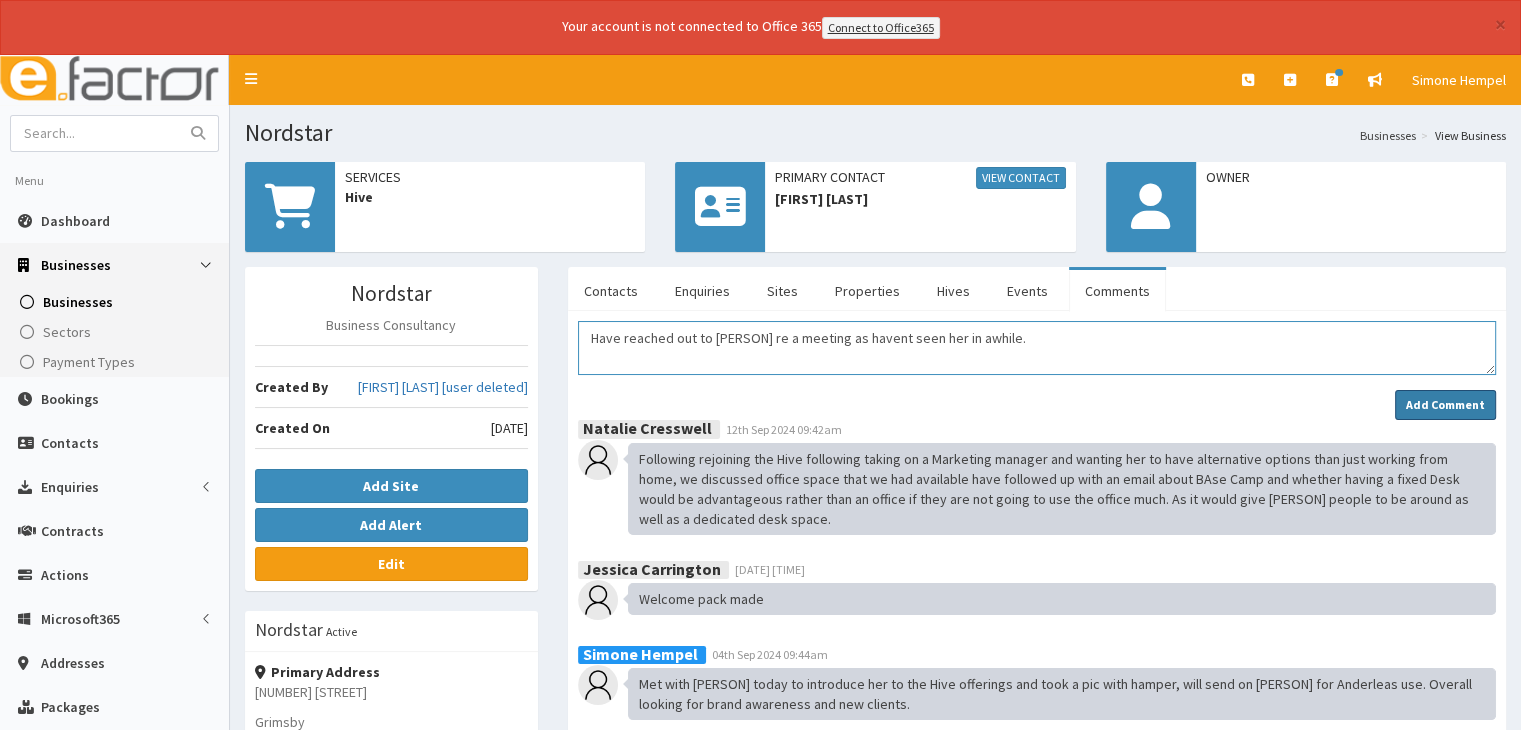 type on "Have reached out to [PERSON] re a meeting as havent seen her in awhile." 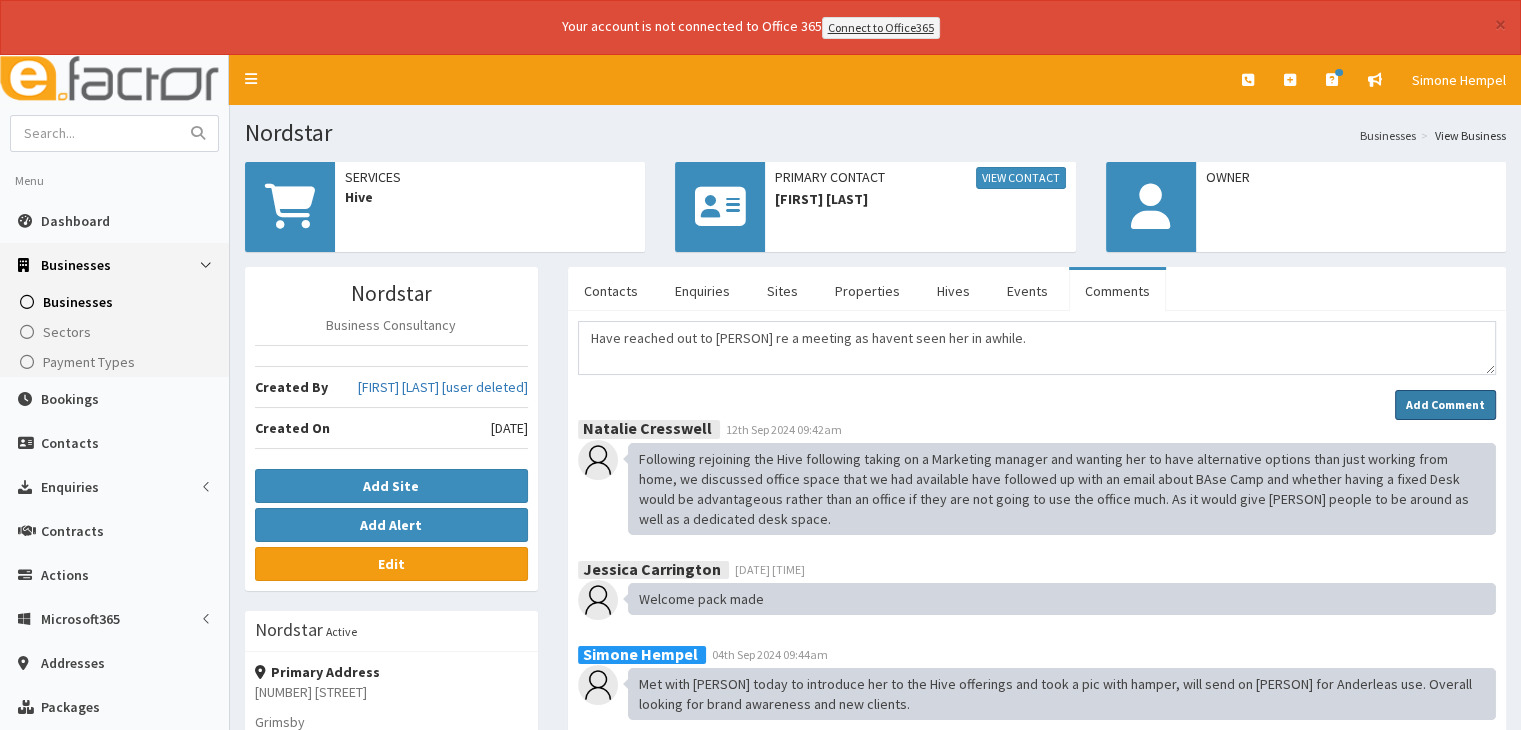 click on "Add Comment" at bounding box center (1445, 404) 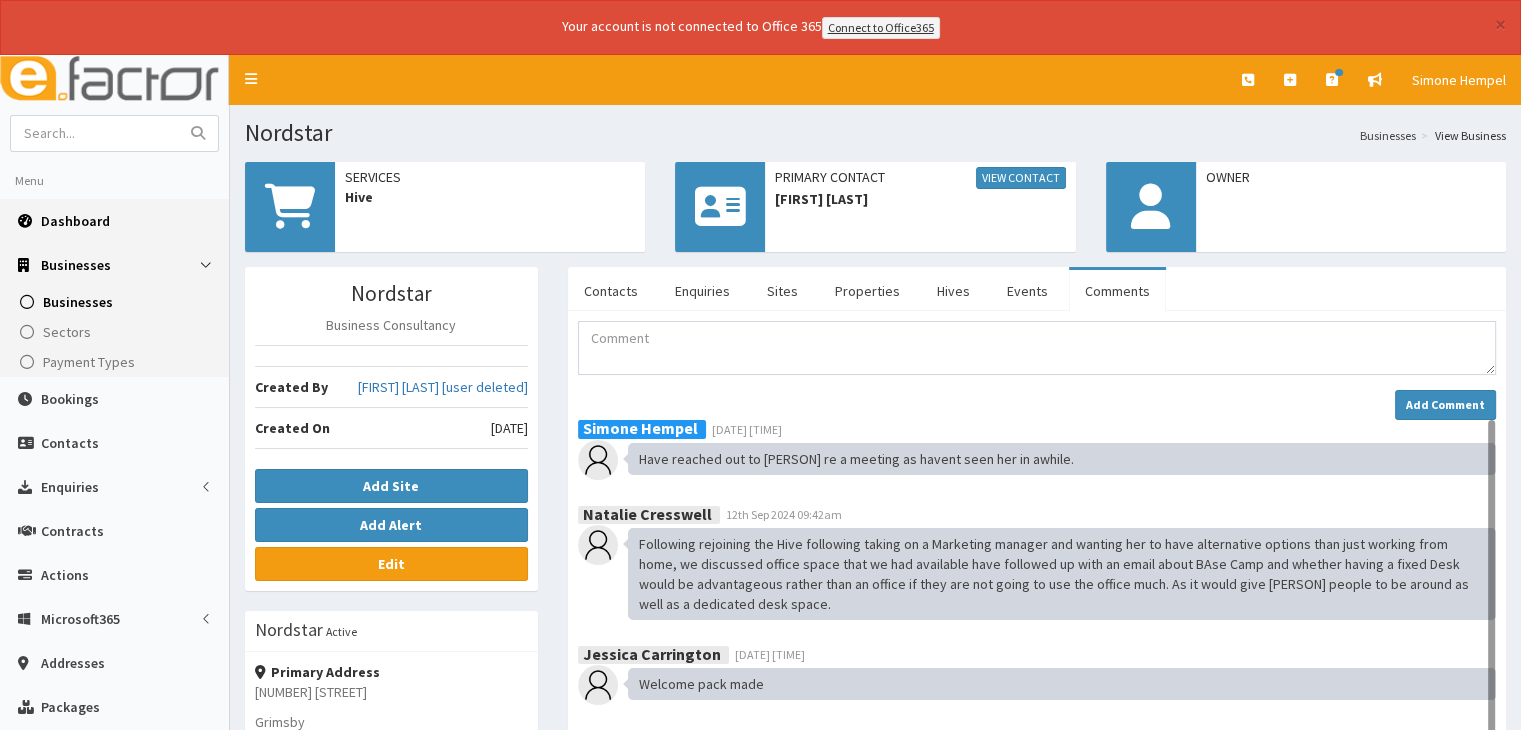 click on "Dashboard" at bounding box center (75, 221) 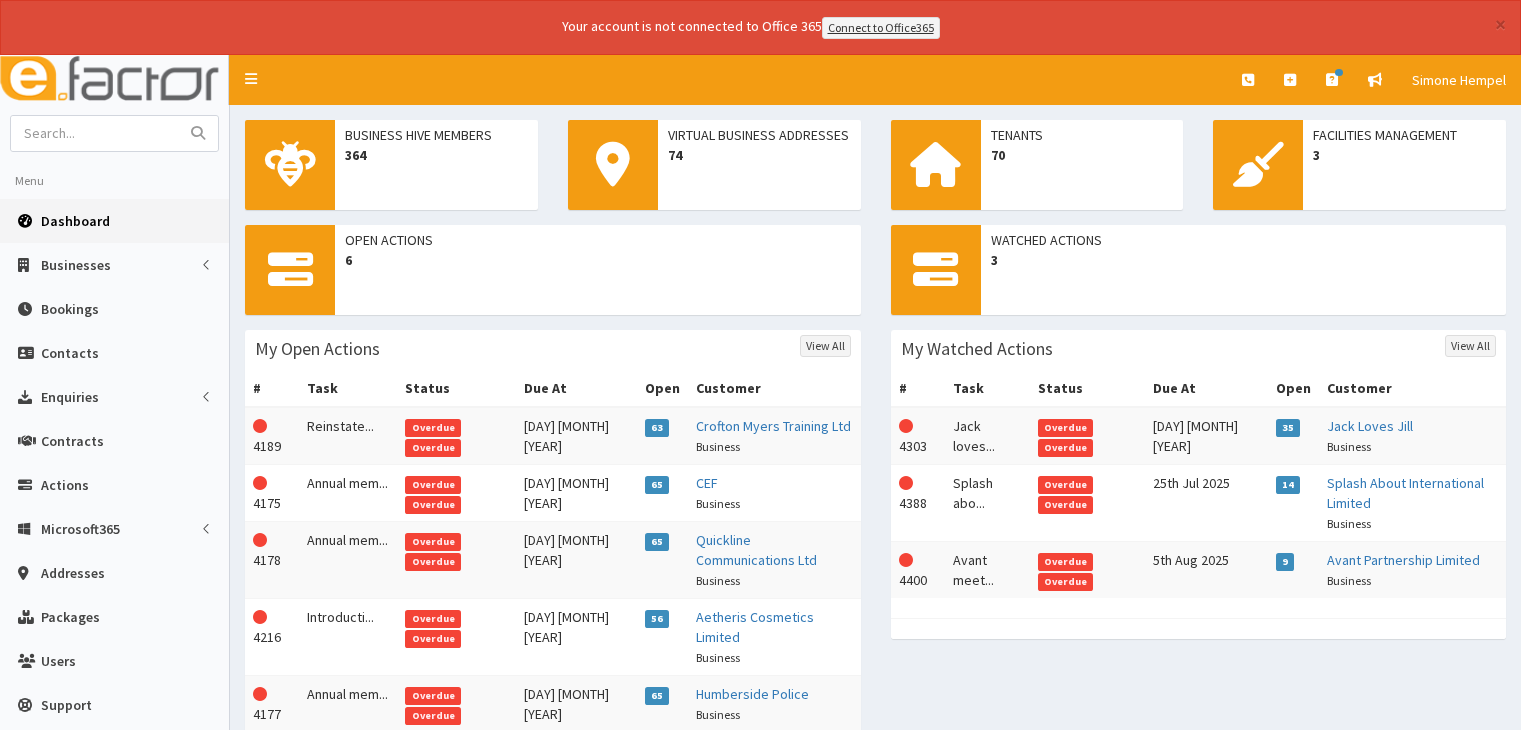 scroll, scrollTop: 0, scrollLeft: 0, axis: both 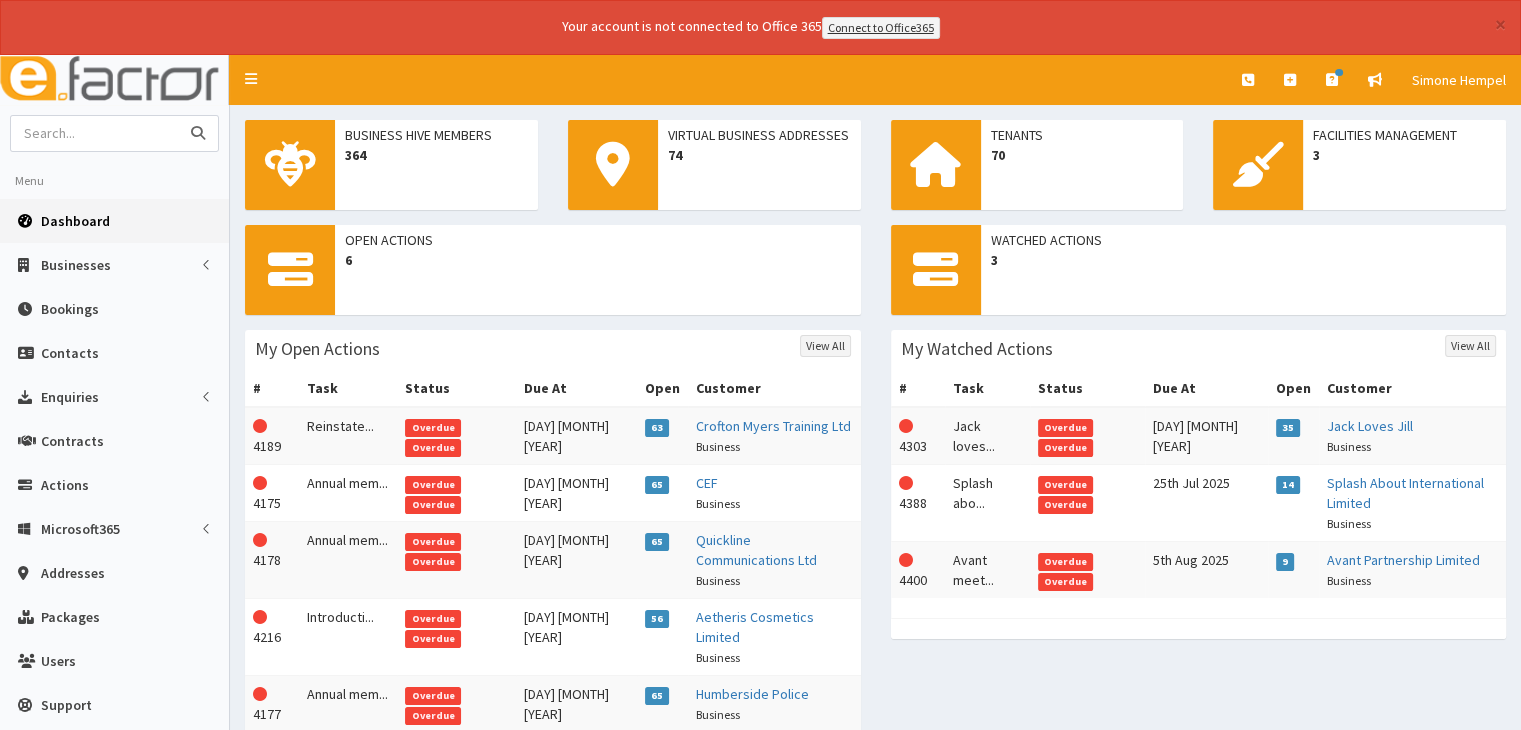 click at bounding box center [95, 133] 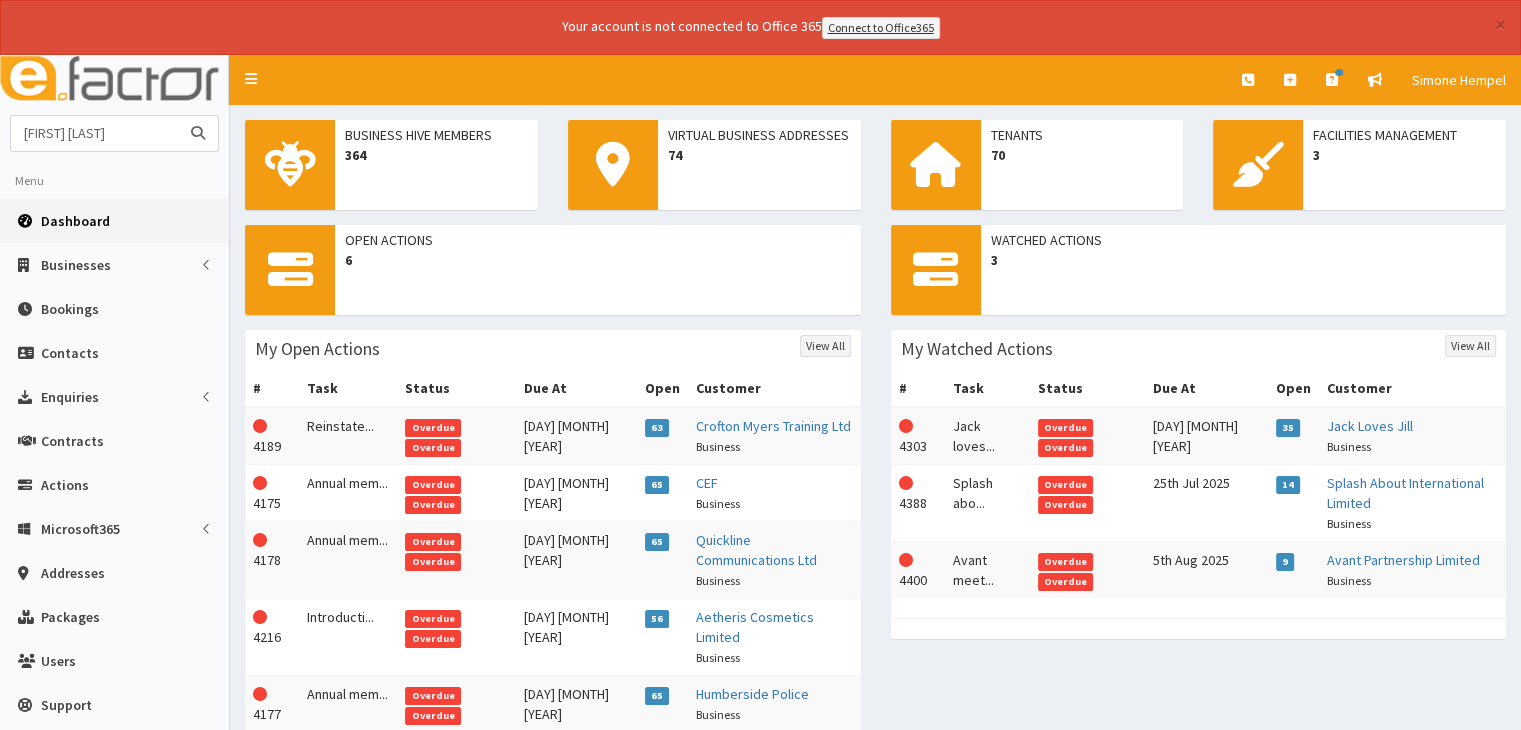 type on "lynsey fletcher" 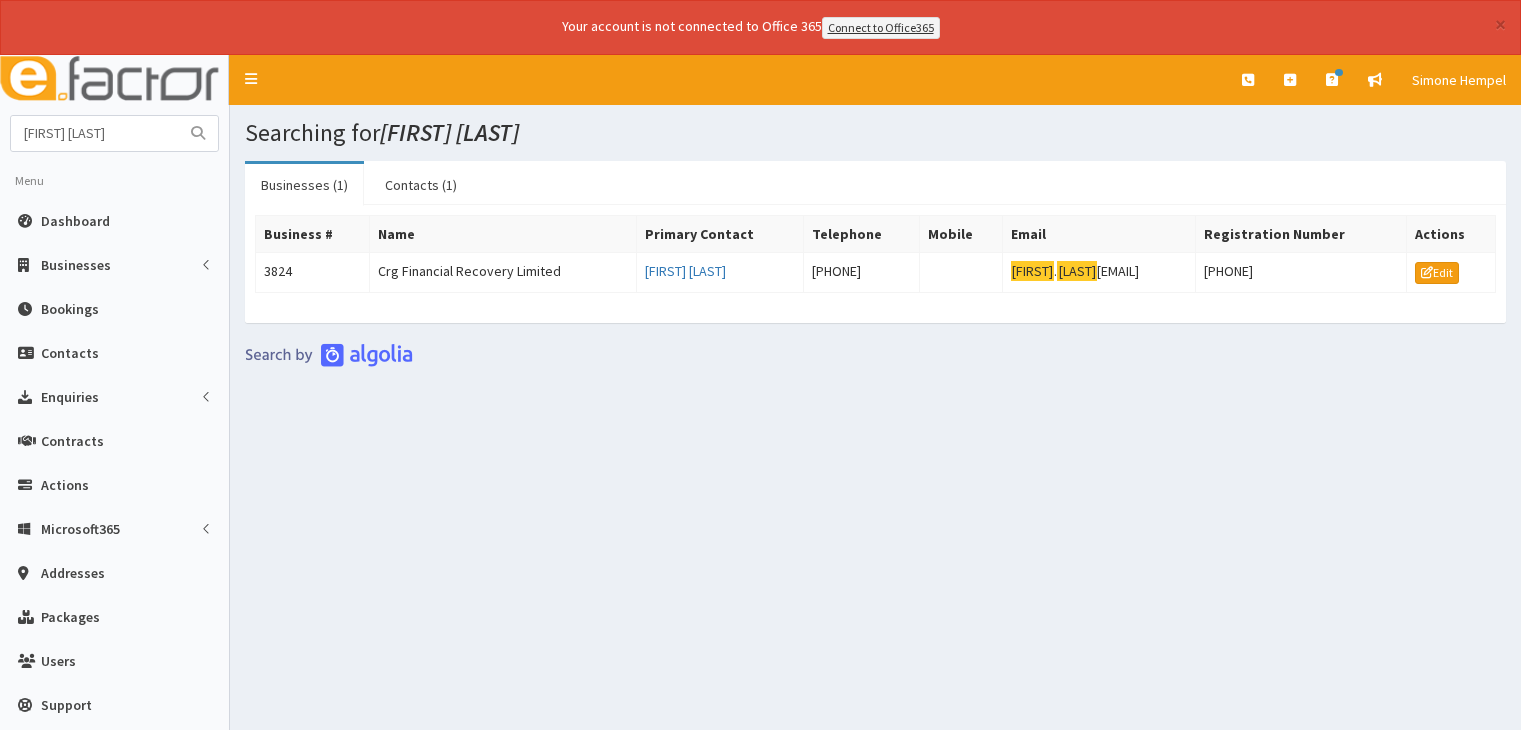 scroll, scrollTop: 0, scrollLeft: 0, axis: both 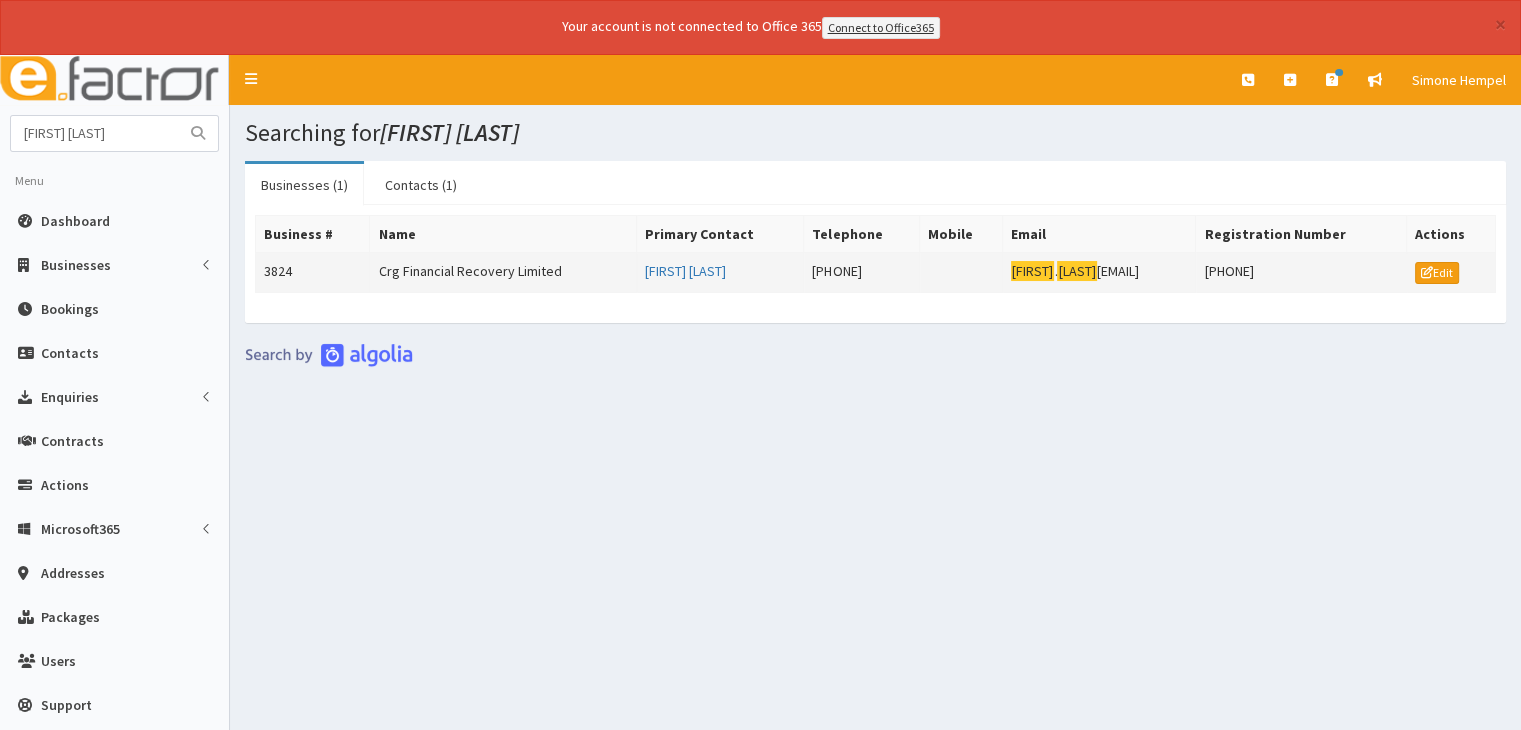 click on "Crg Financial Recovery Limited" at bounding box center [503, 272] 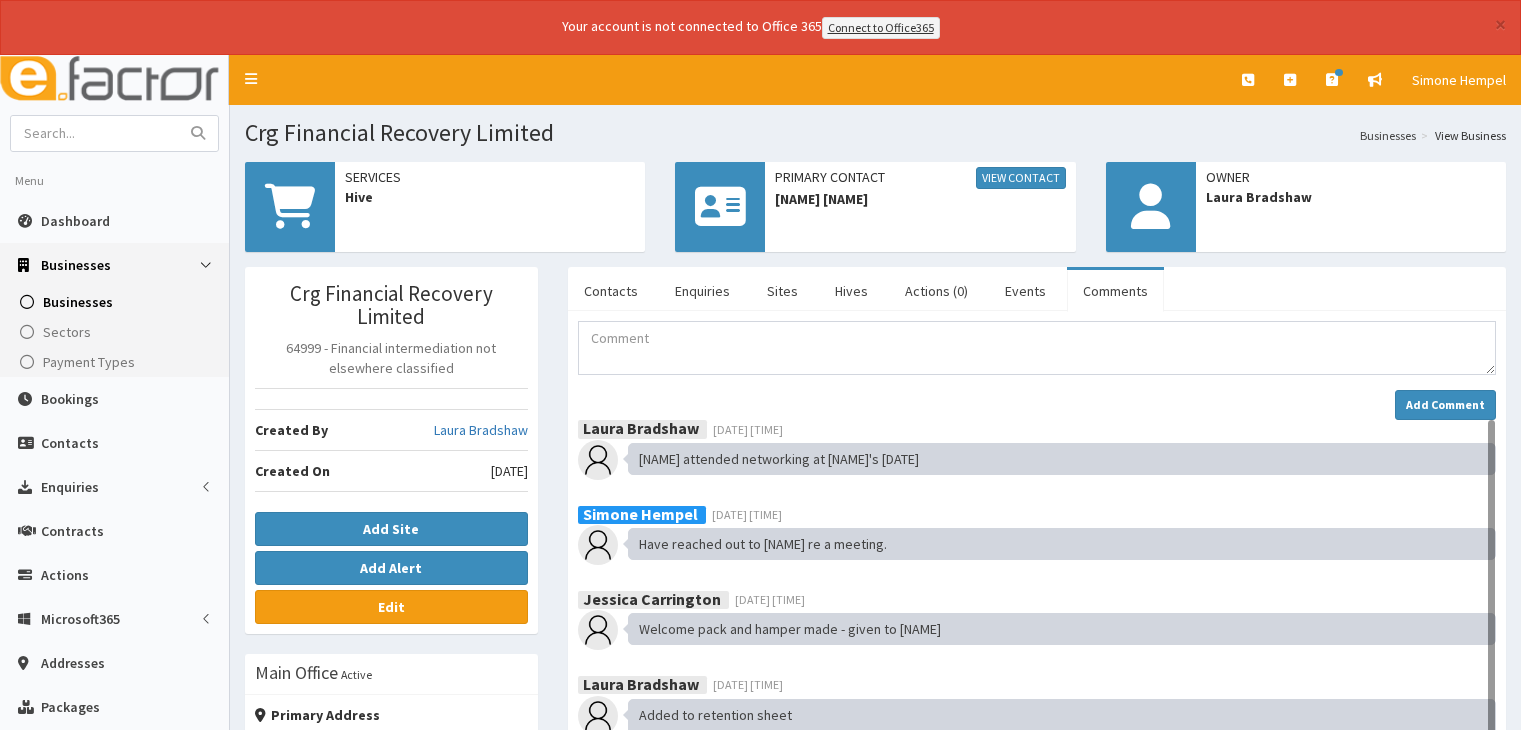 scroll, scrollTop: 0, scrollLeft: 0, axis: both 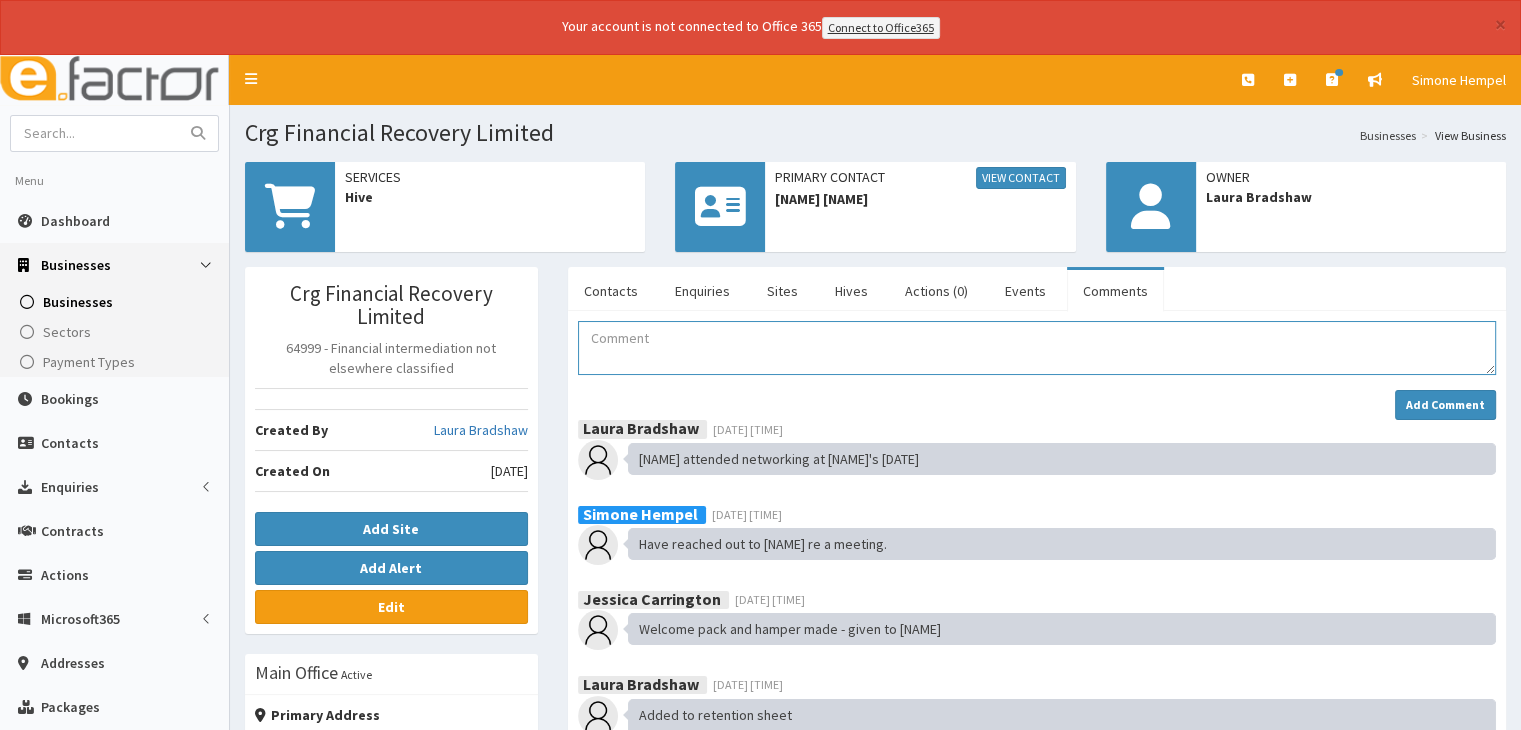 click at bounding box center [1037, 348] 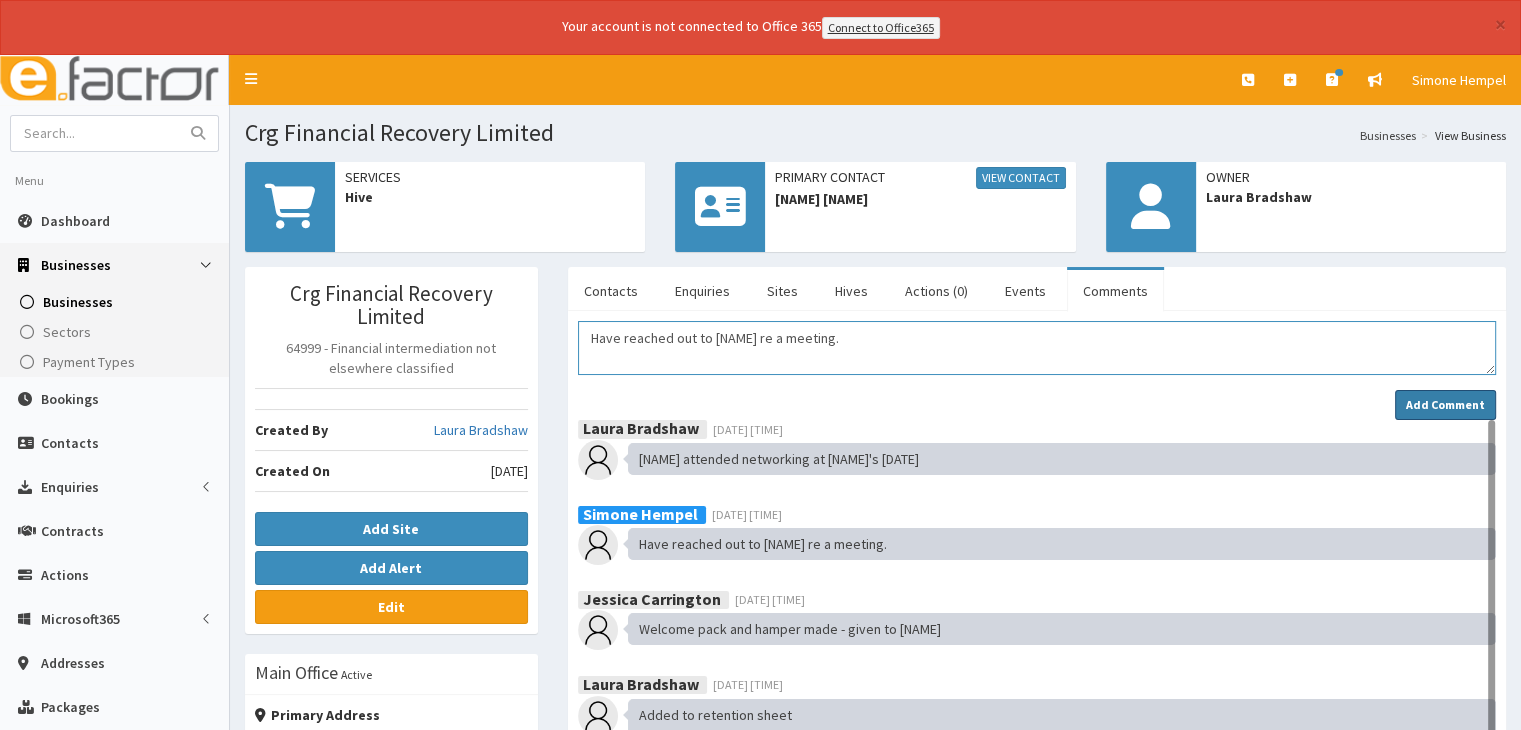 type on "Have reached out to Lynsey re a meeting." 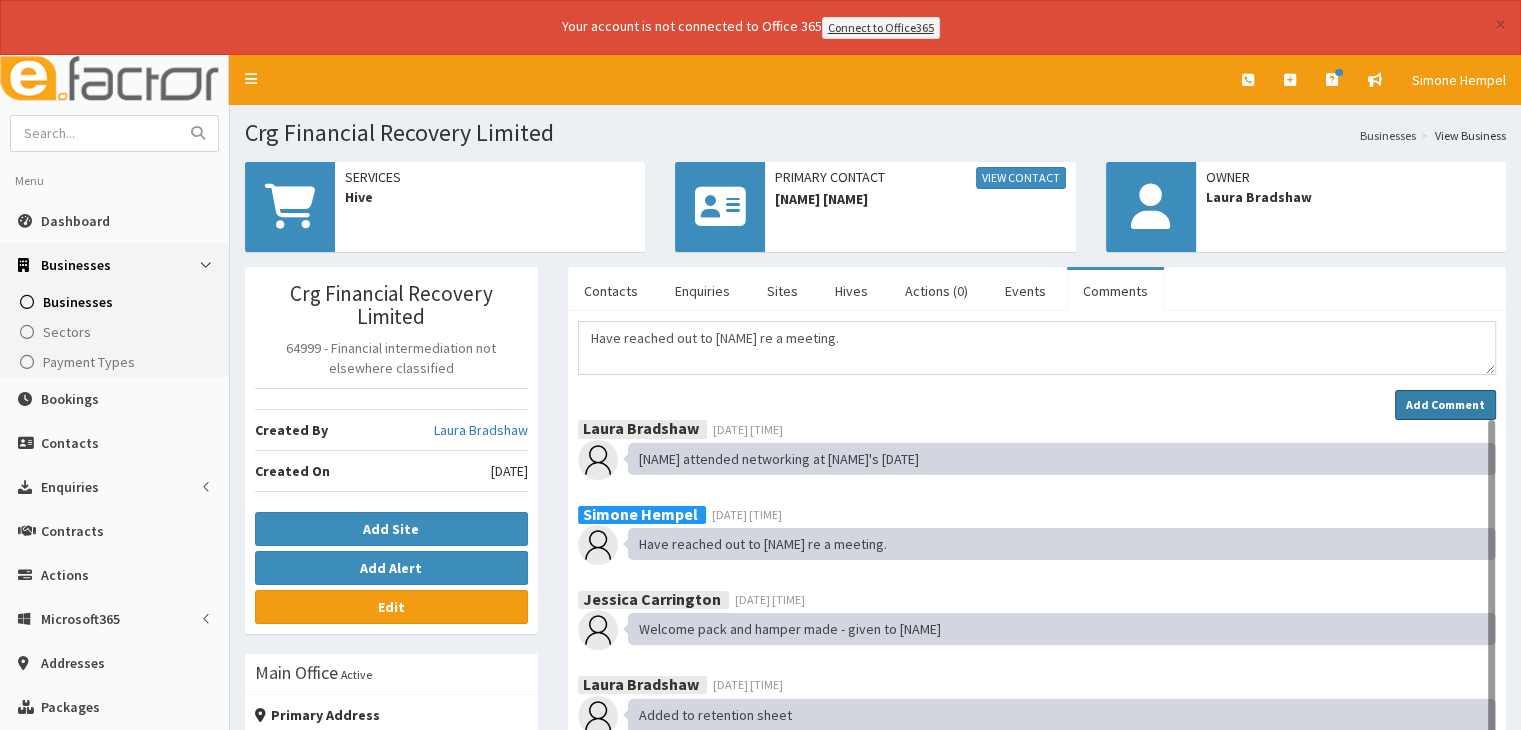 click on "Add Comment" at bounding box center (1445, 404) 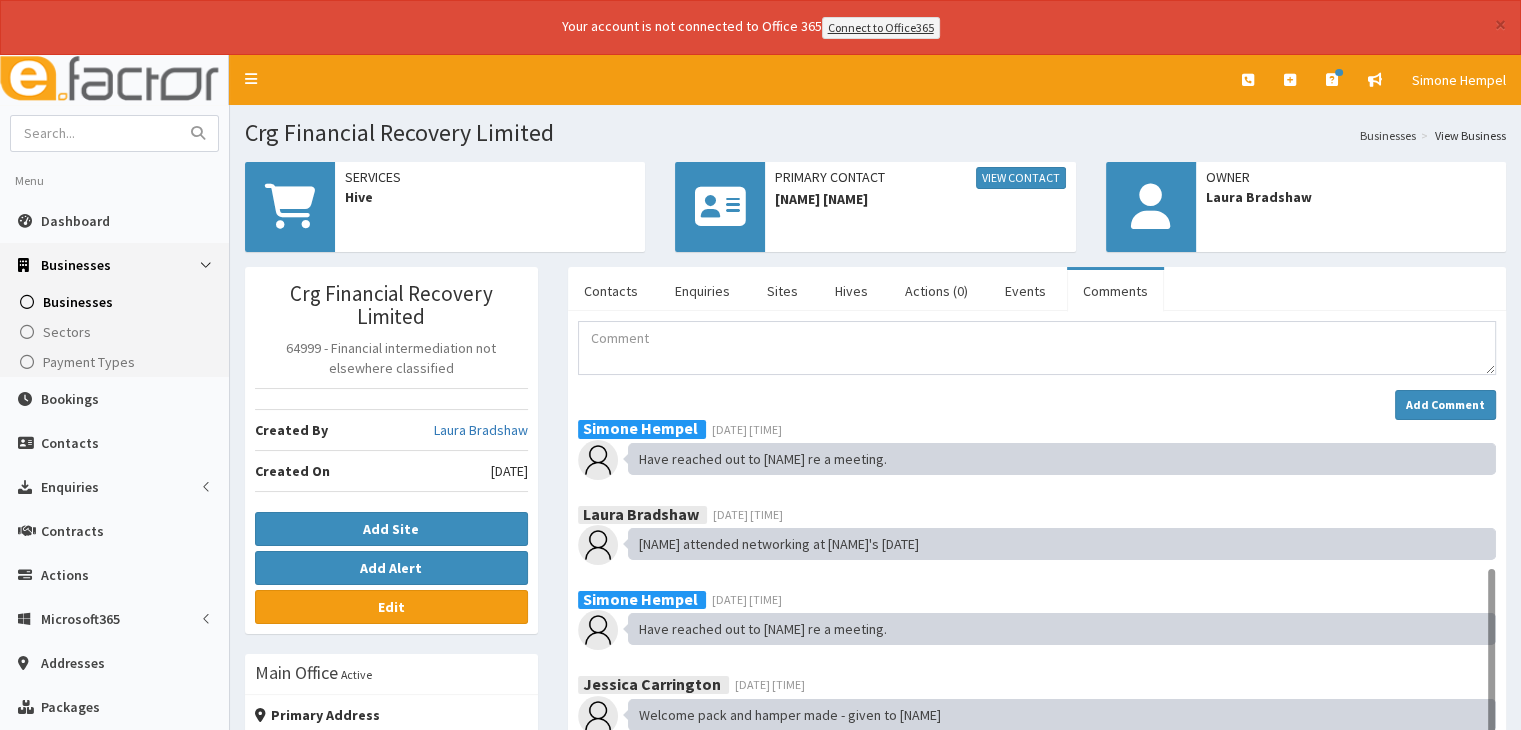 scroll, scrollTop: 184, scrollLeft: 0, axis: vertical 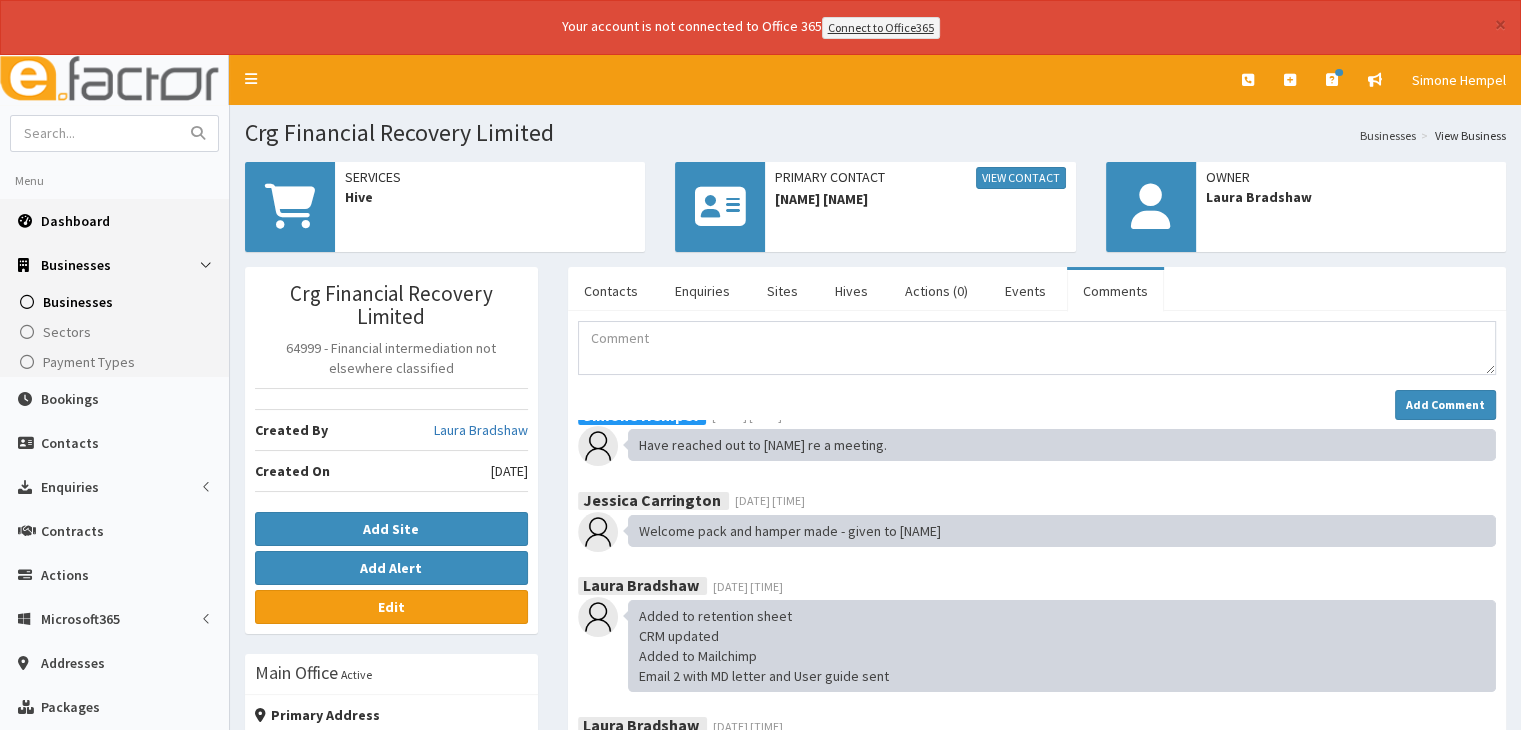 click on "Dashboard" at bounding box center (114, 221) 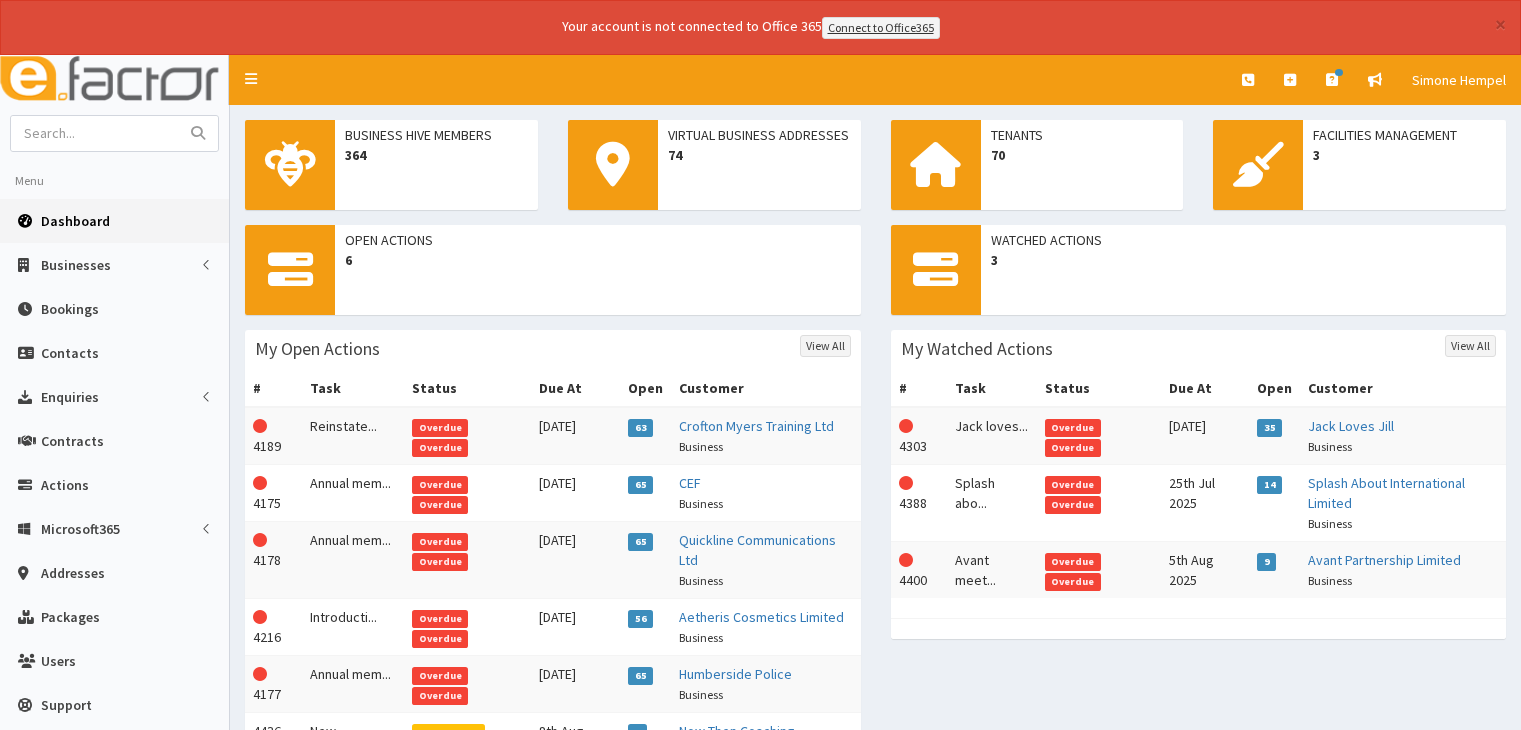 scroll, scrollTop: 0, scrollLeft: 0, axis: both 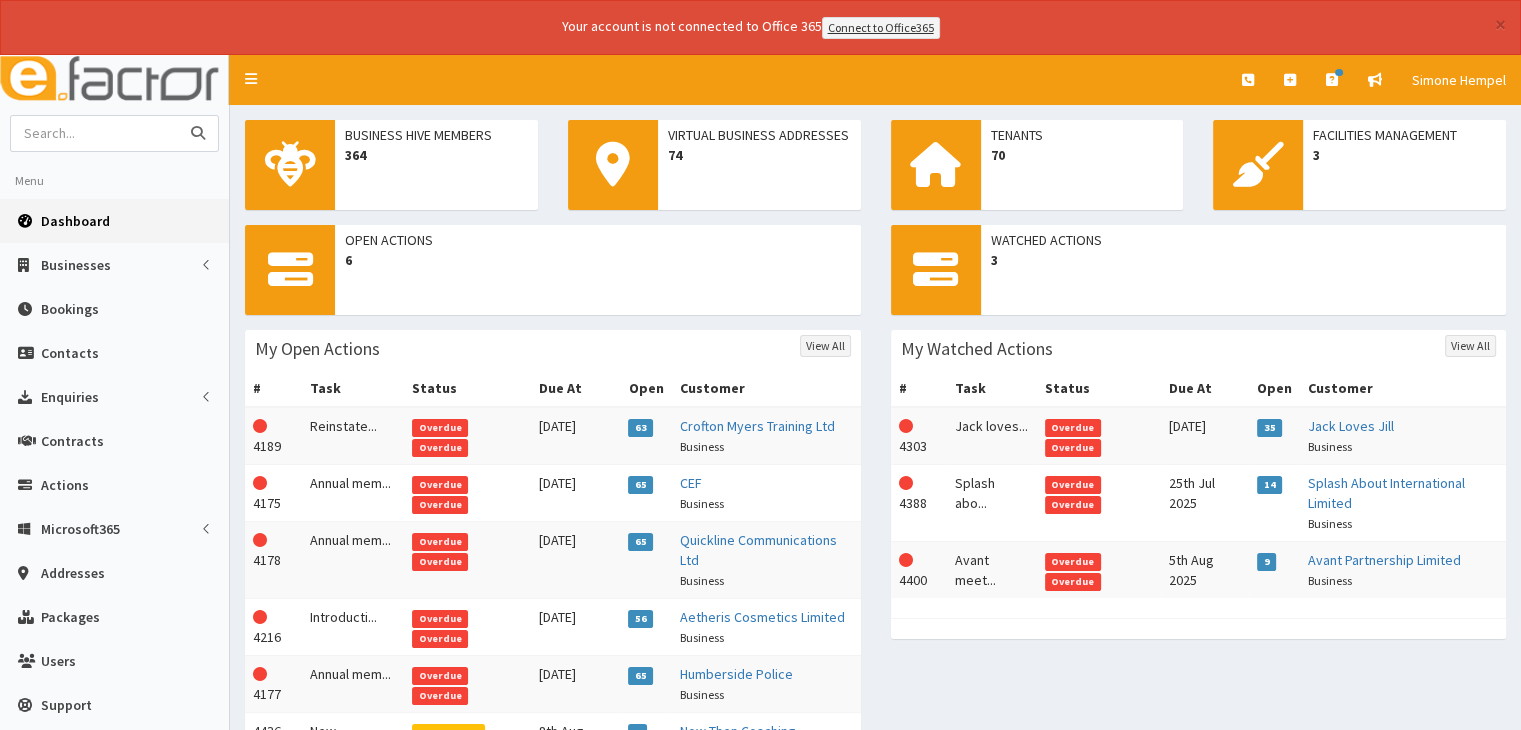 click at bounding box center (95, 133) 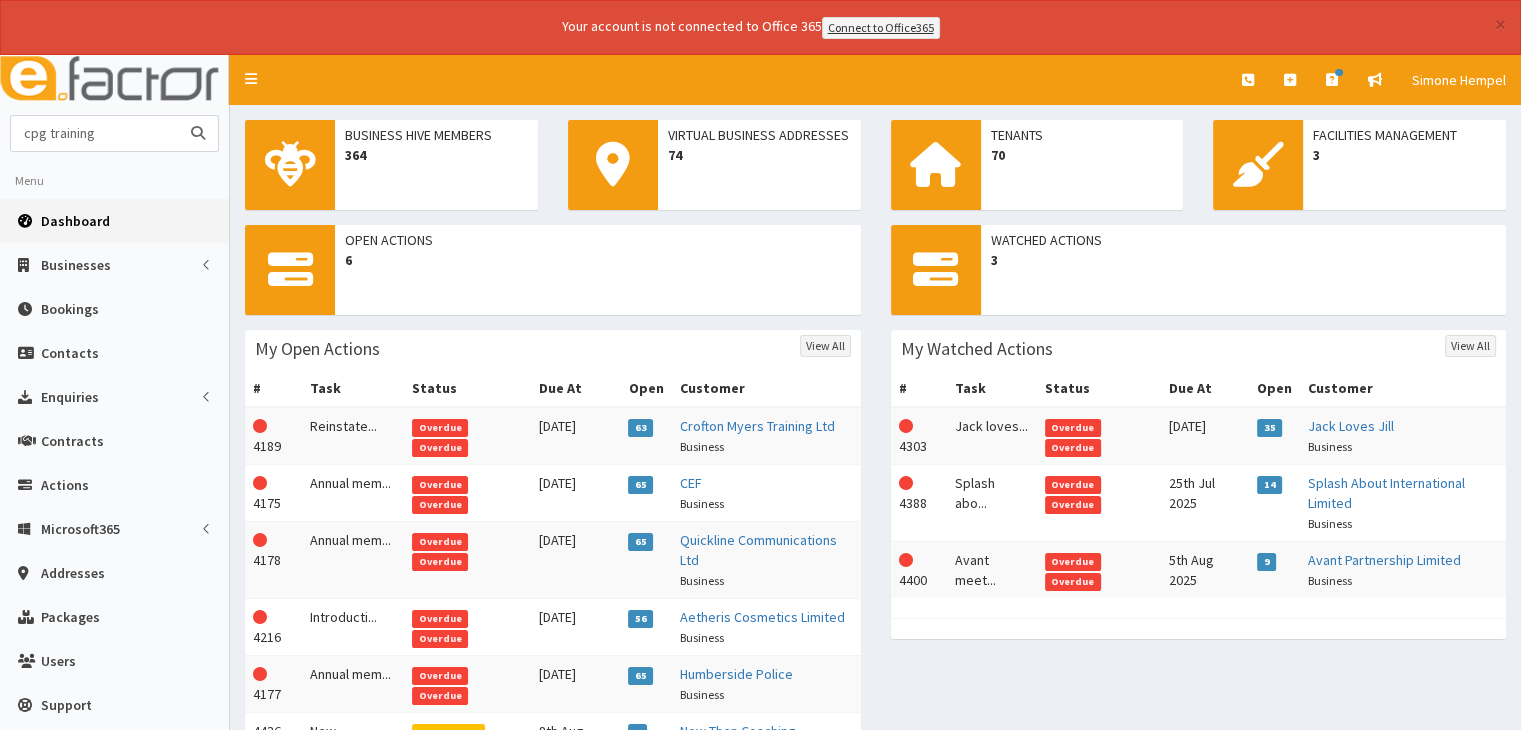 type on "cpg training" 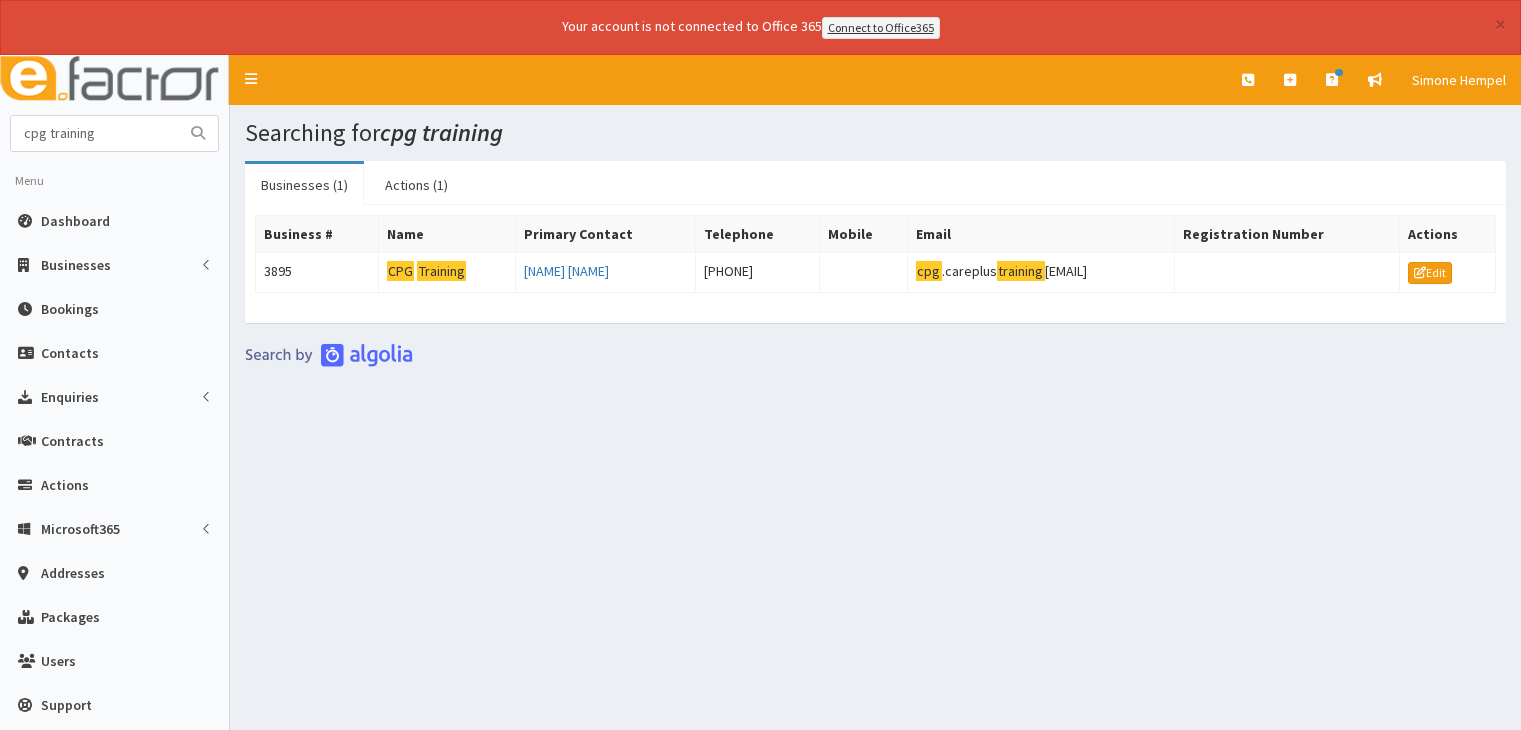 scroll, scrollTop: 0, scrollLeft: 0, axis: both 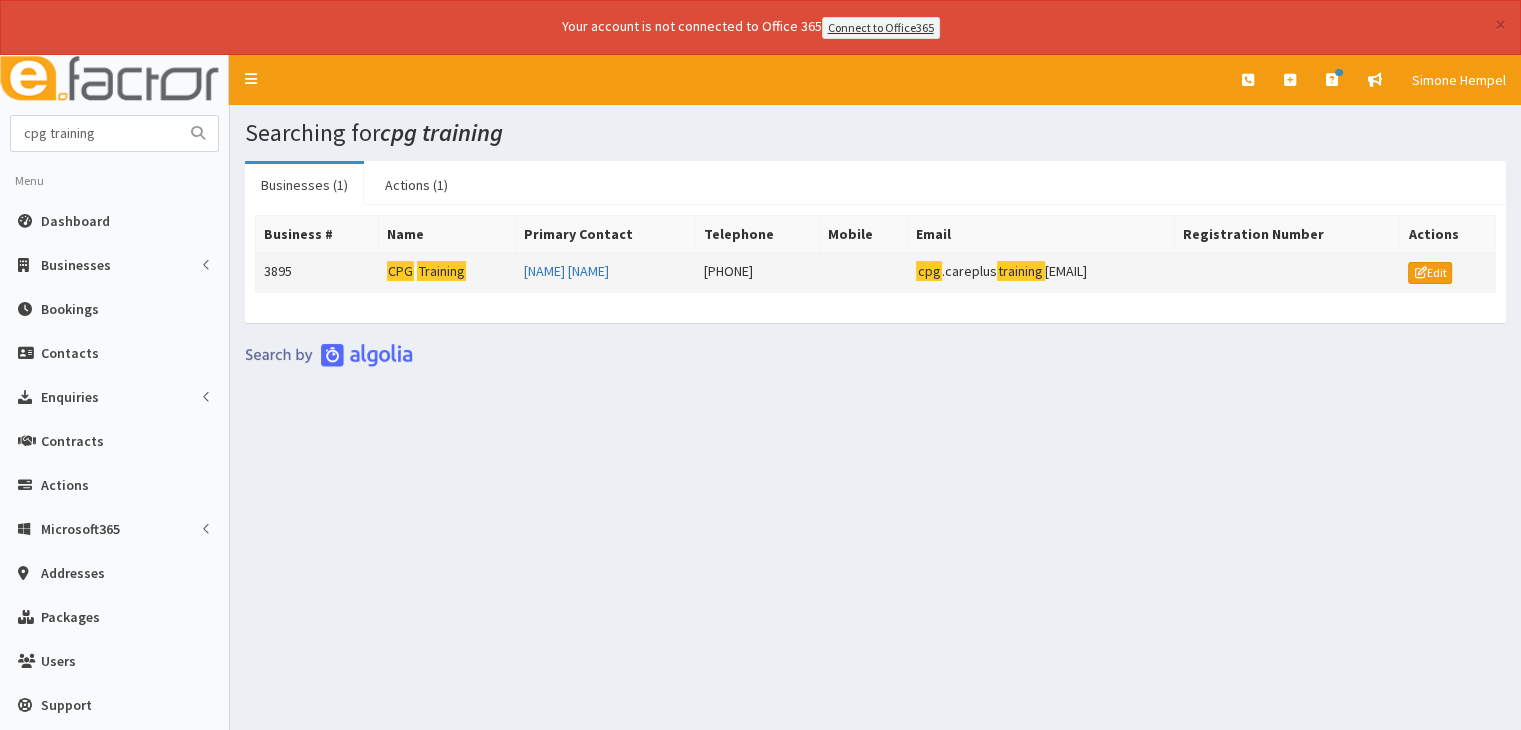 click on "Training" 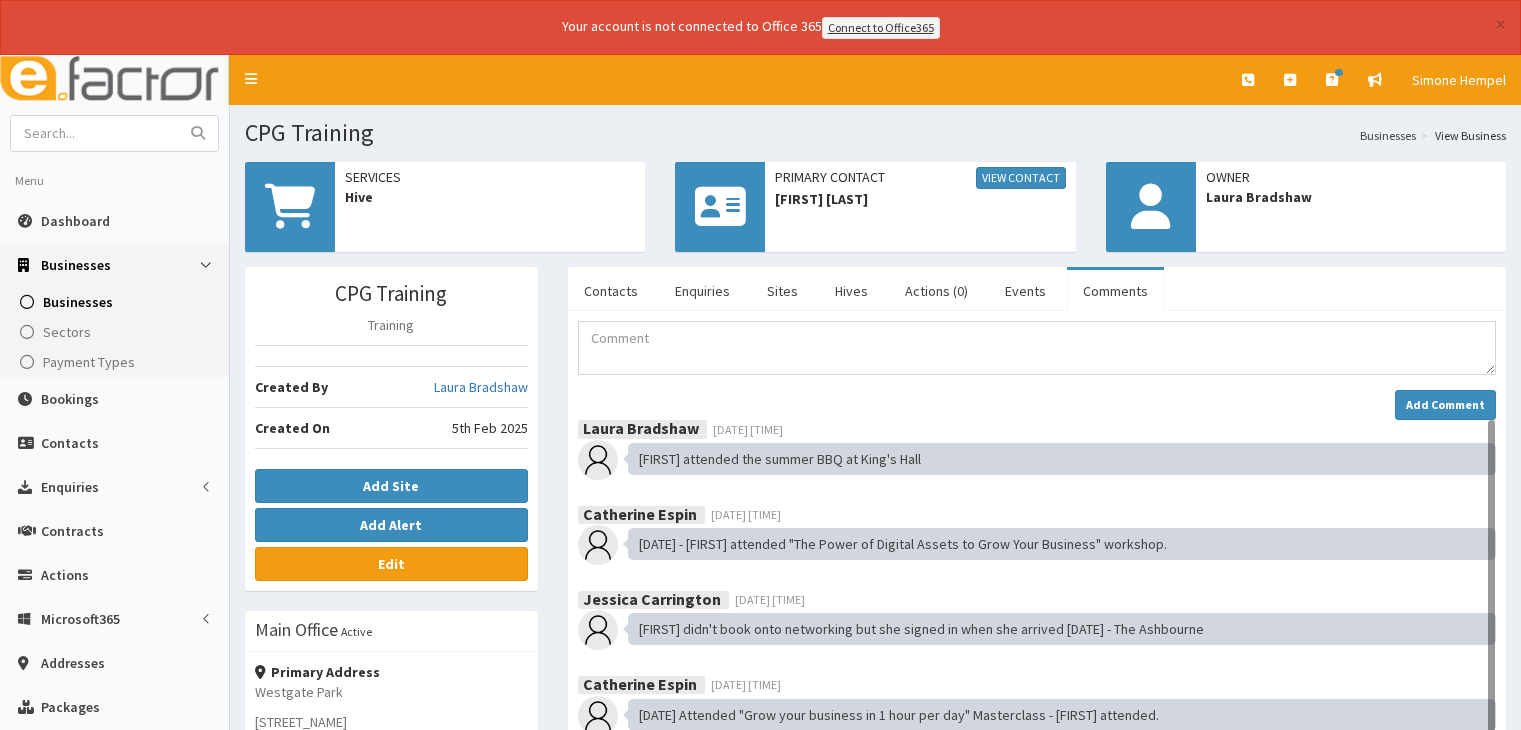 scroll, scrollTop: 0, scrollLeft: 0, axis: both 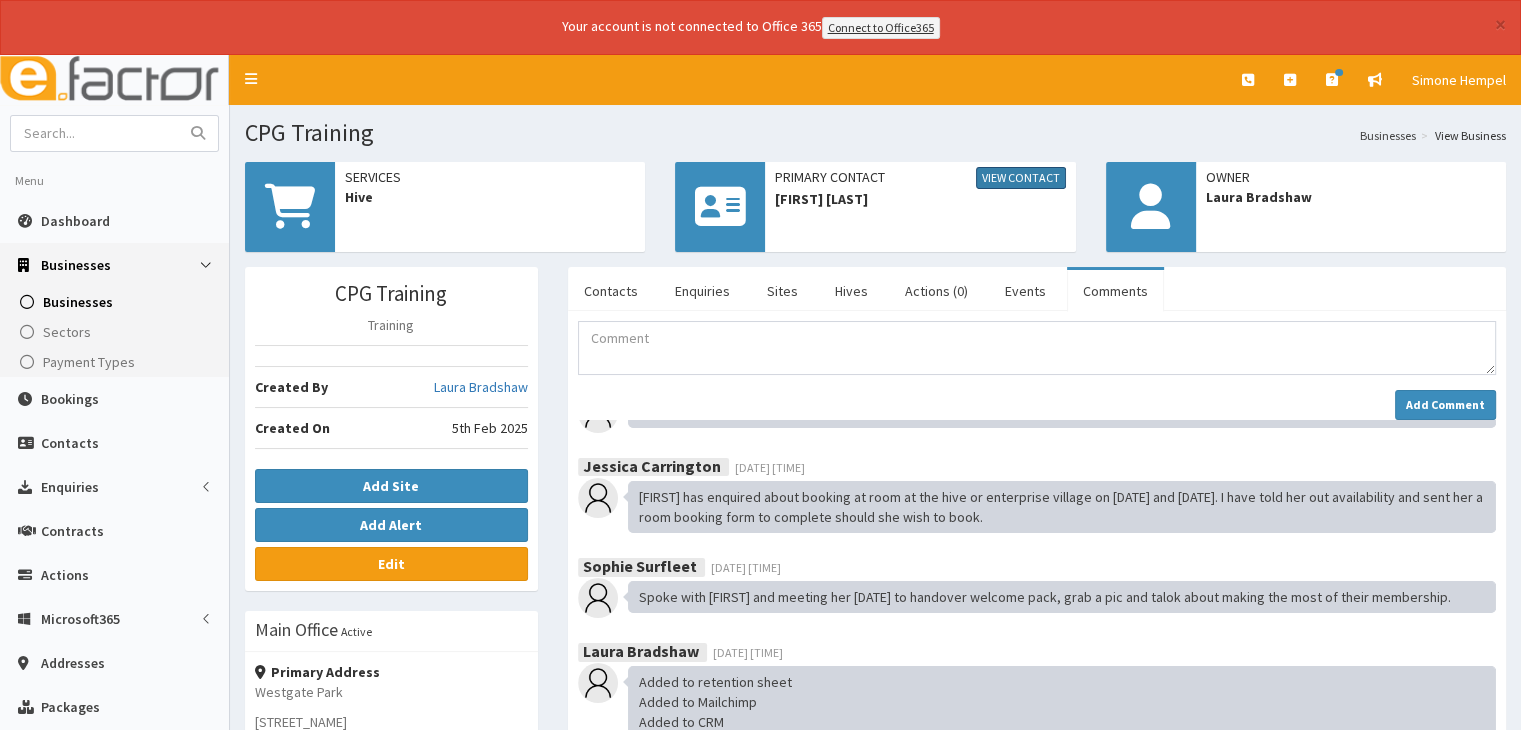 click on "View Contact" at bounding box center (1021, 178) 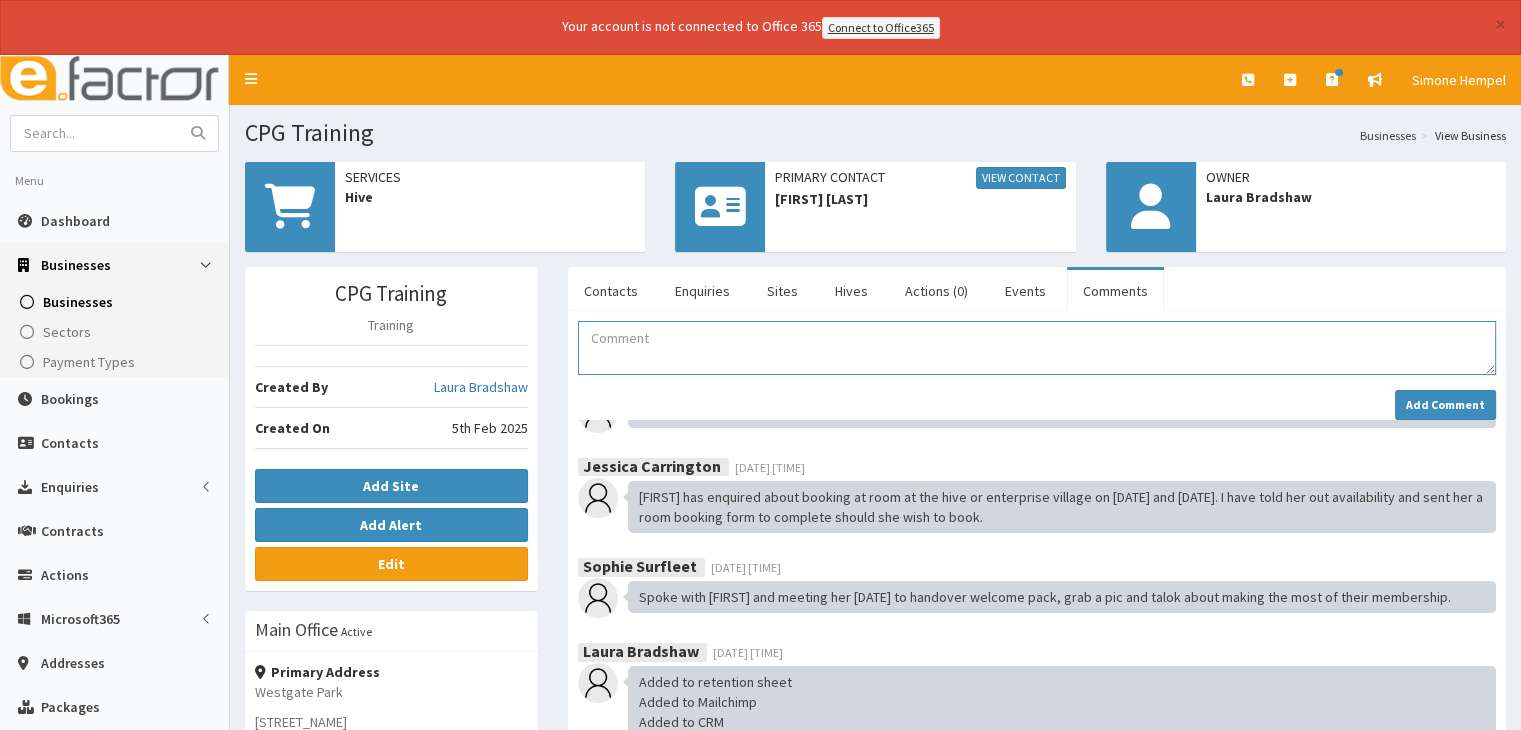 click at bounding box center (1037, 348) 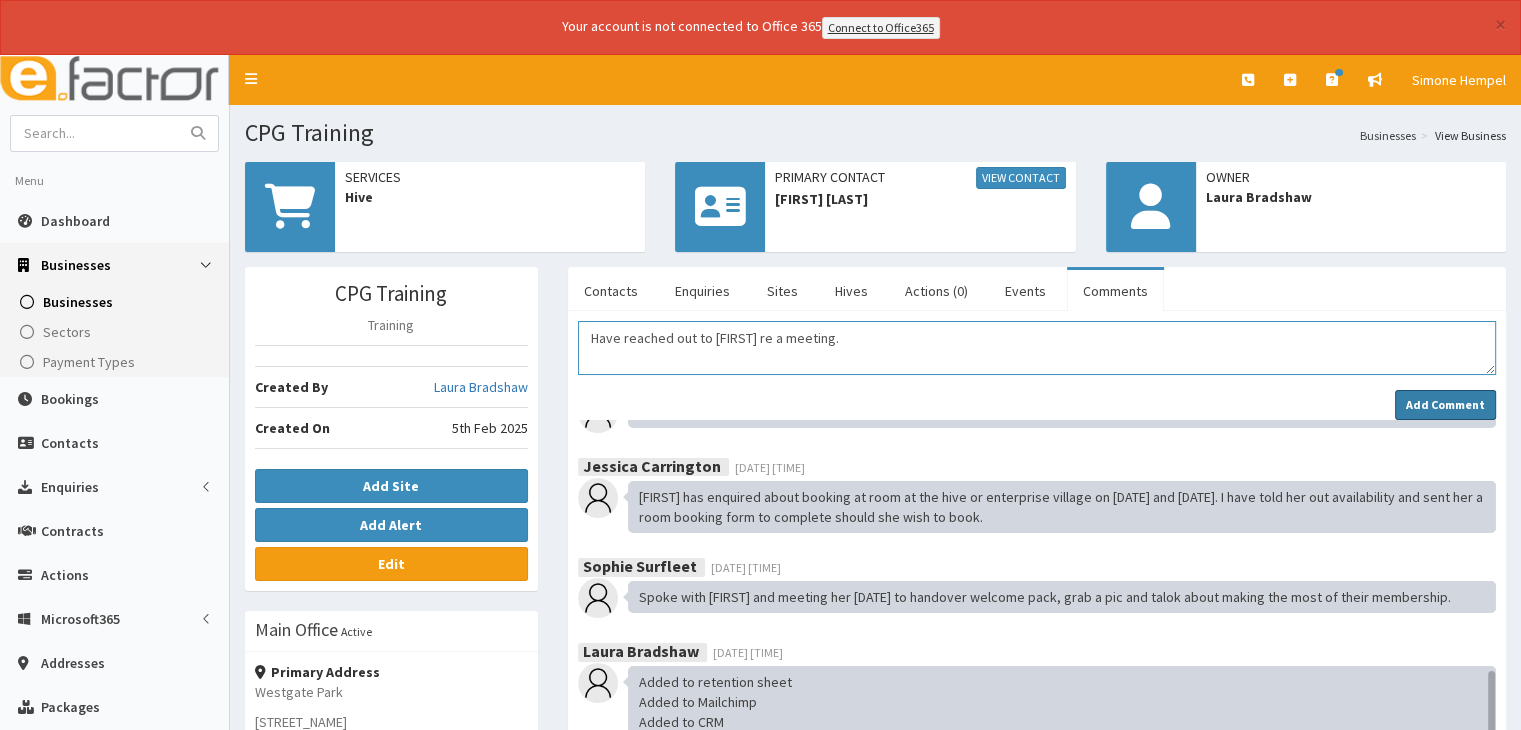 type on "Have reached out to [FIRST] re a meeting." 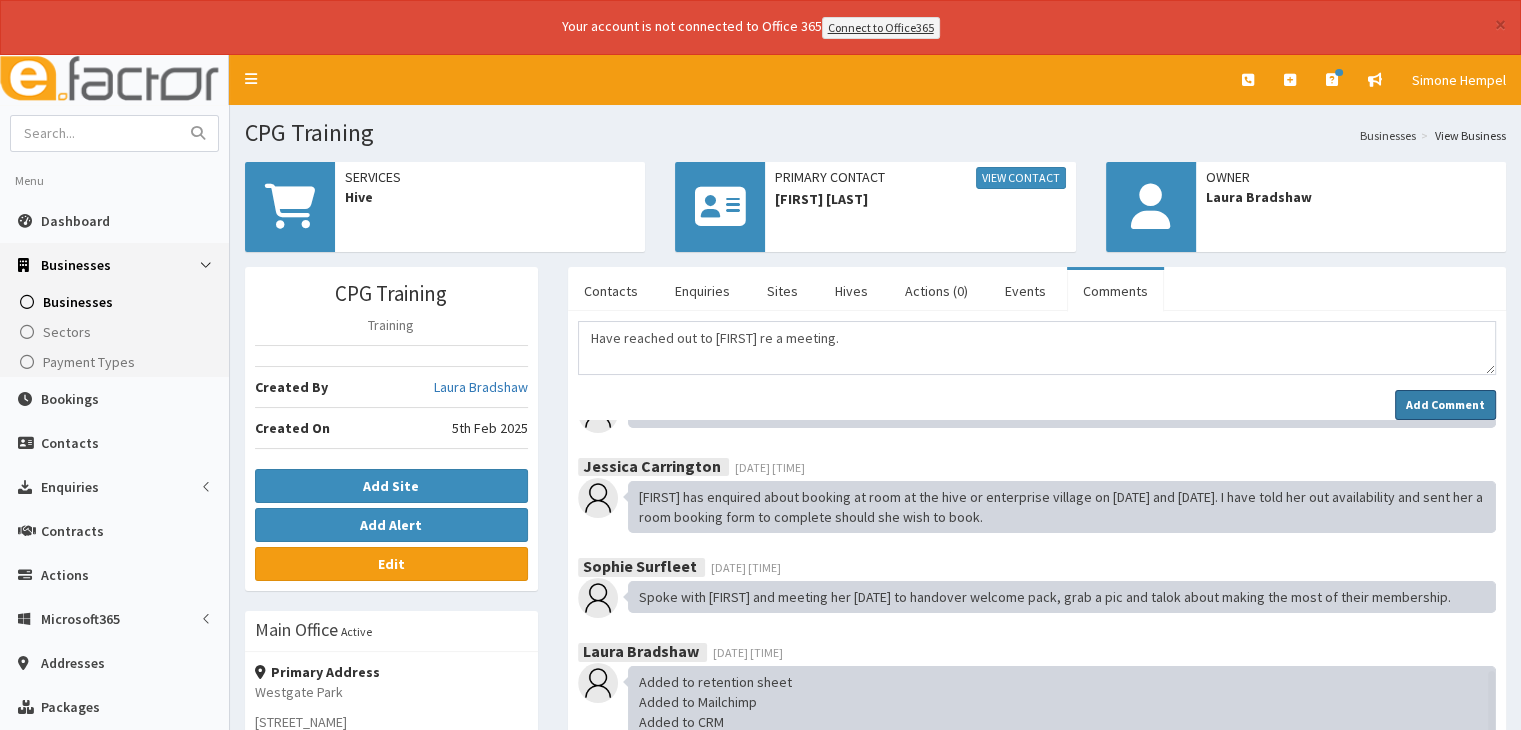 click on "Add Comment" at bounding box center [1445, 404] 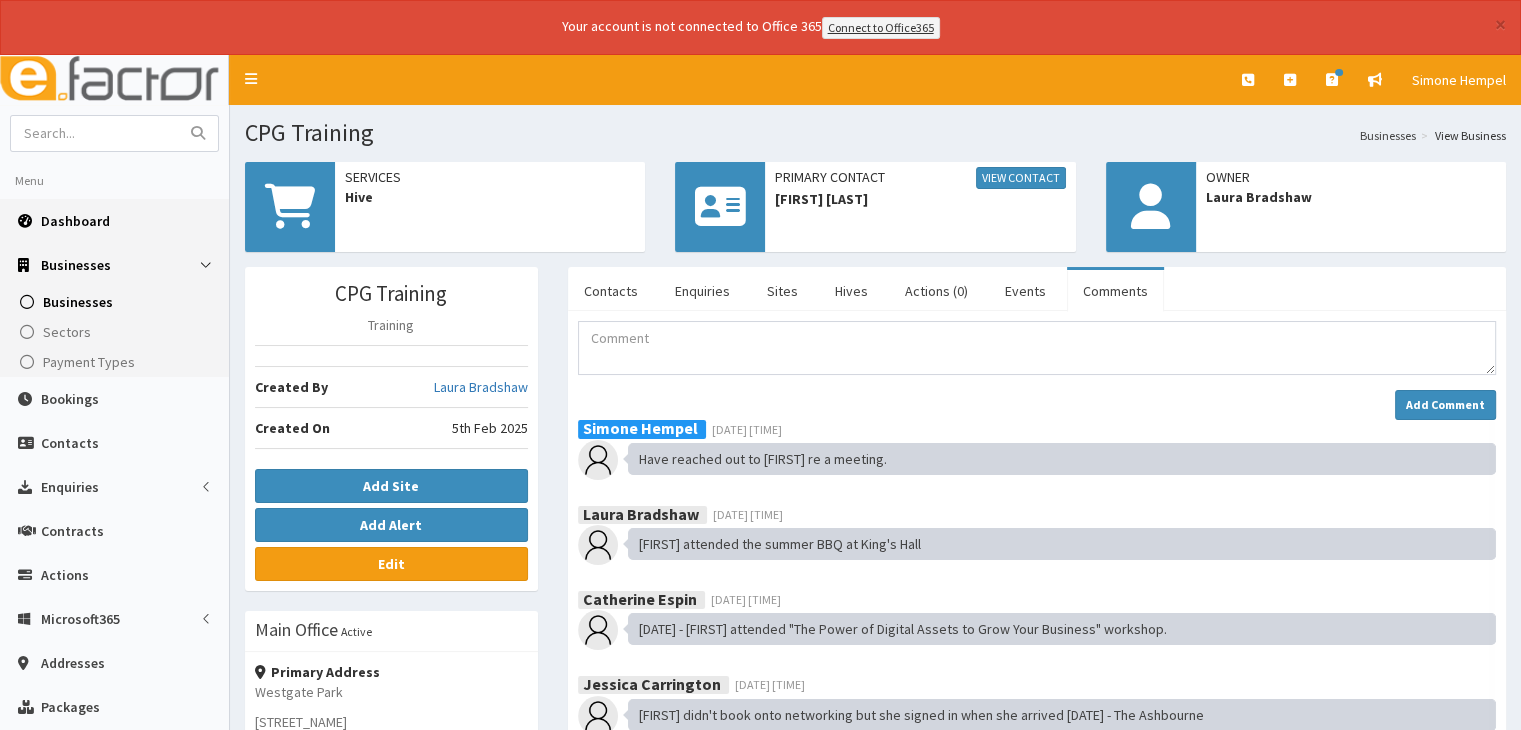 click on "Dashboard" at bounding box center [75, 221] 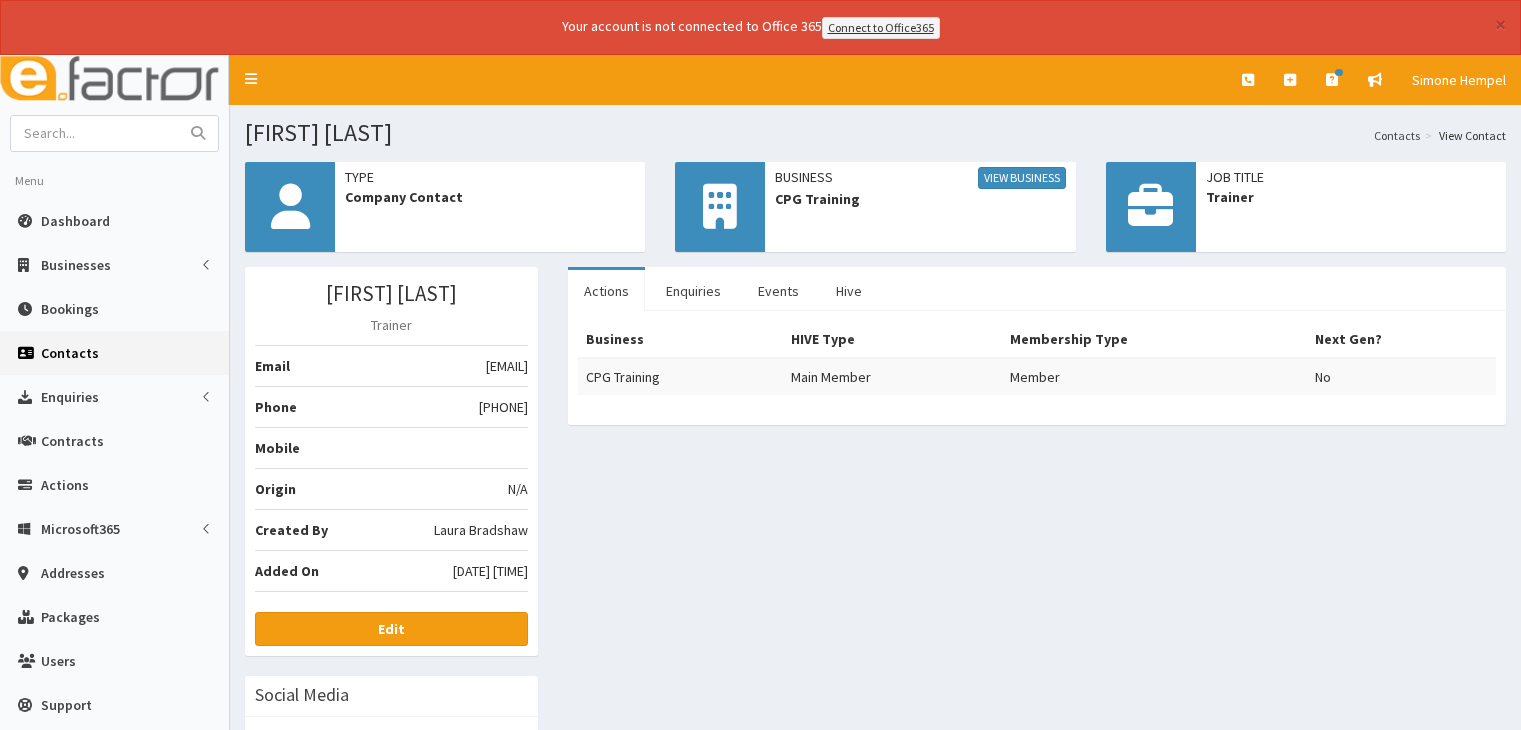 scroll, scrollTop: 0, scrollLeft: 0, axis: both 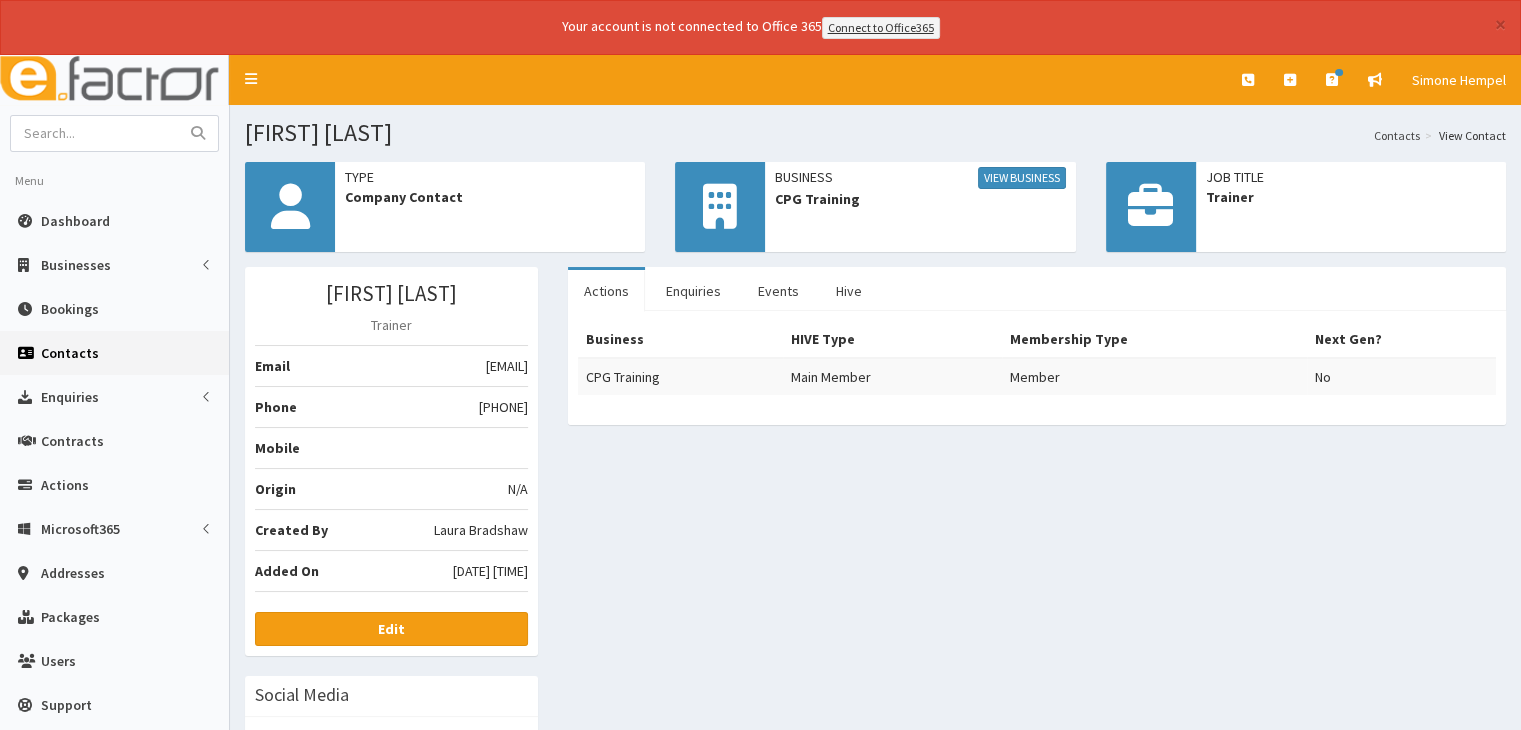 drag, startPoint x: 352, startPoint y: 363, endPoint x: 525, endPoint y: 361, distance: 173.01157 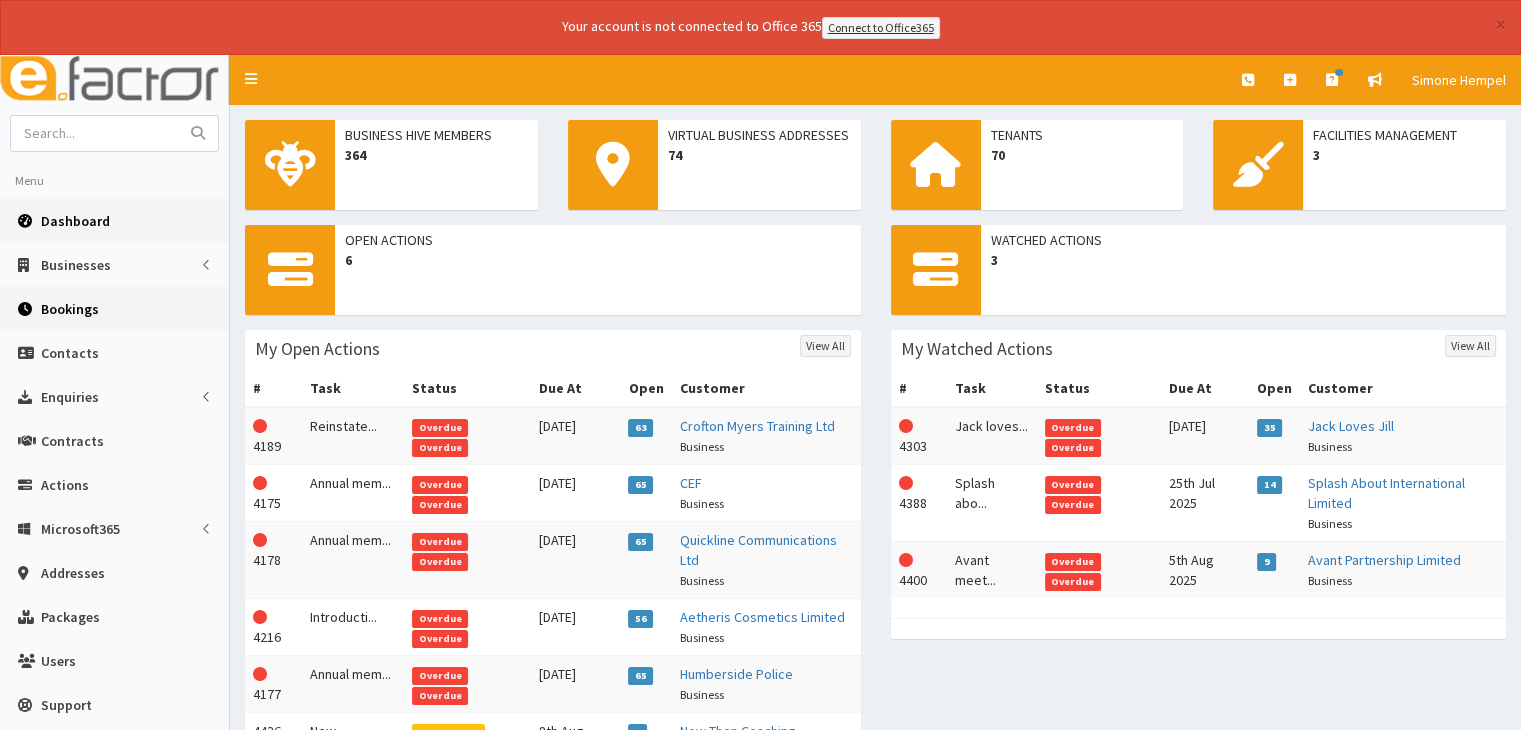 scroll, scrollTop: 164, scrollLeft: 0, axis: vertical 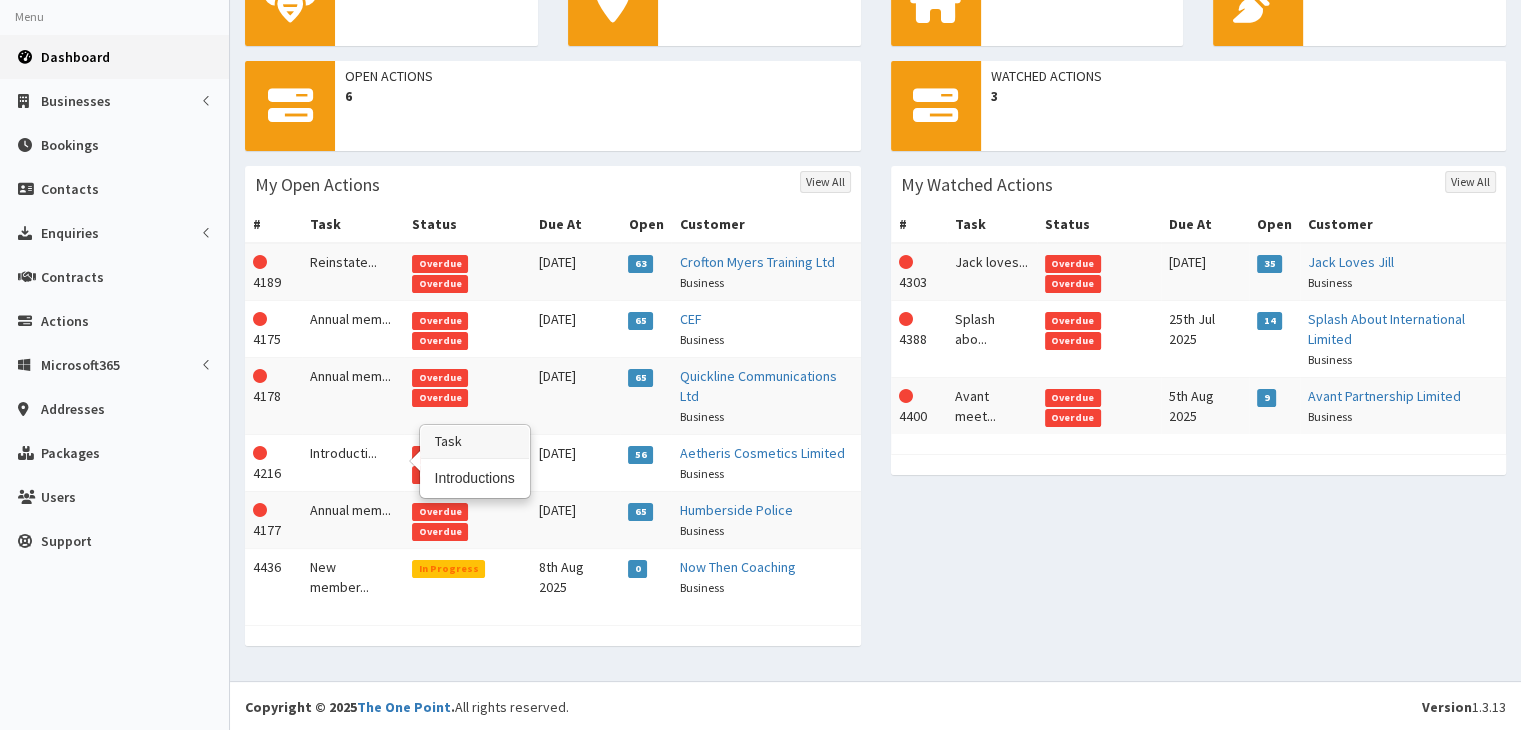 click on "Introducti..." at bounding box center (353, 462) 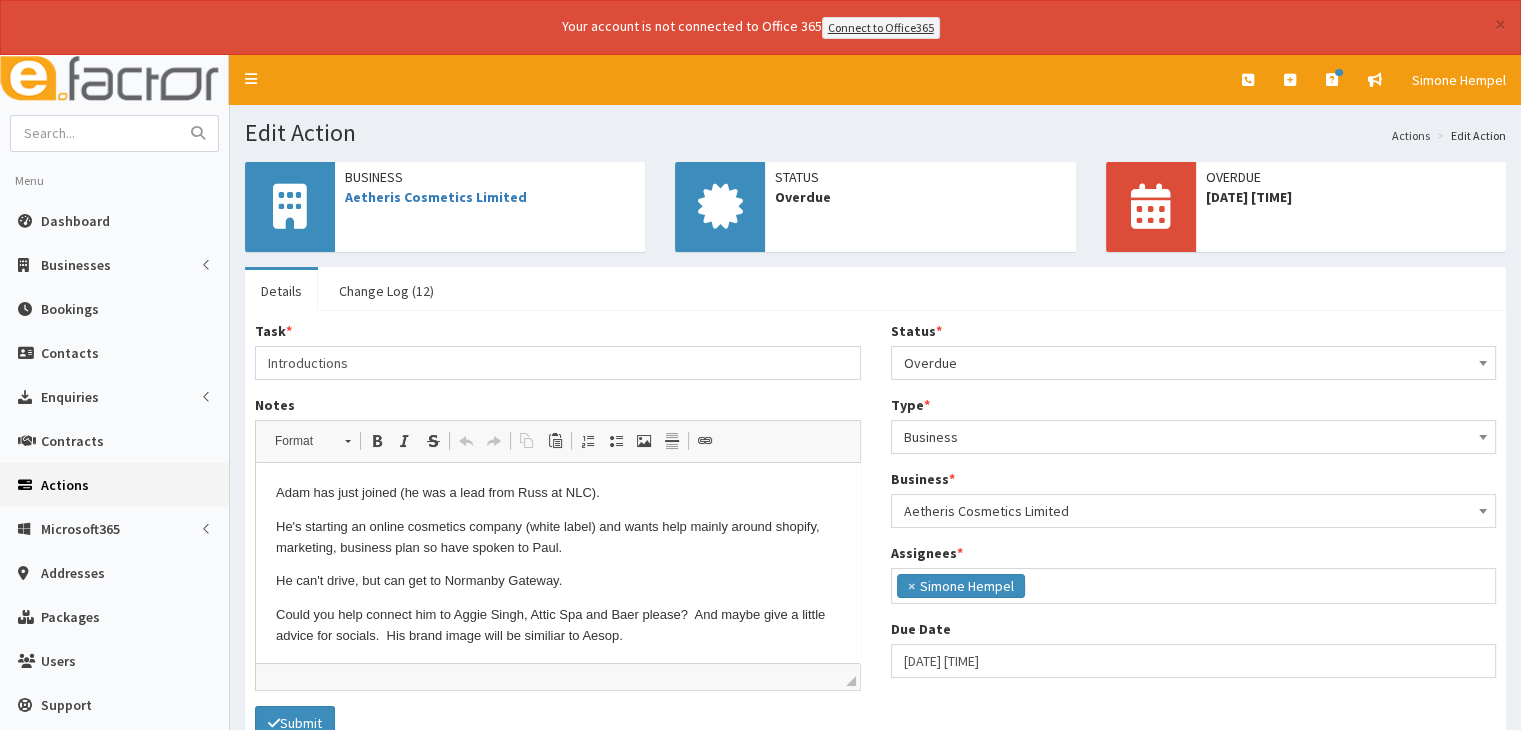 scroll, scrollTop: 0, scrollLeft: 0, axis: both 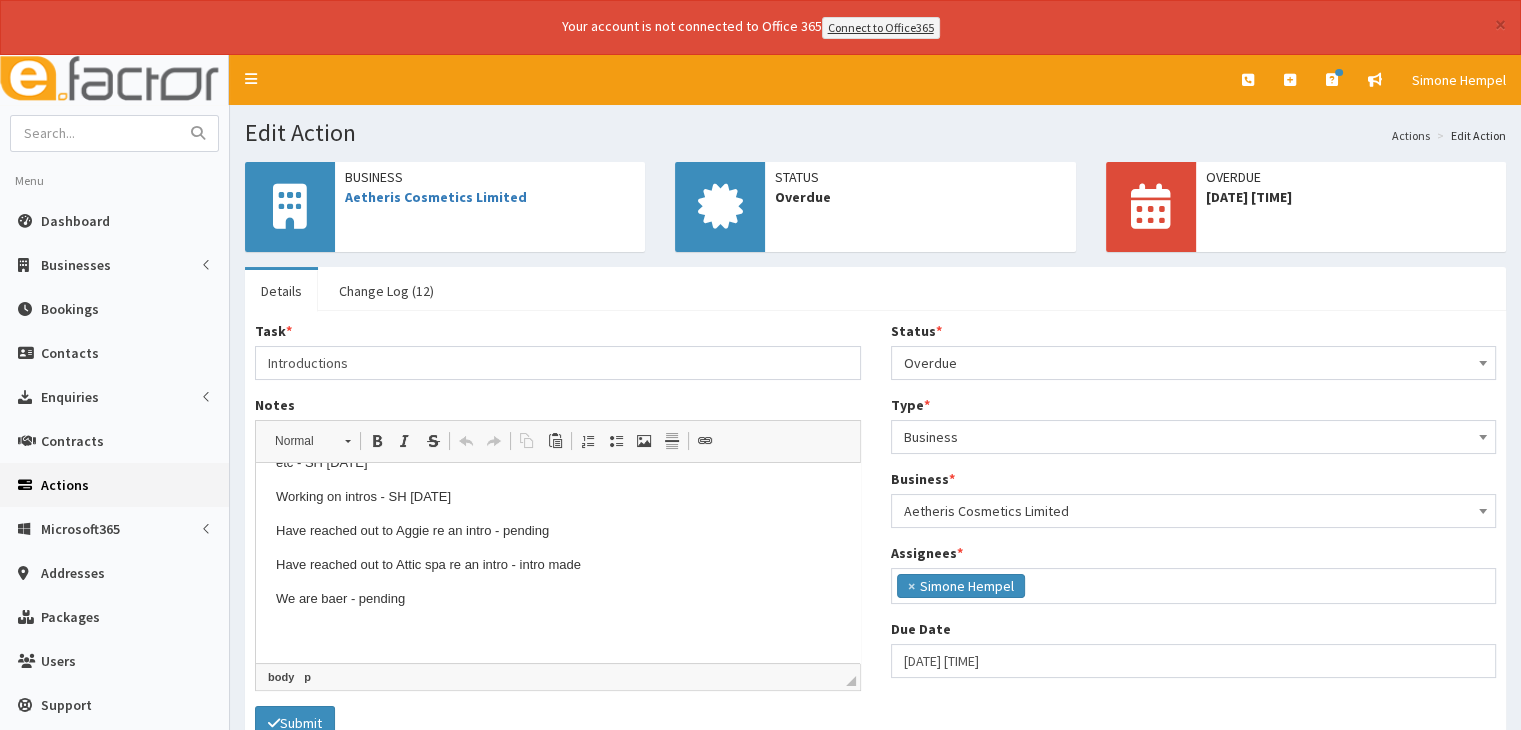 drag, startPoint x: 565, startPoint y: 531, endPoint x: 493, endPoint y: 529, distance: 72.02777 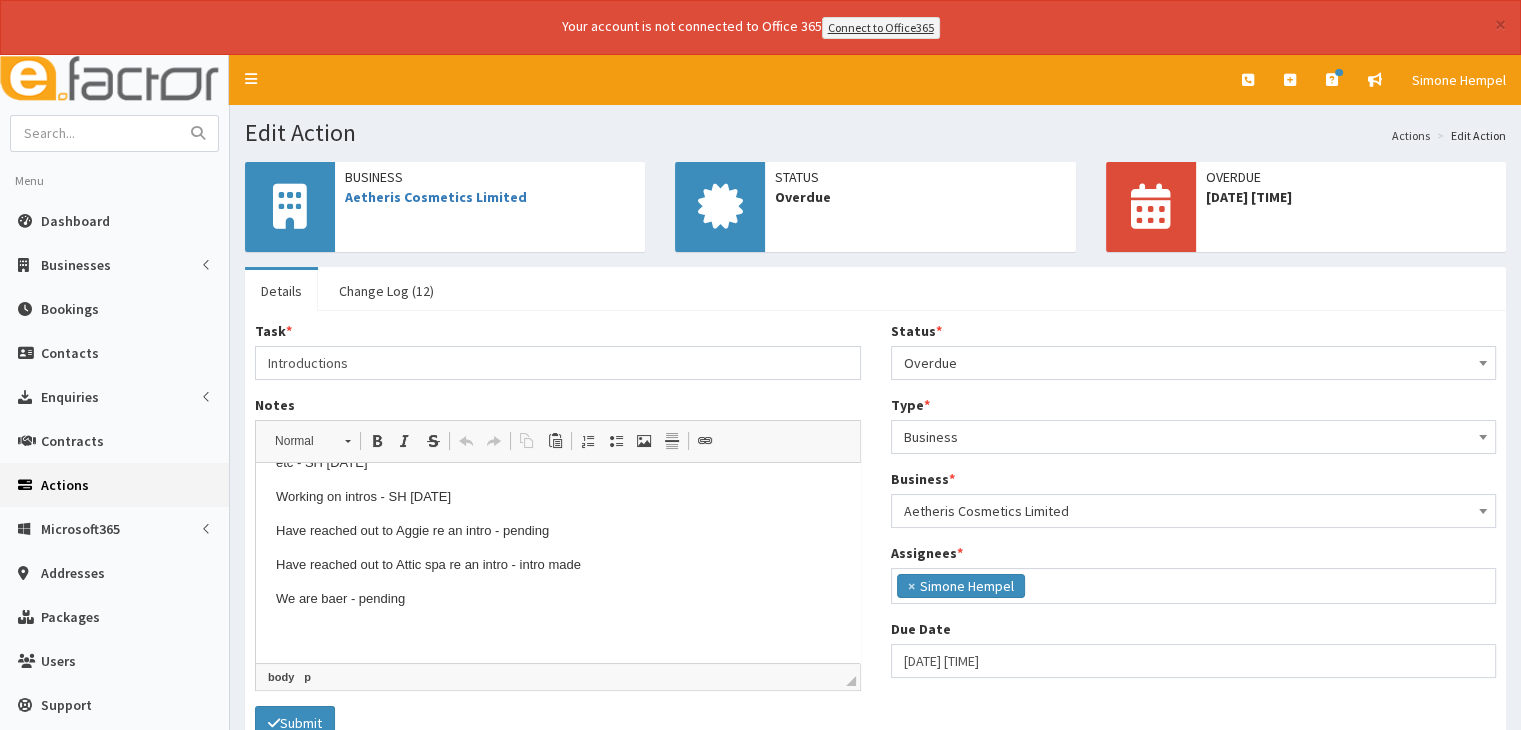 click on "Have reached out to Aggie re an intro - pending" at bounding box center [558, 531] 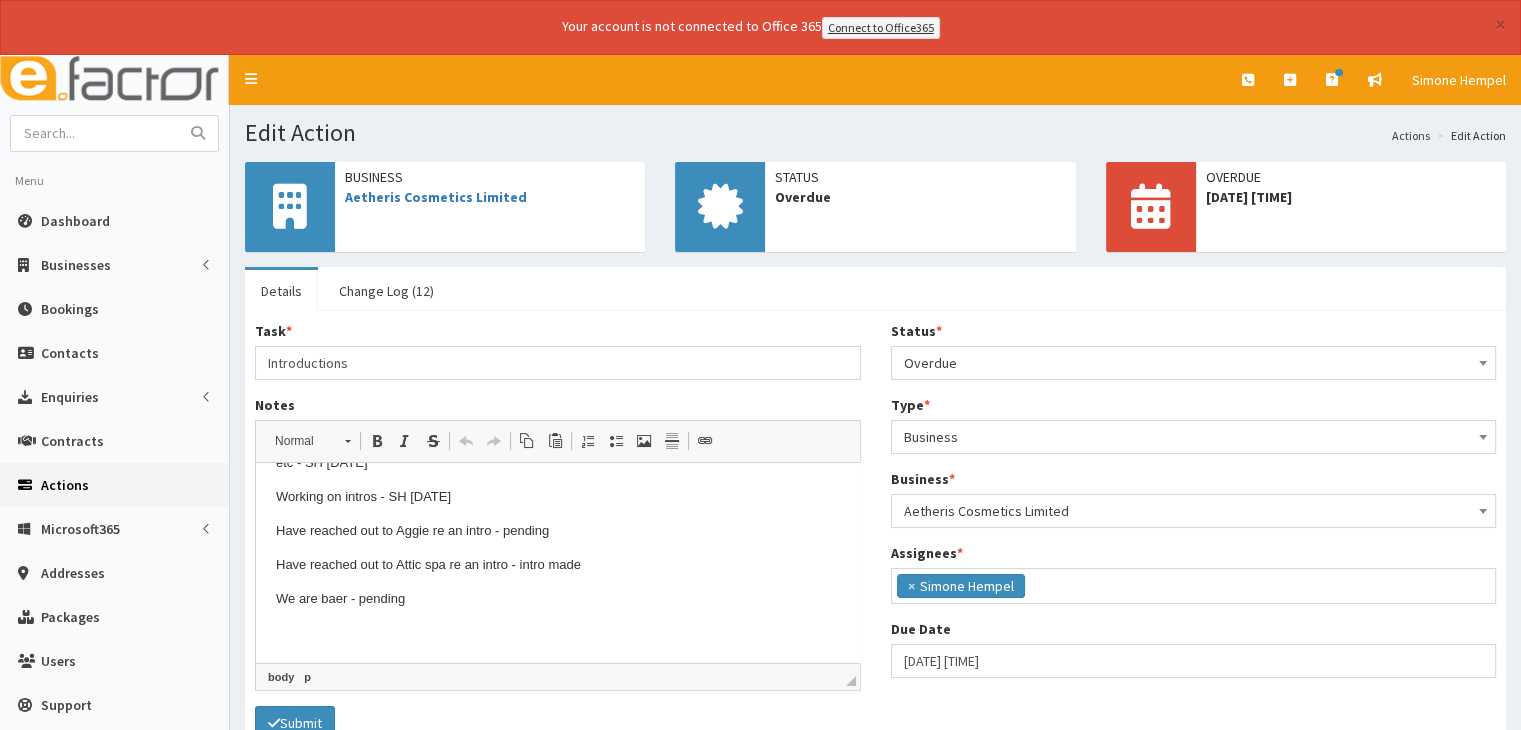 type 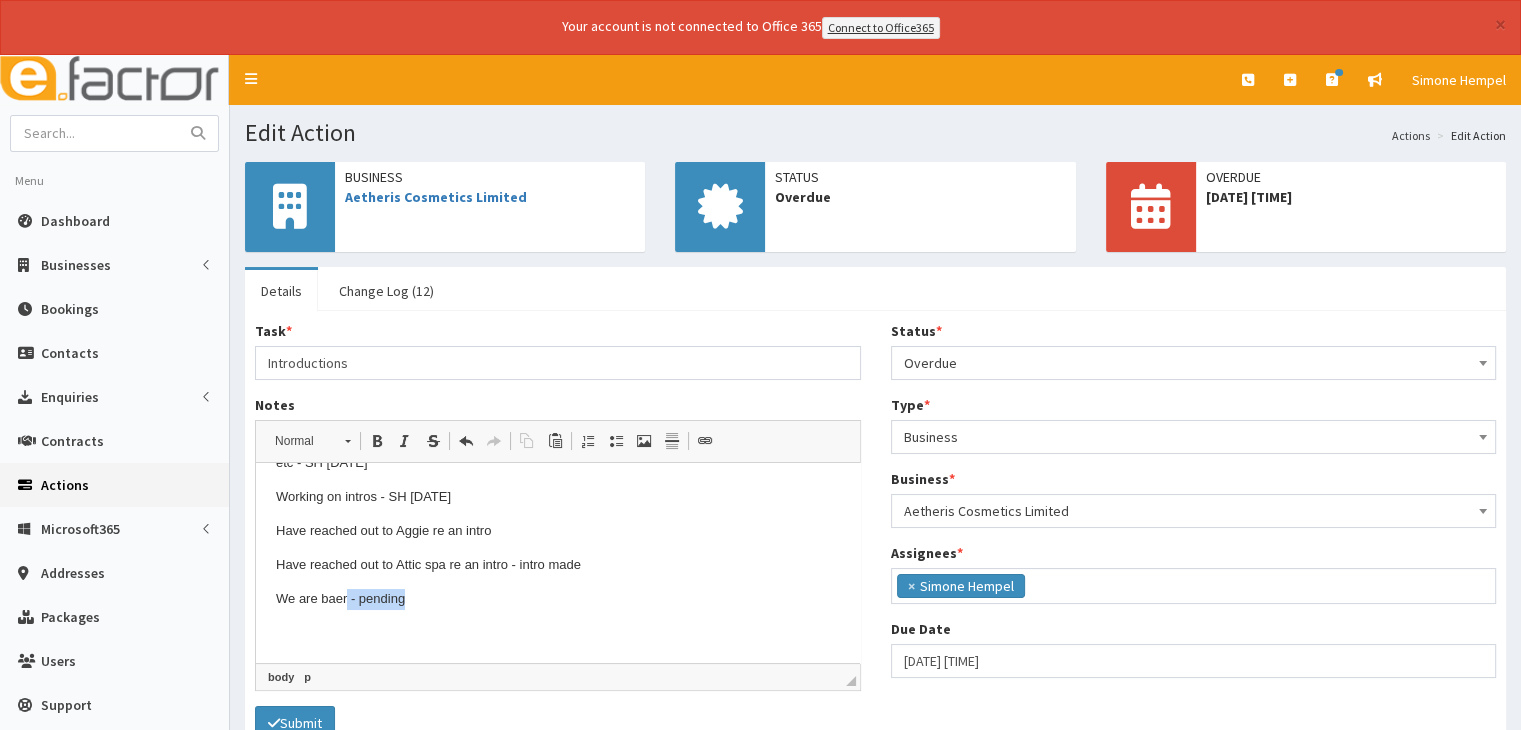 drag, startPoint x: 413, startPoint y: 603, endPoint x: 350, endPoint y: 604, distance: 63.007935 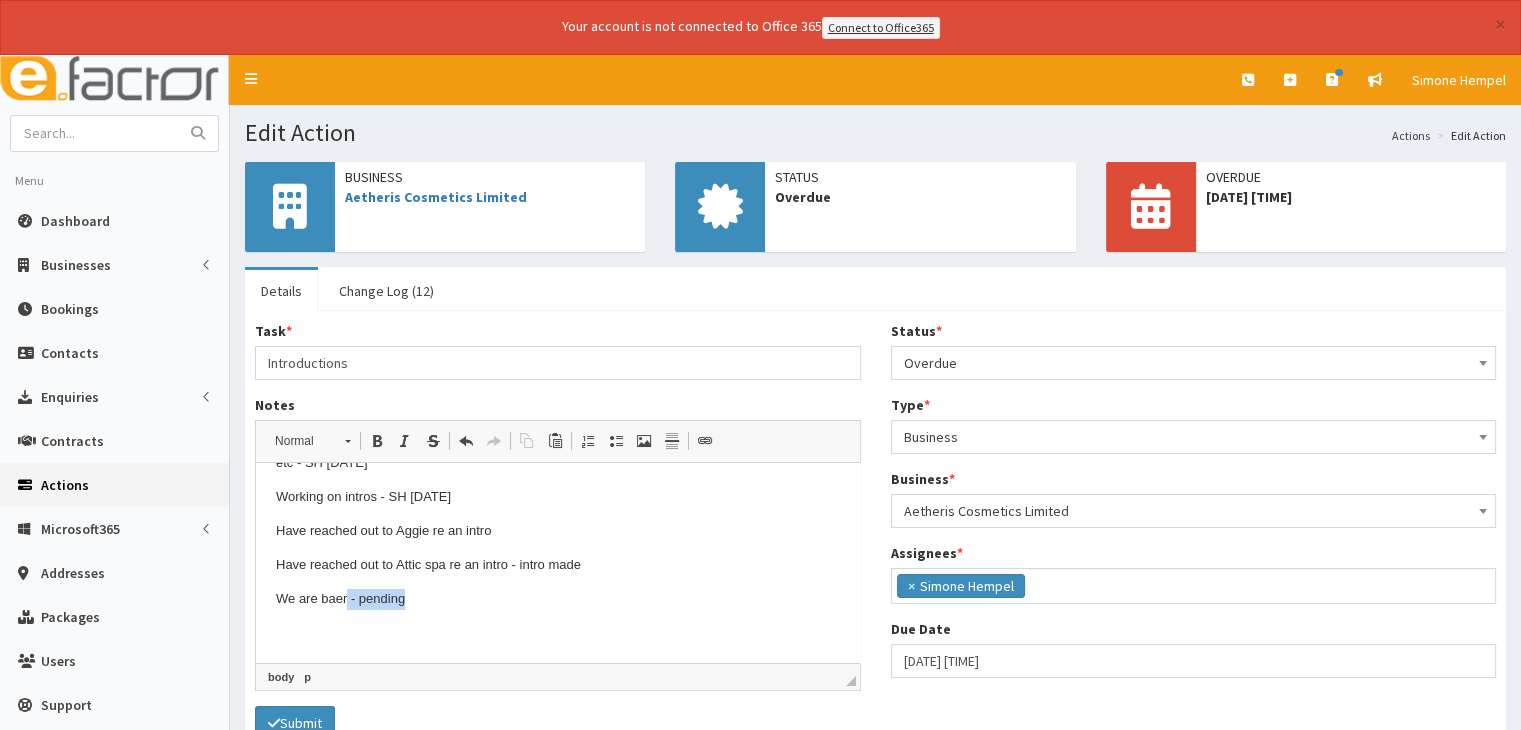 click on "We are baer - pending" at bounding box center (558, 599) 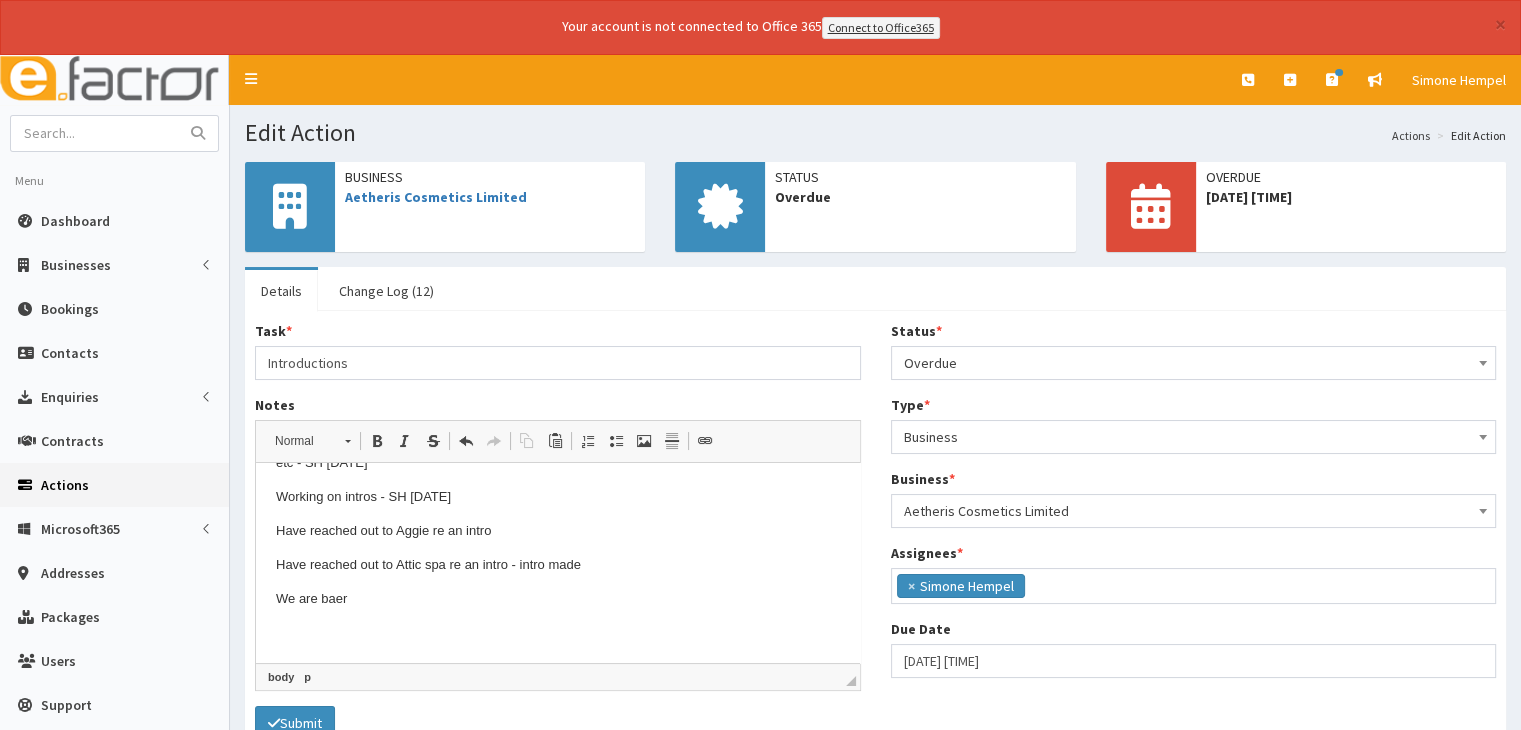 click on "Overdue" at bounding box center (1194, 363) 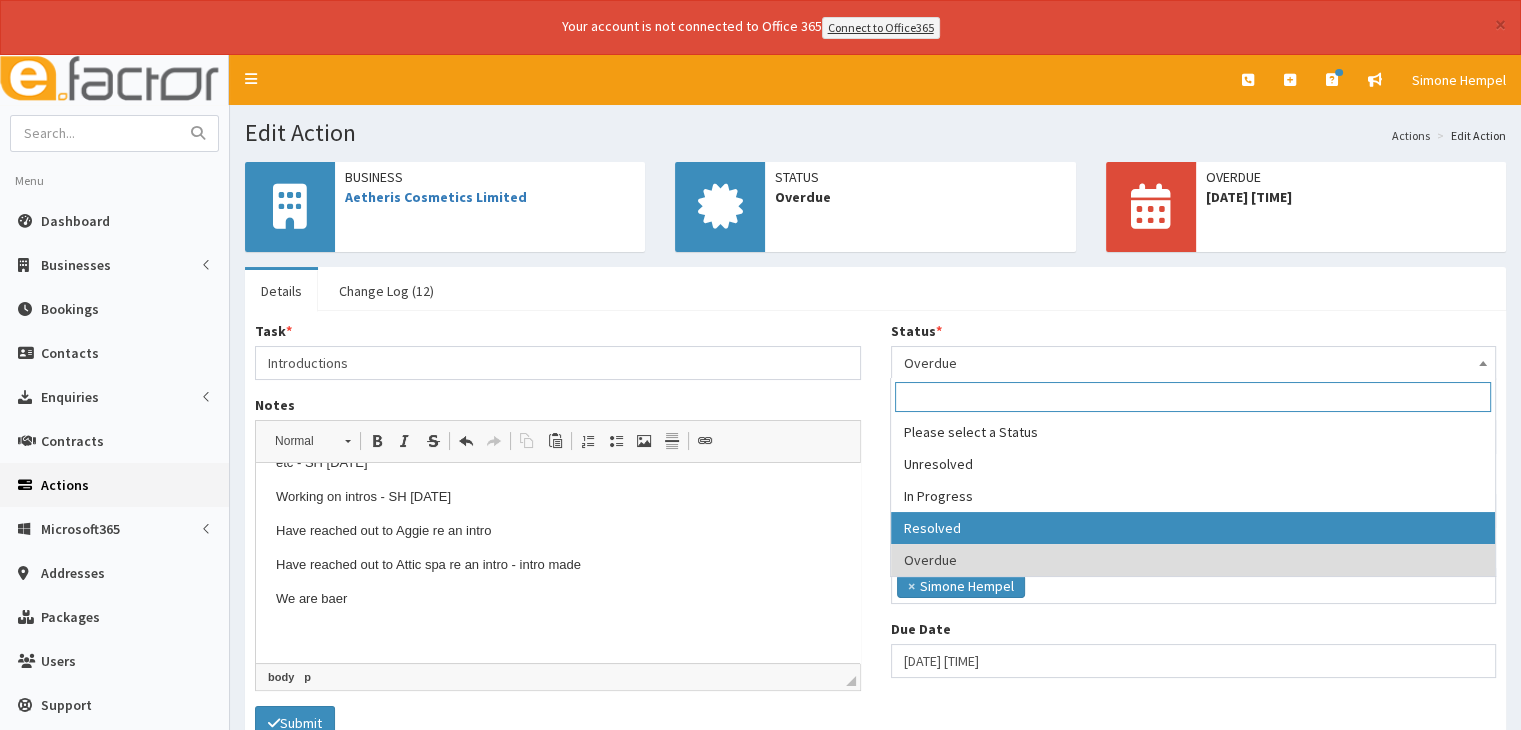 select on "3" 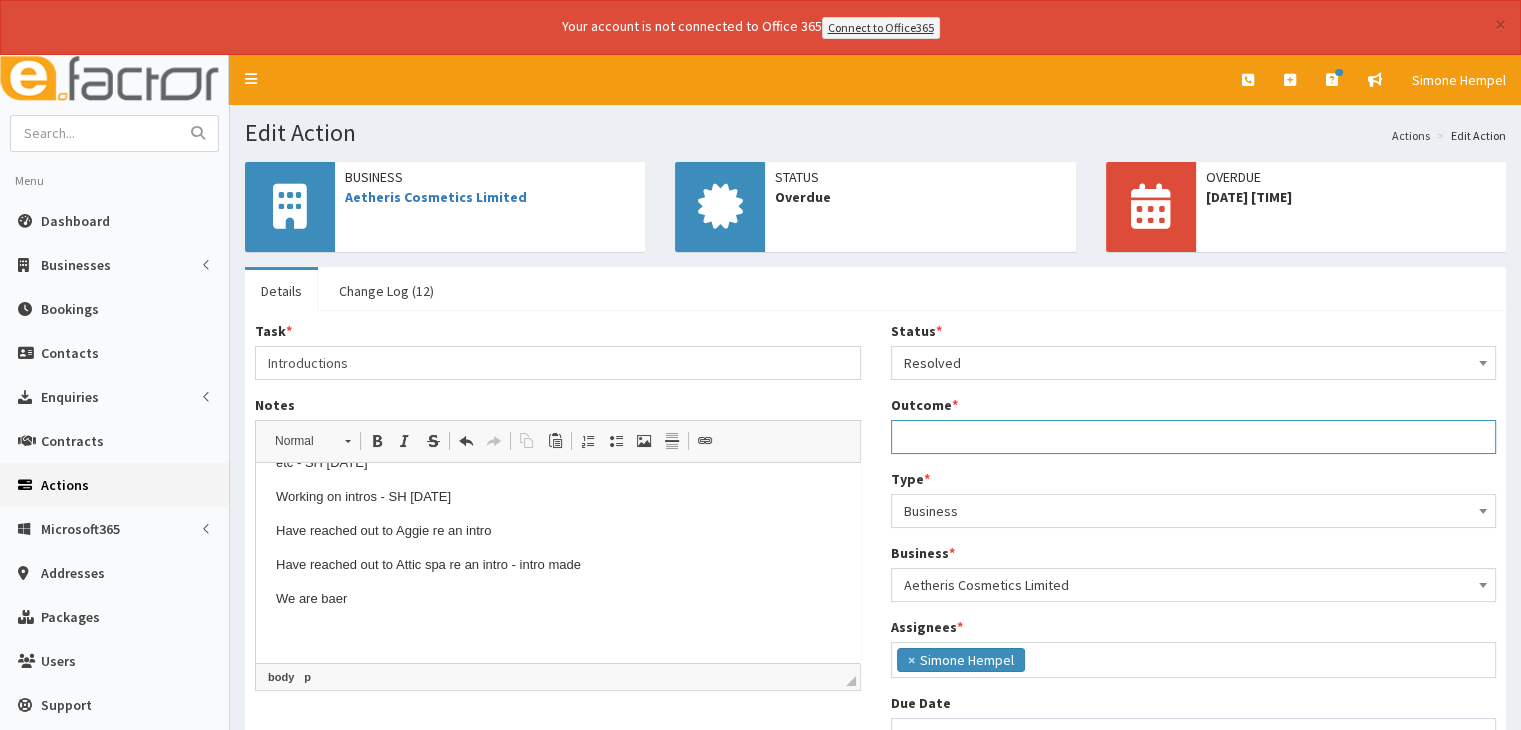 click on "Outcome  *" at bounding box center (1194, 437) 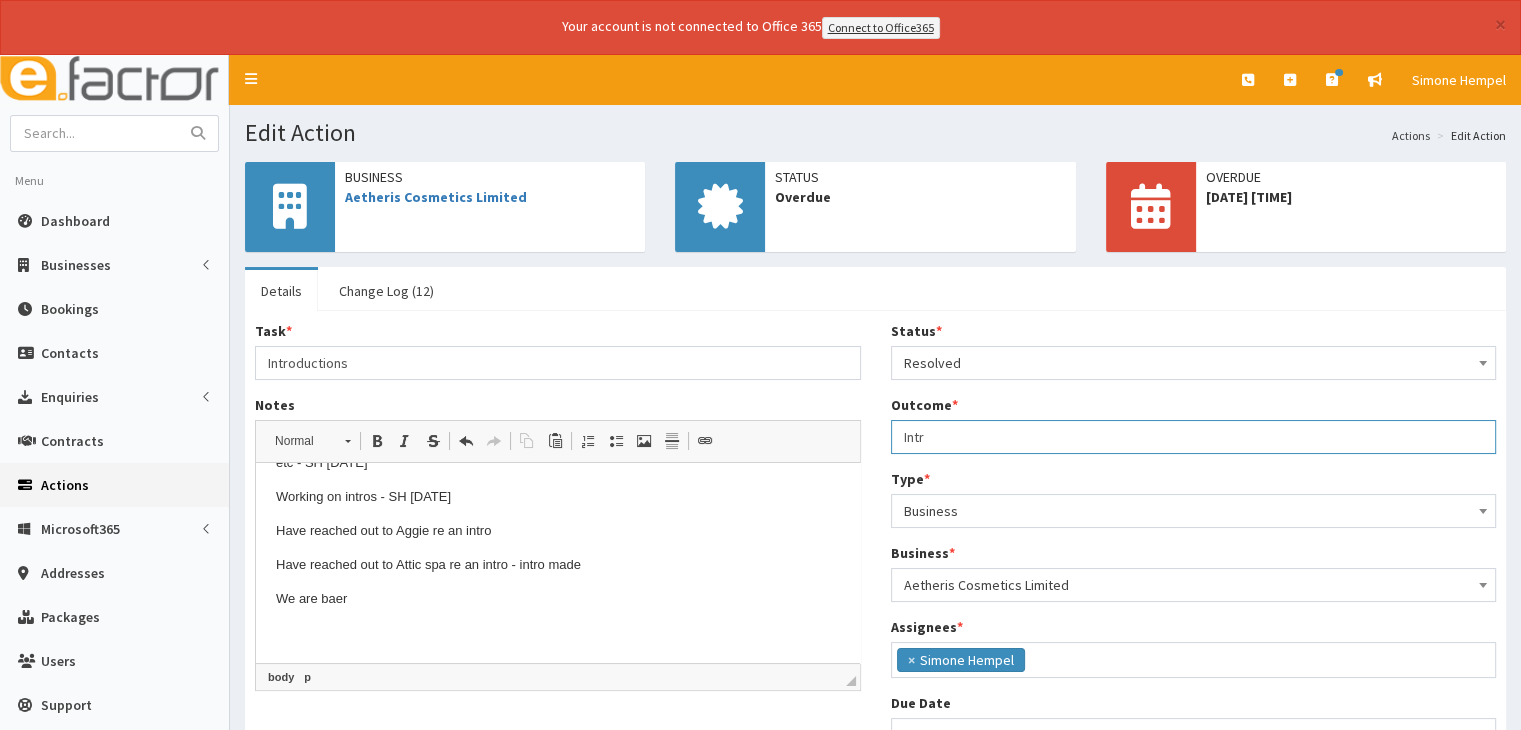 type on "Intro complete" 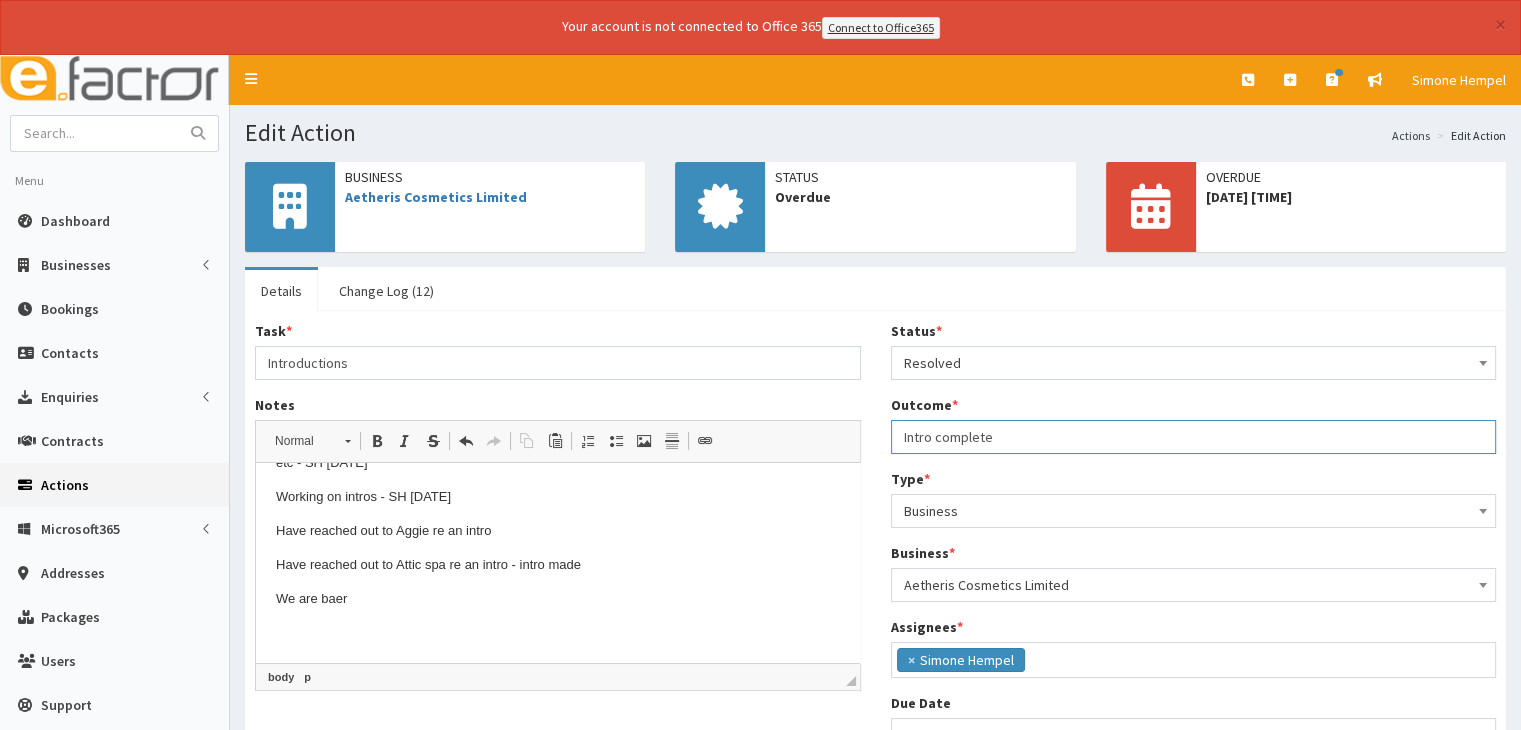 scroll, scrollTop: 165, scrollLeft: 0, axis: vertical 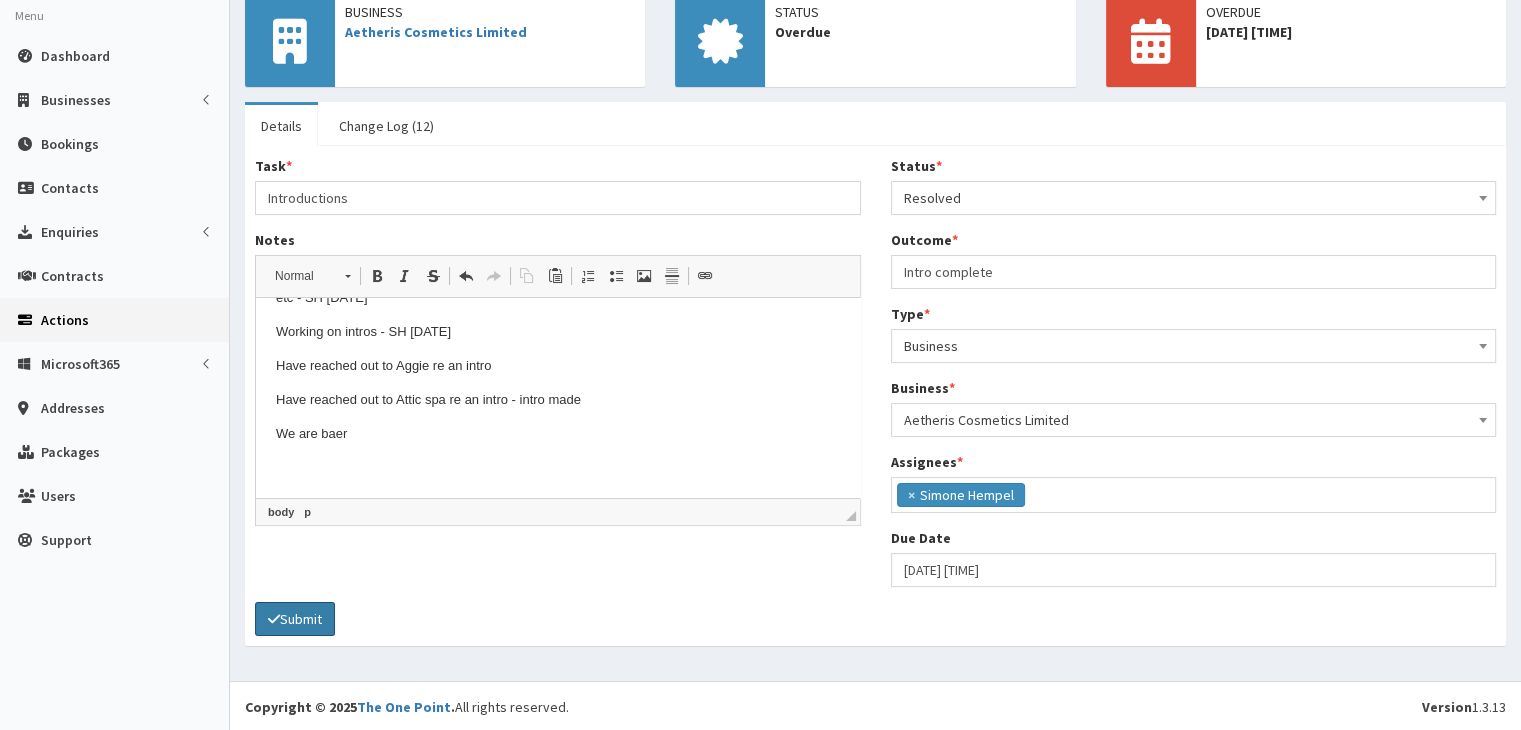 click on "Submit" at bounding box center [295, 619] 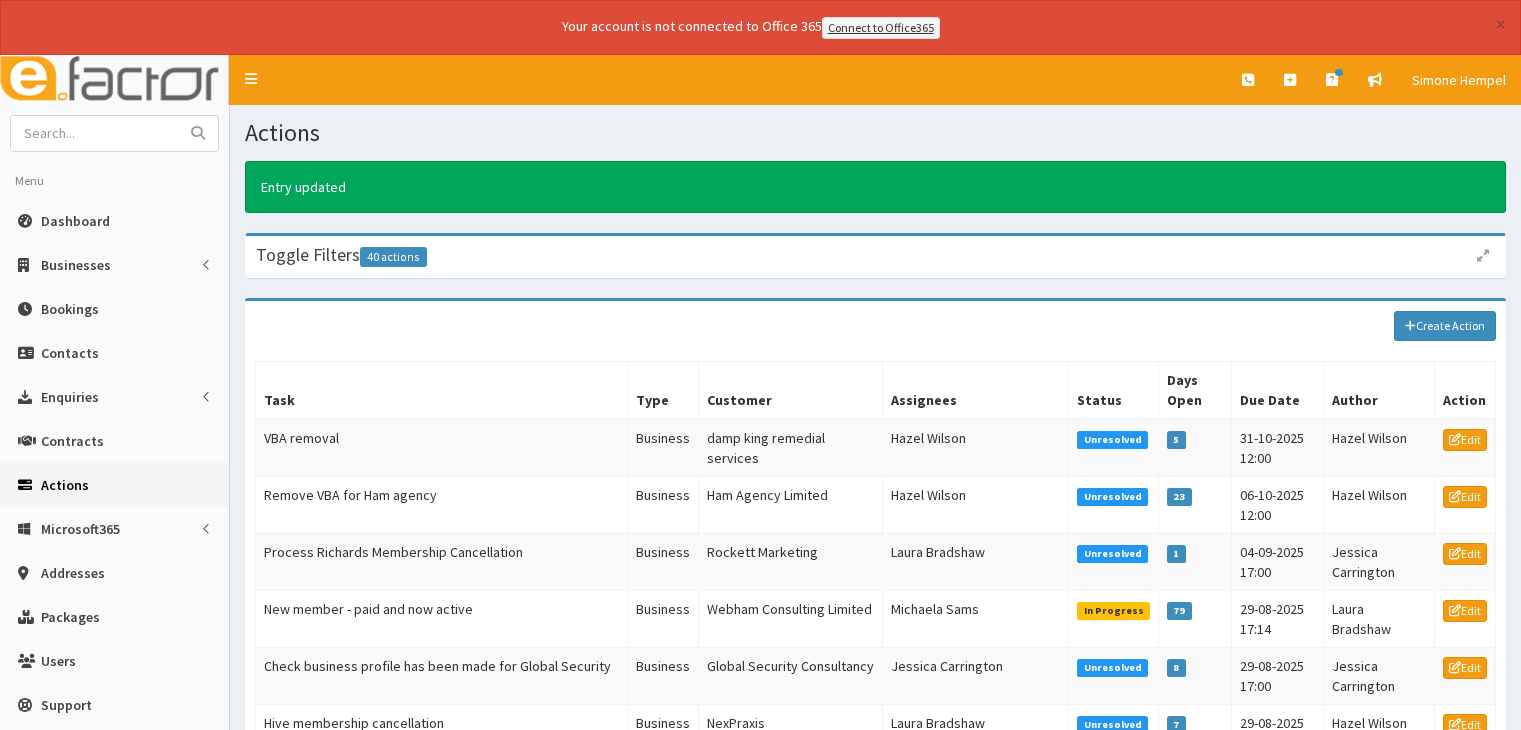 scroll, scrollTop: 0, scrollLeft: 0, axis: both 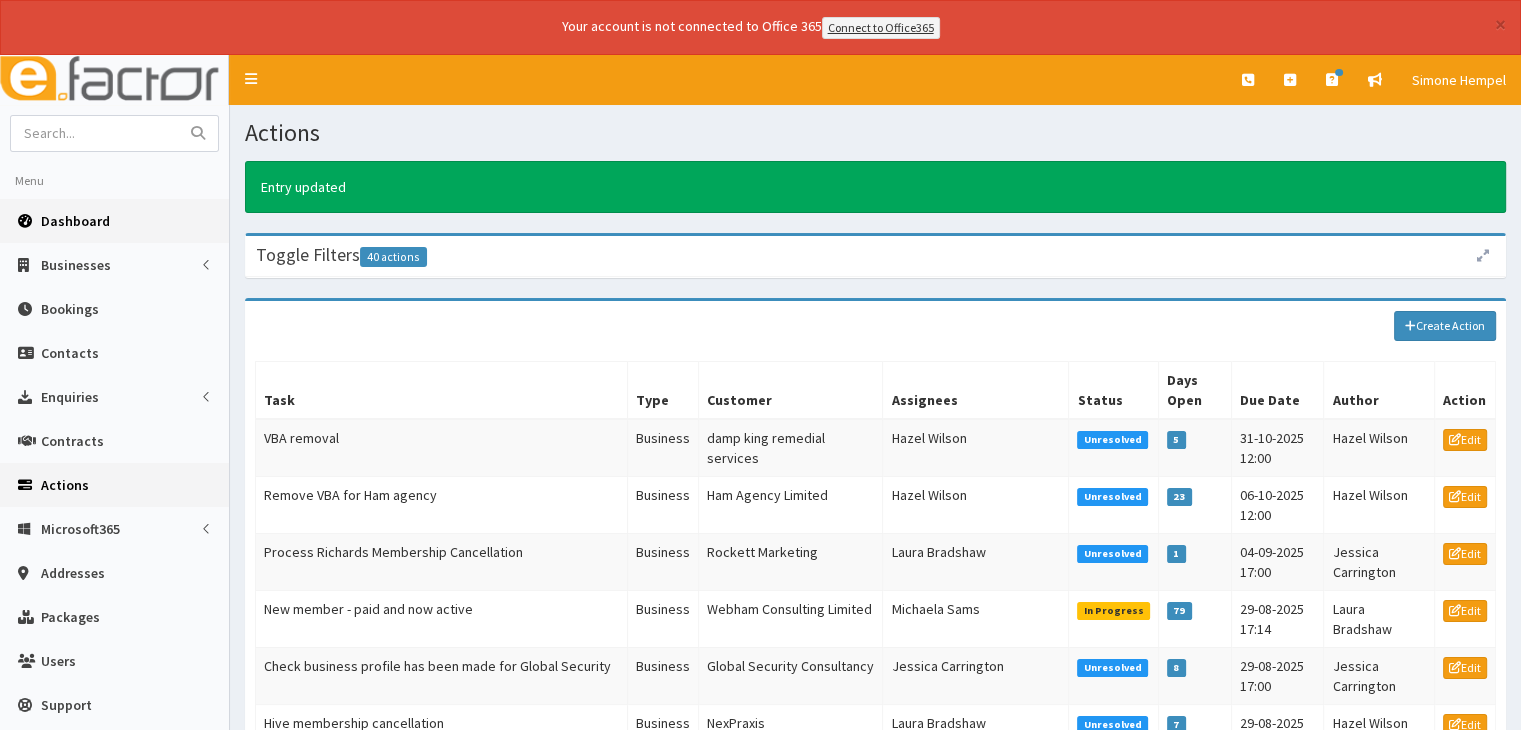 click on "Dashboard" at bounding box center (114, 221) 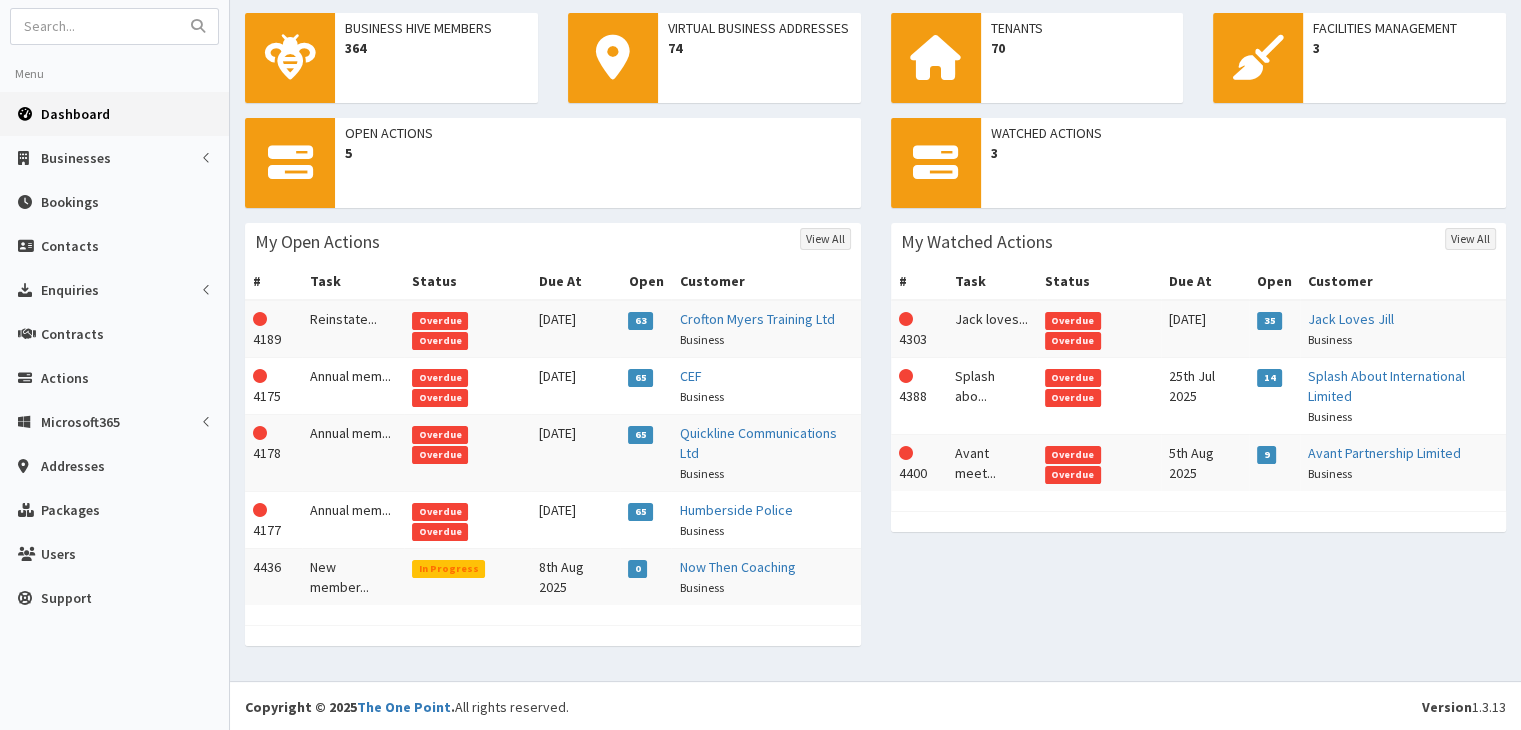 scroll, scrollTop: 0, scrollLeft: 0, axis: both 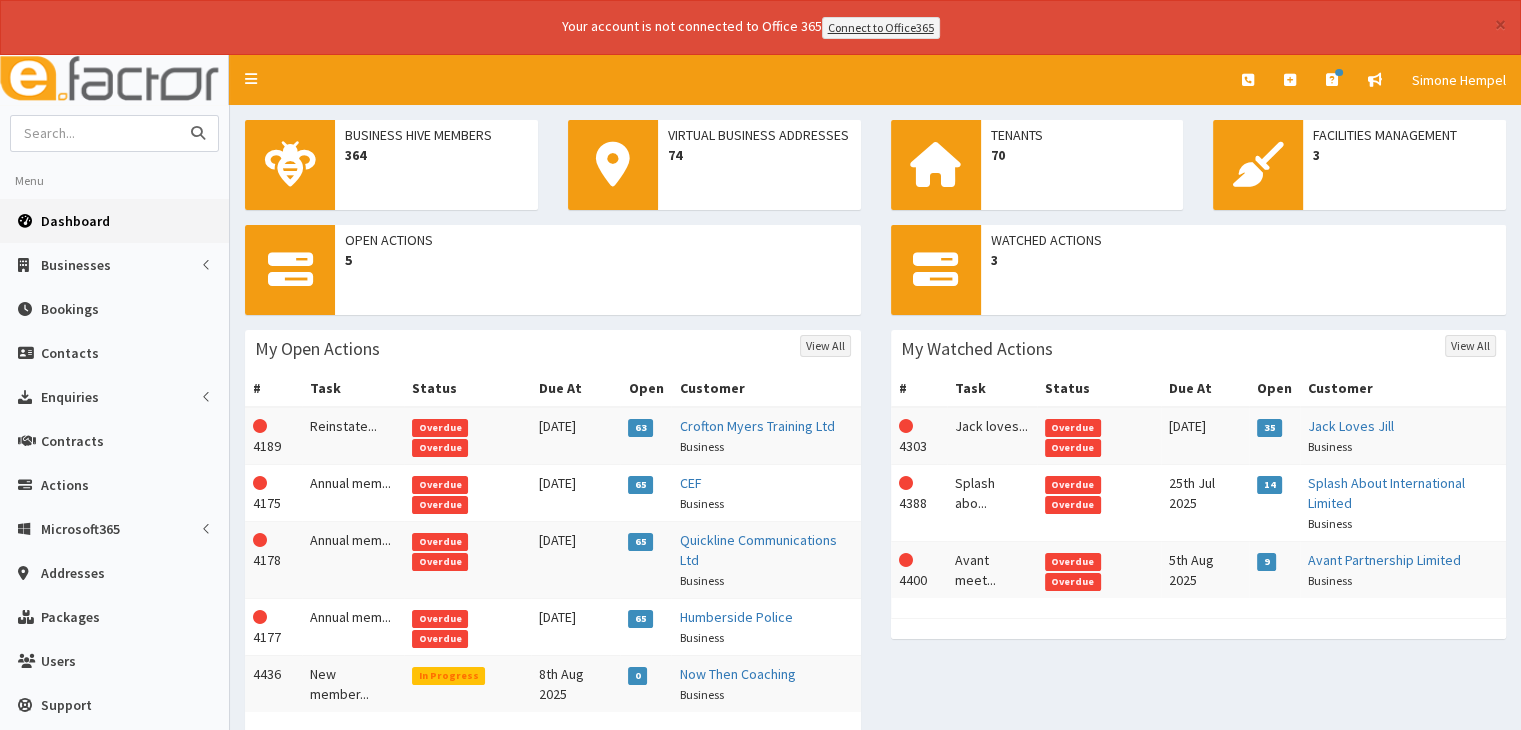 click at bounding box center [95, 133] 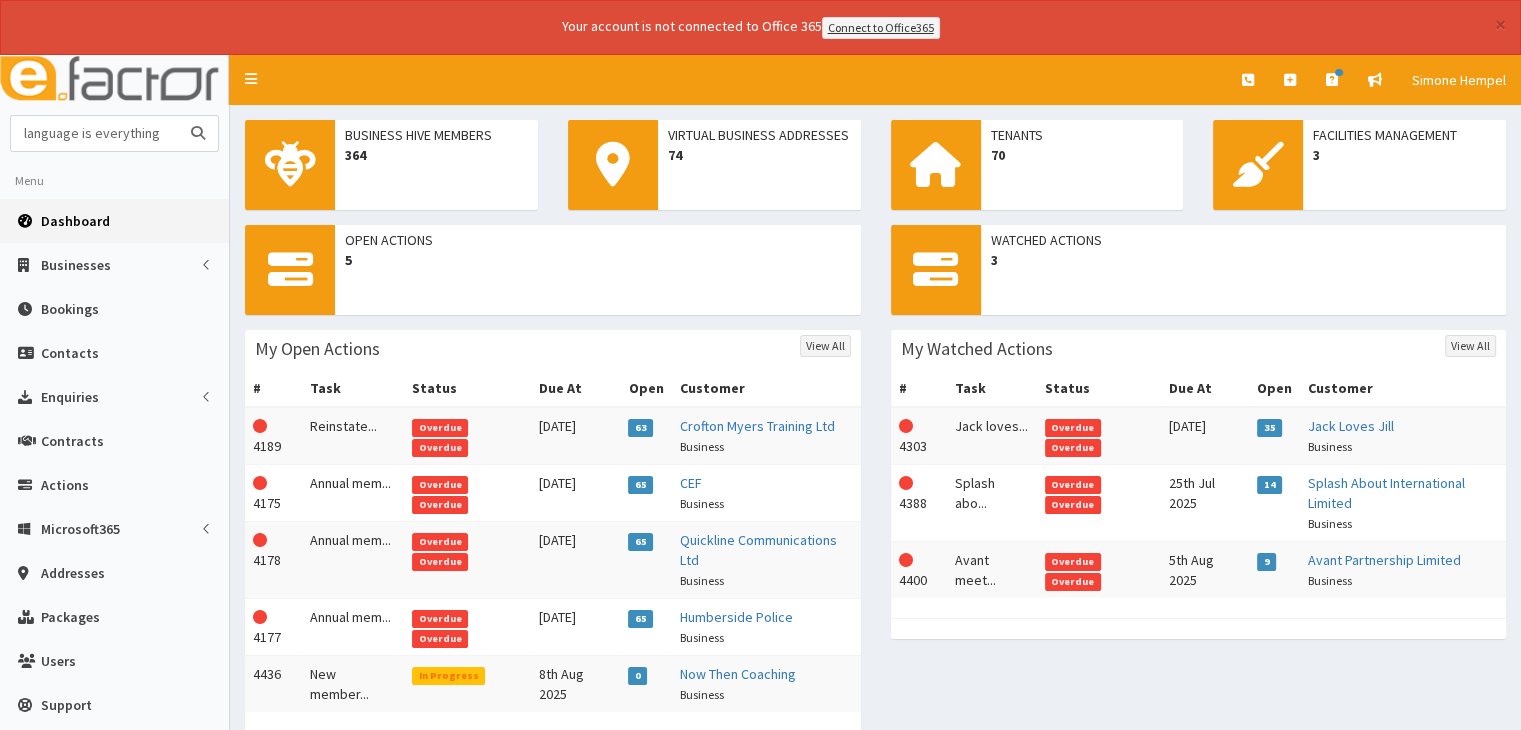 type on "language is everything" 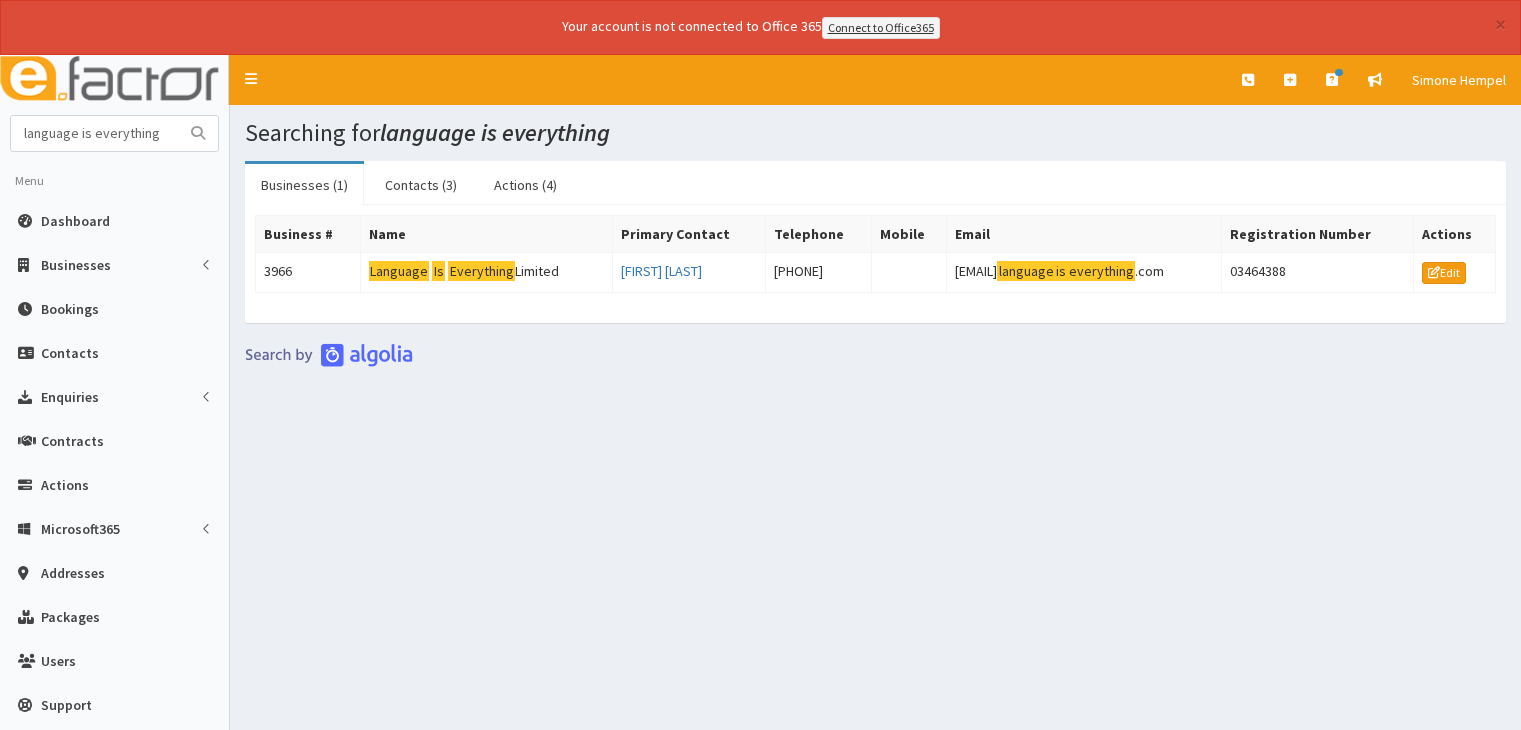 scroll, scrollTop: 0, scrollLeft: 0, axis: both 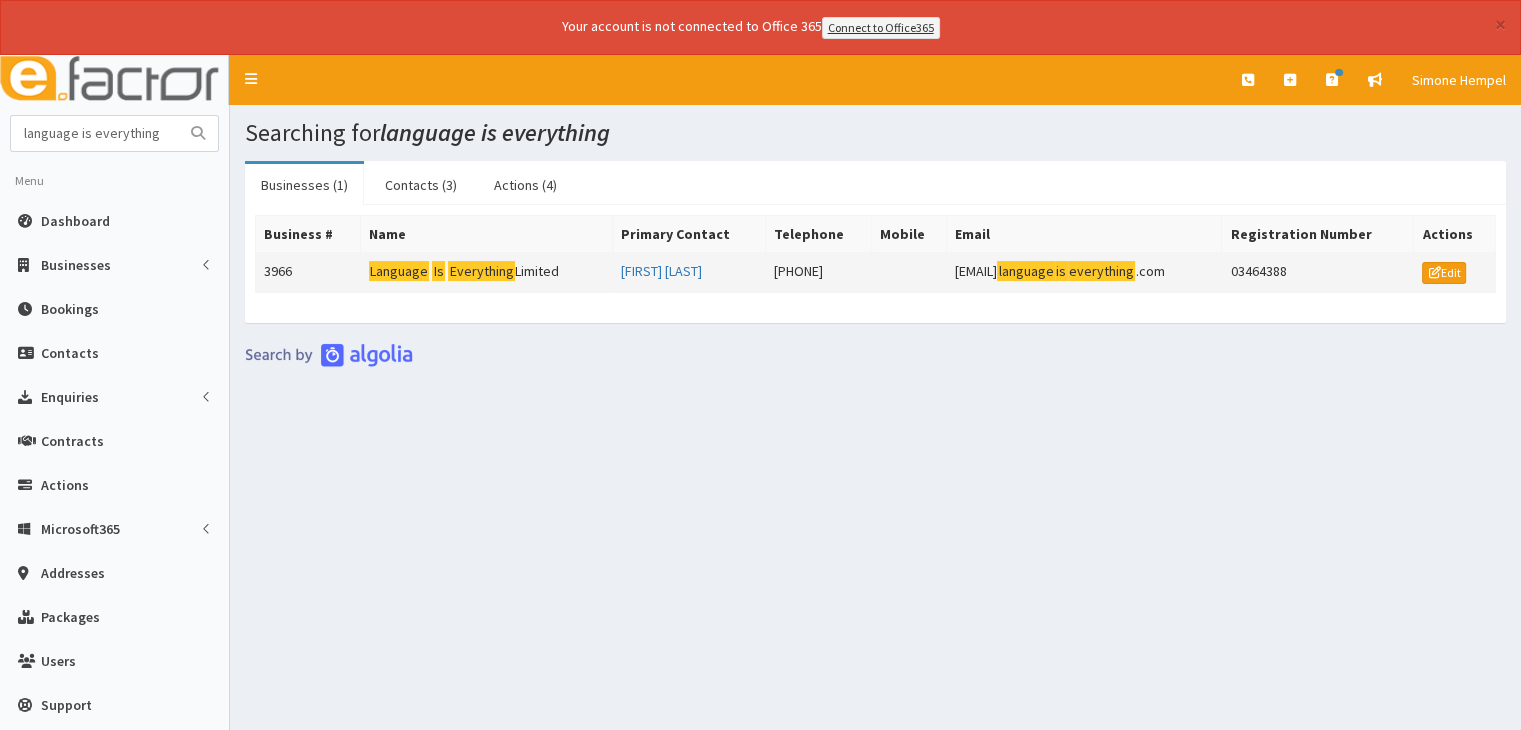 click on "Everything" 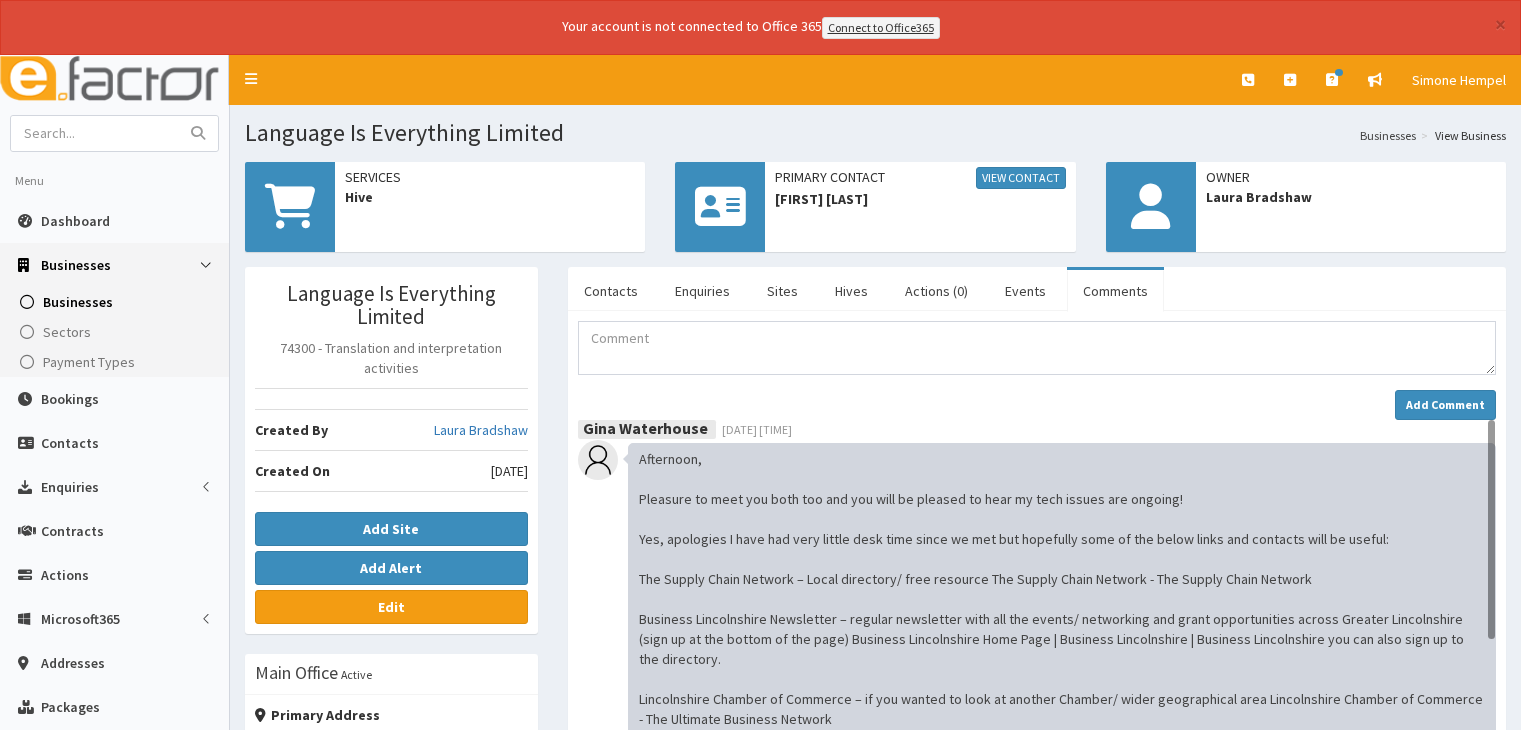 scroll, scrollTop: 0, scrollLeft: 0, axis: both 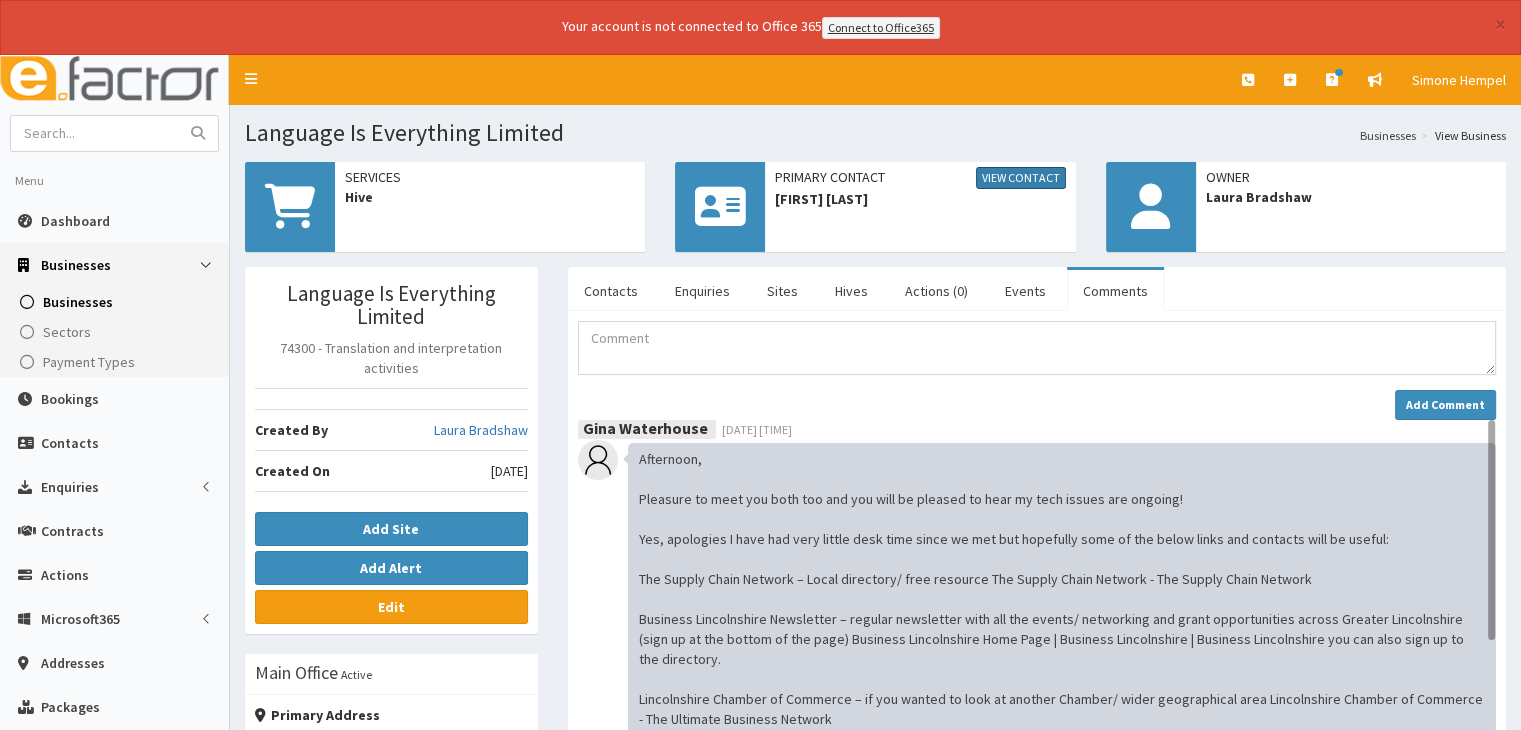 click on "View Contact" at bounding box center (1021, 178) 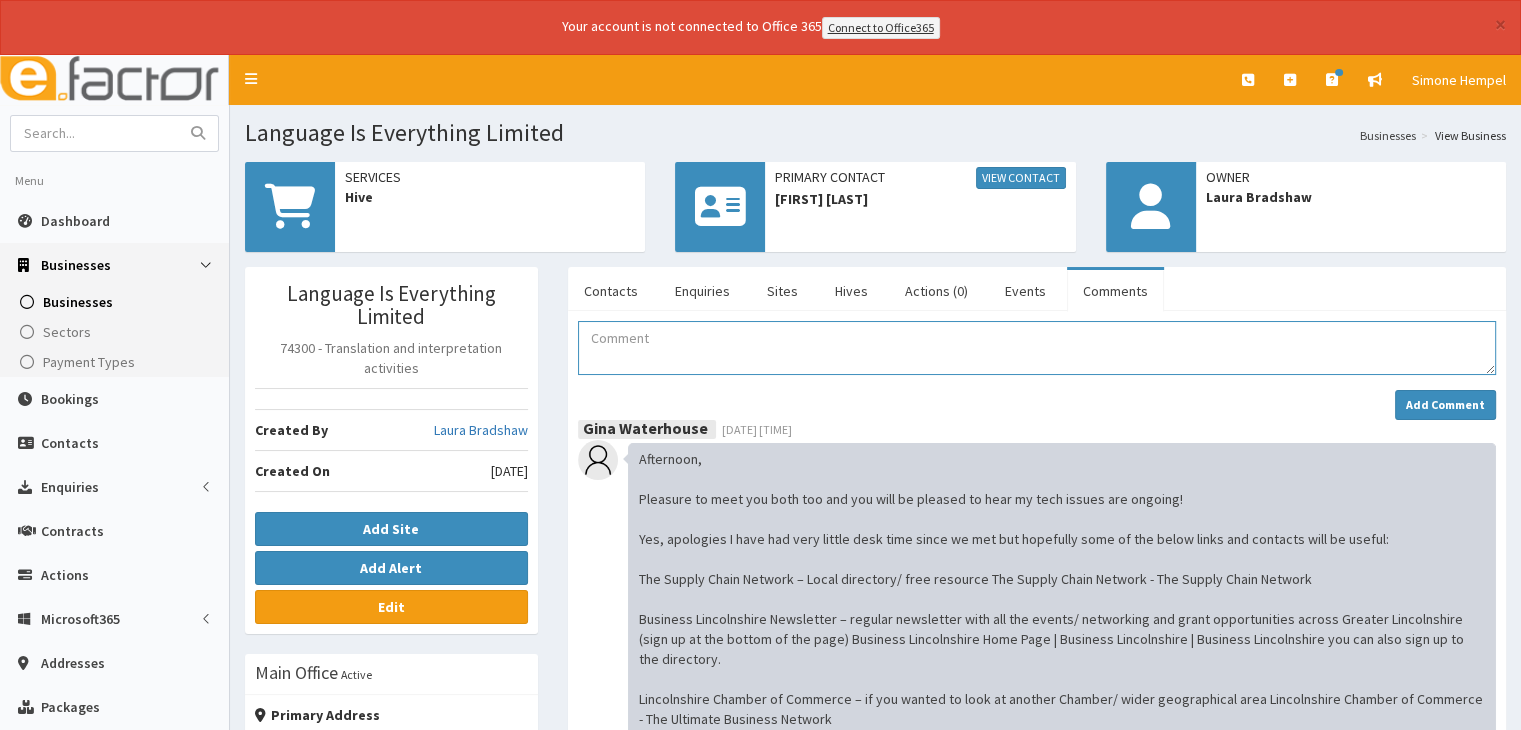 click at bounding box center [1037, 348] 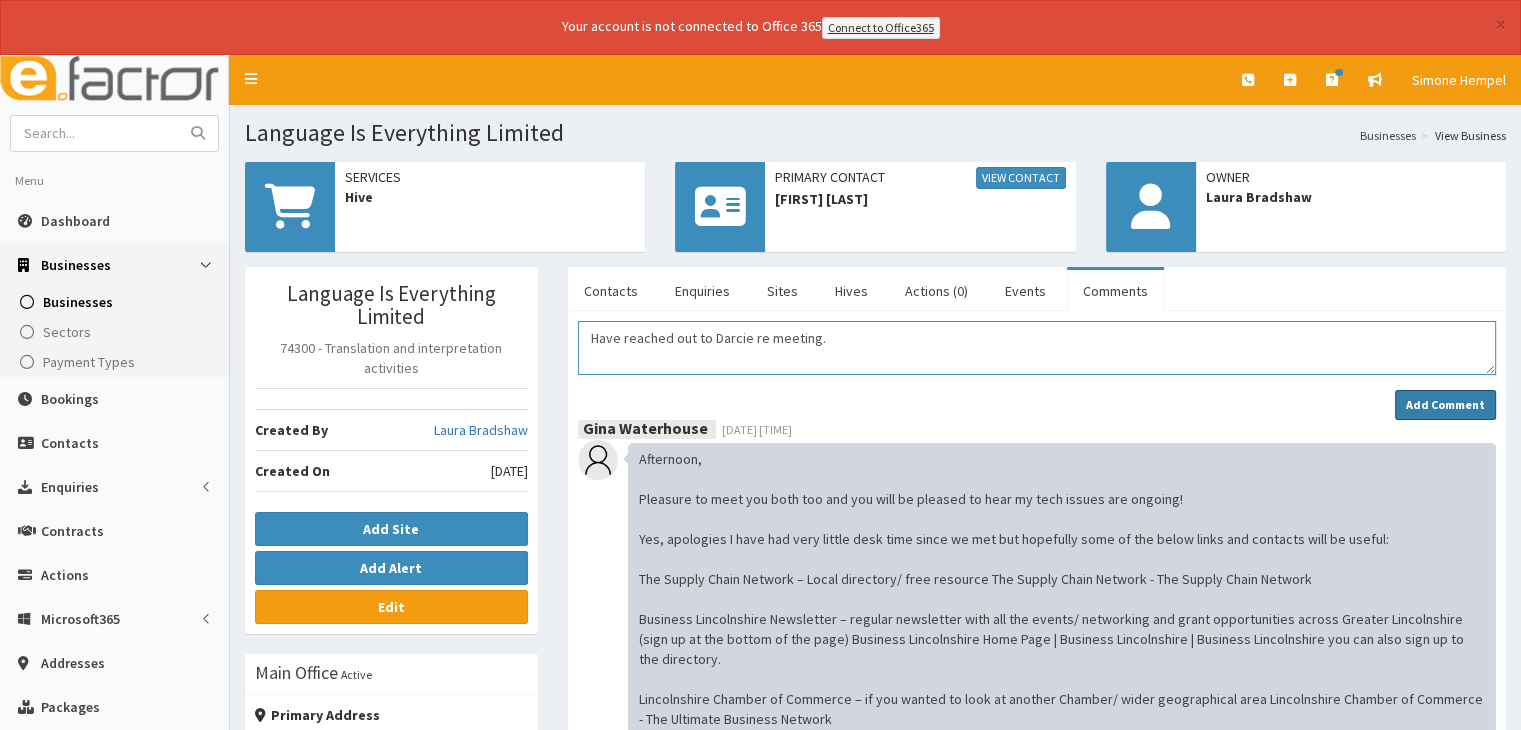type on "Have reached out to Darcie re meeting." 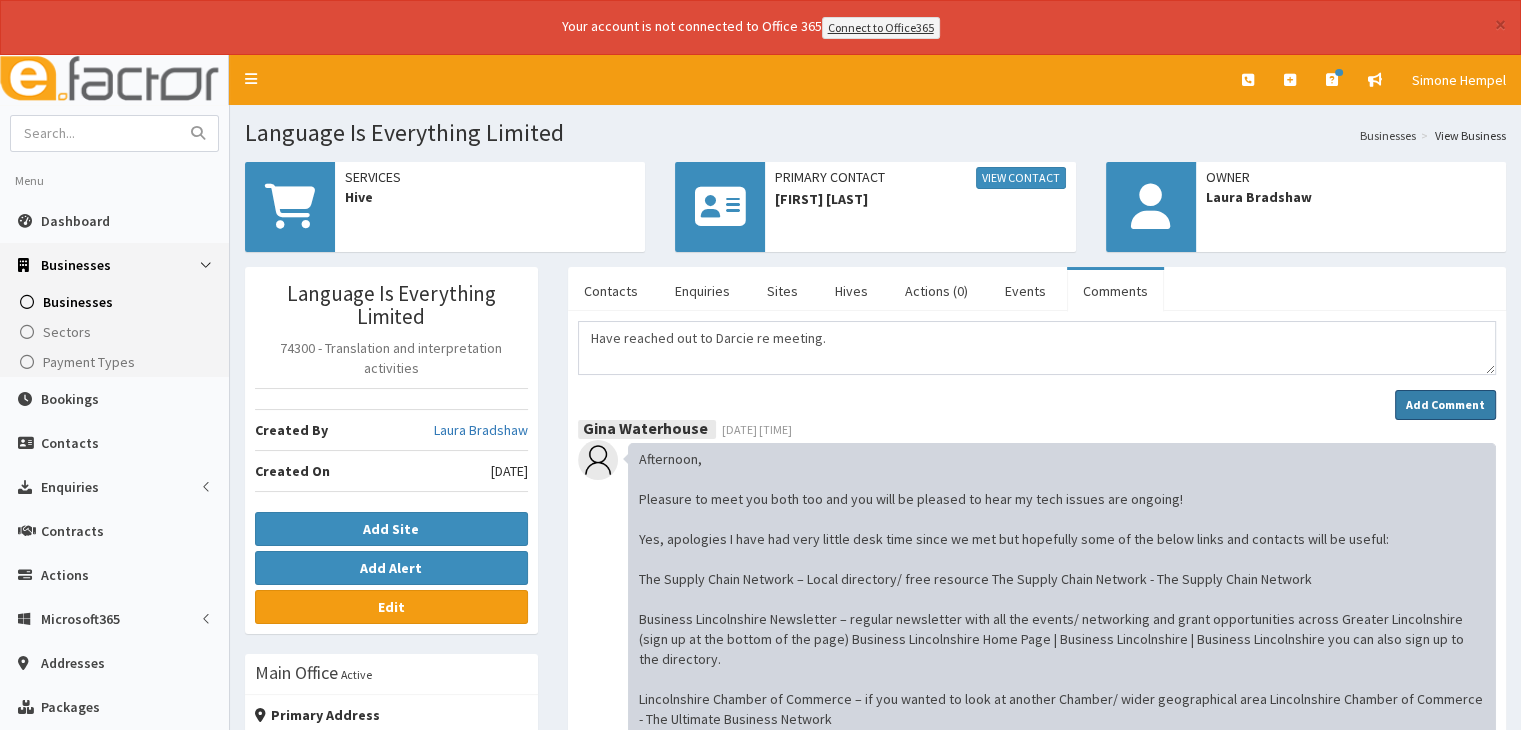 click on "Add Comment" at bounding box center (1445, 404) 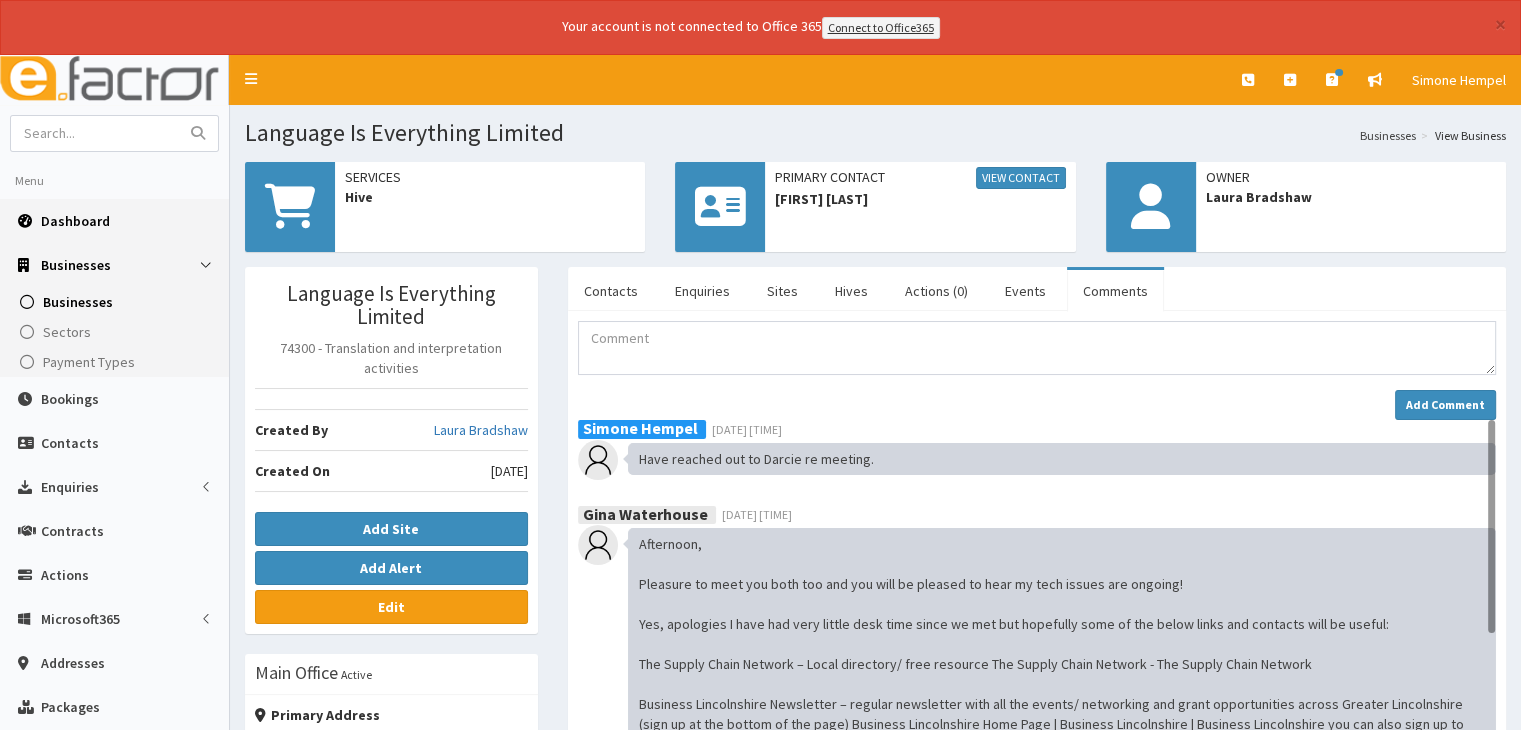 click on "Dashboard" at bounding box center (75, 221) 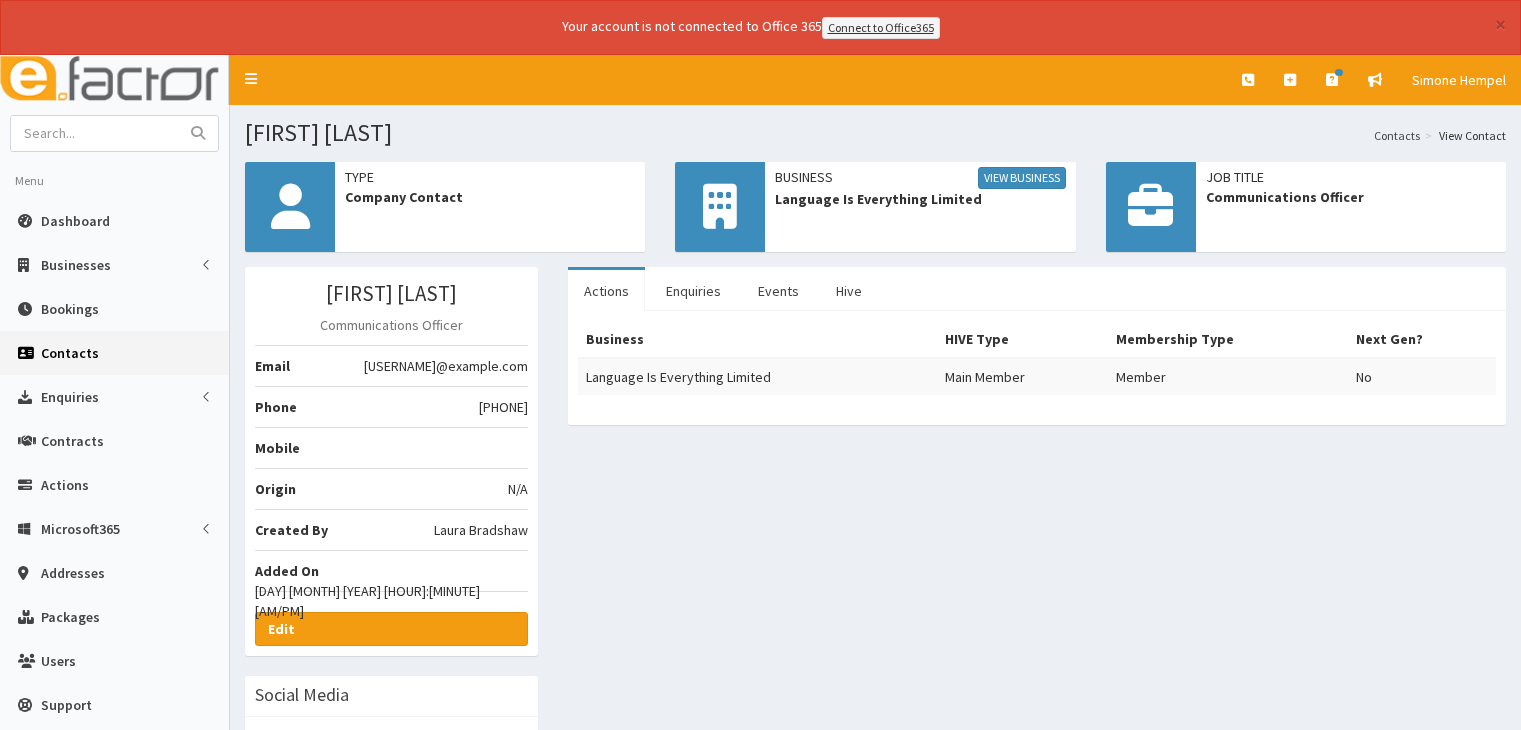 scroll, scrollTop: 0, scrollLeft: 0, axis: both 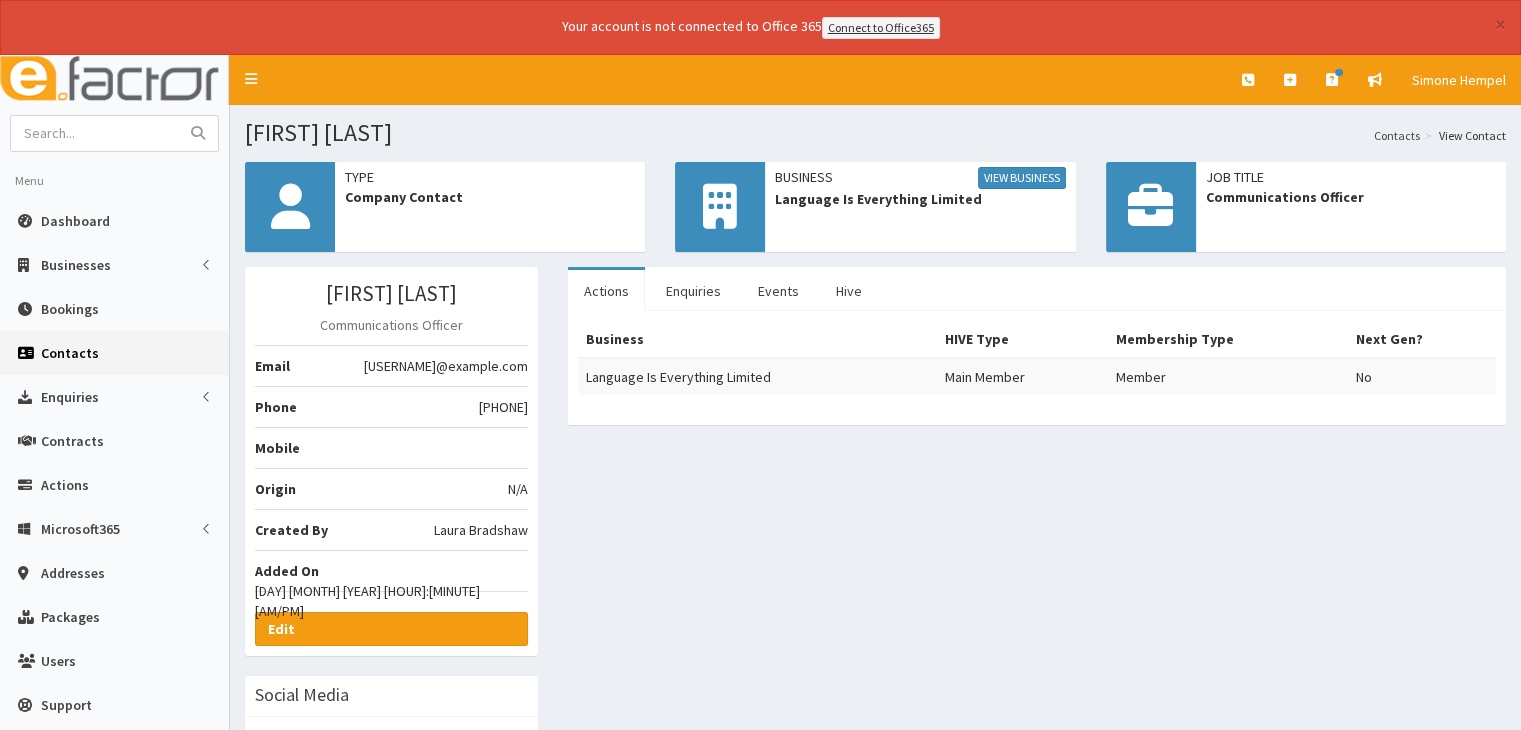 drag, startPoint x: 325, startPoint y: 364, endPoint x: 525, endPoint y: 360, distance: 200.04 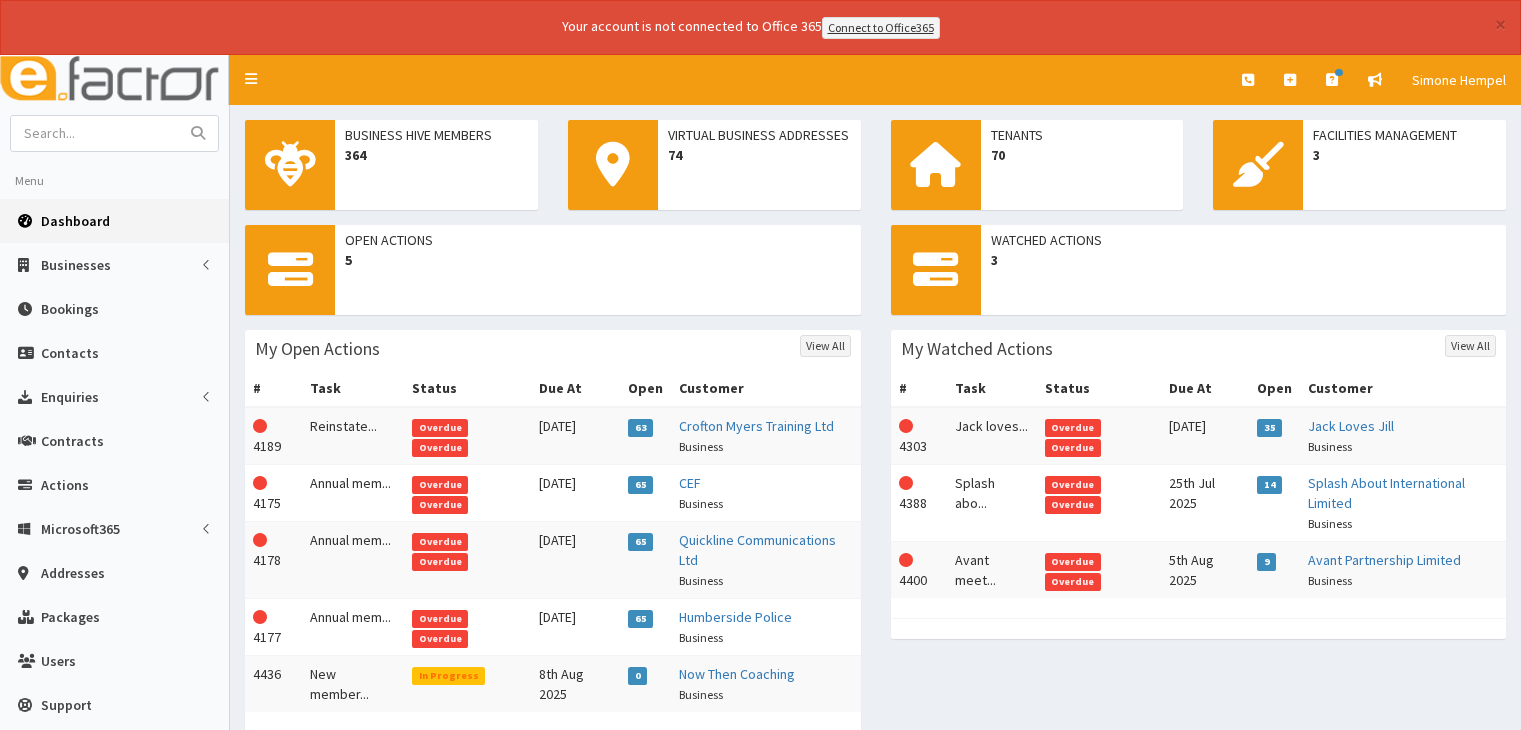 scroll, scrollTop: 0, scrollLeft: 0, axis: both 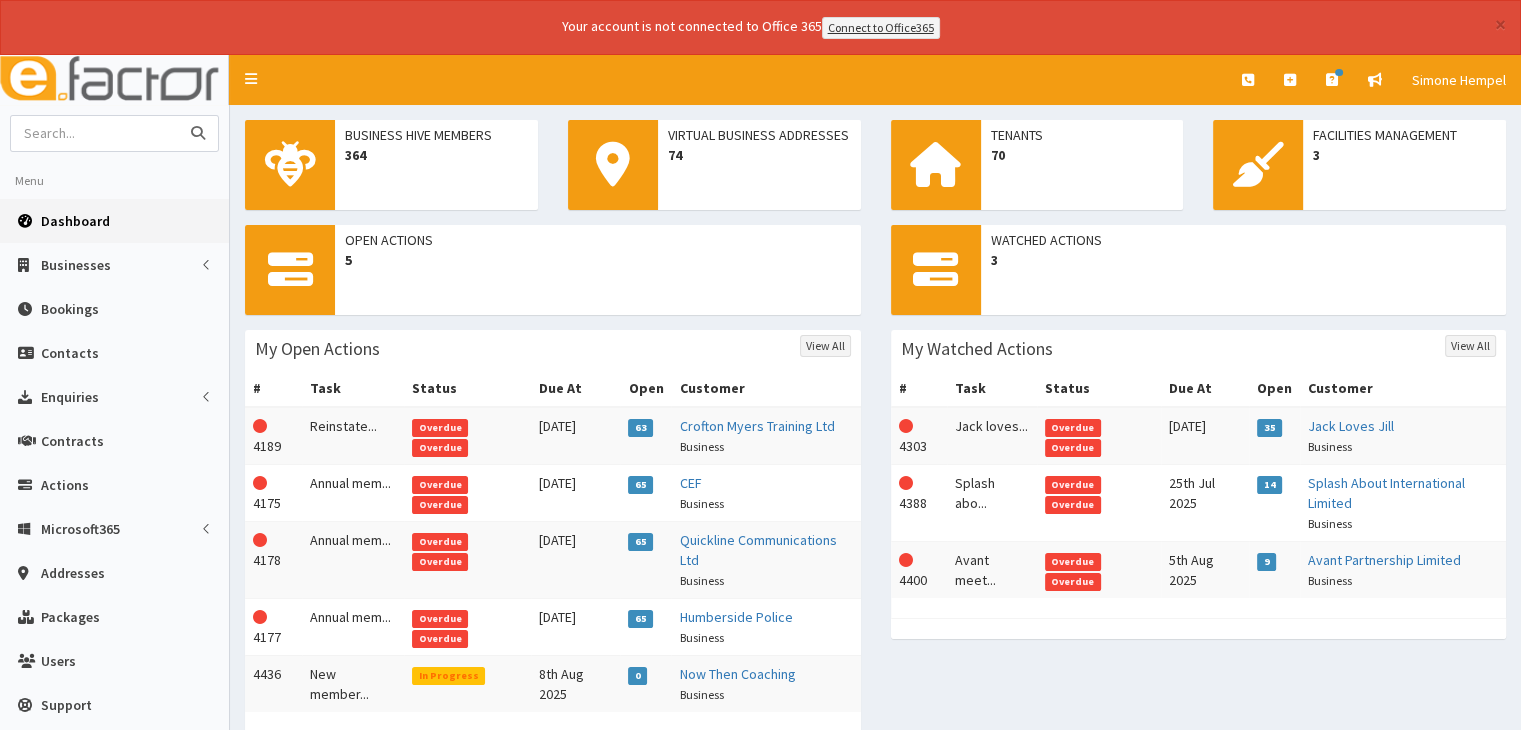 click at bounding box center (95, 133) 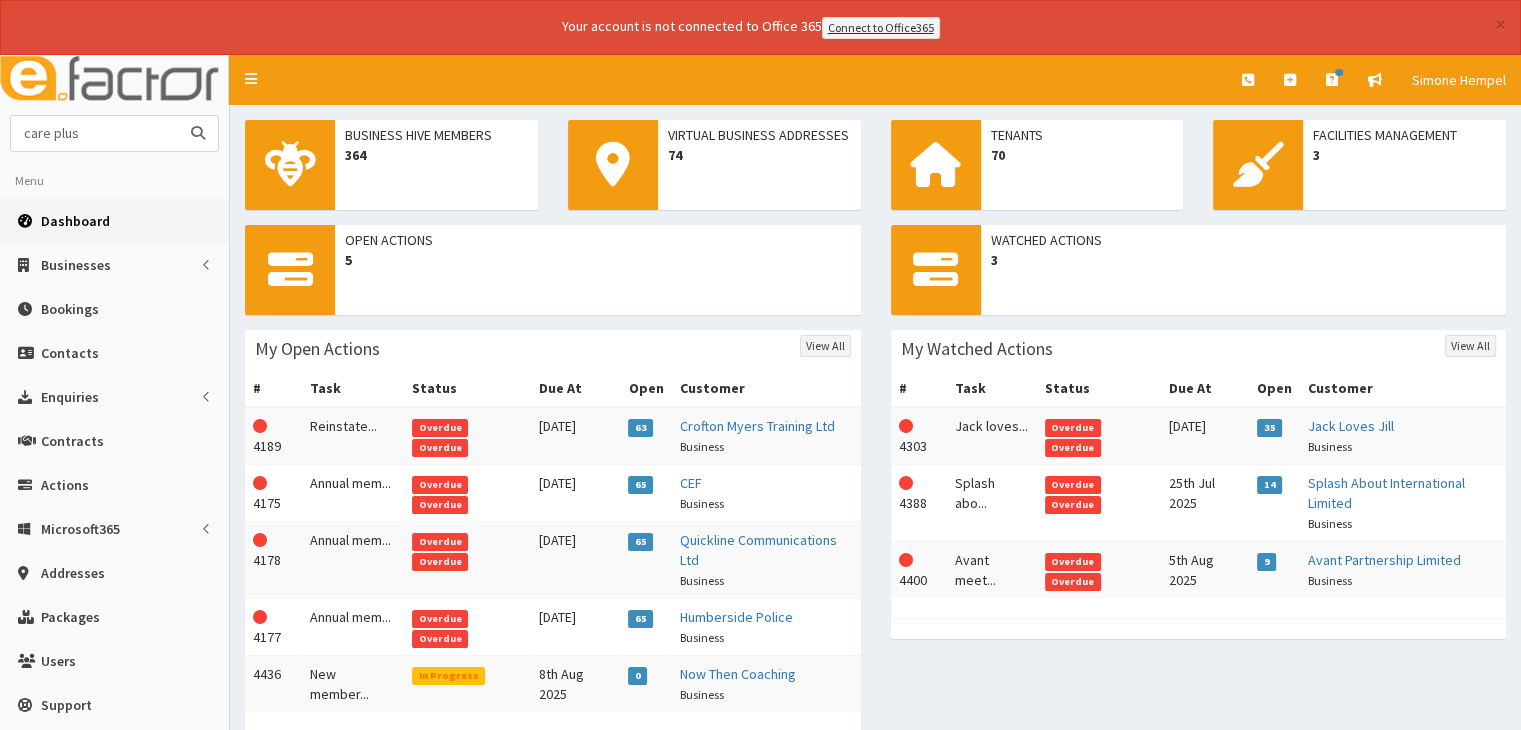 type on "care plus" 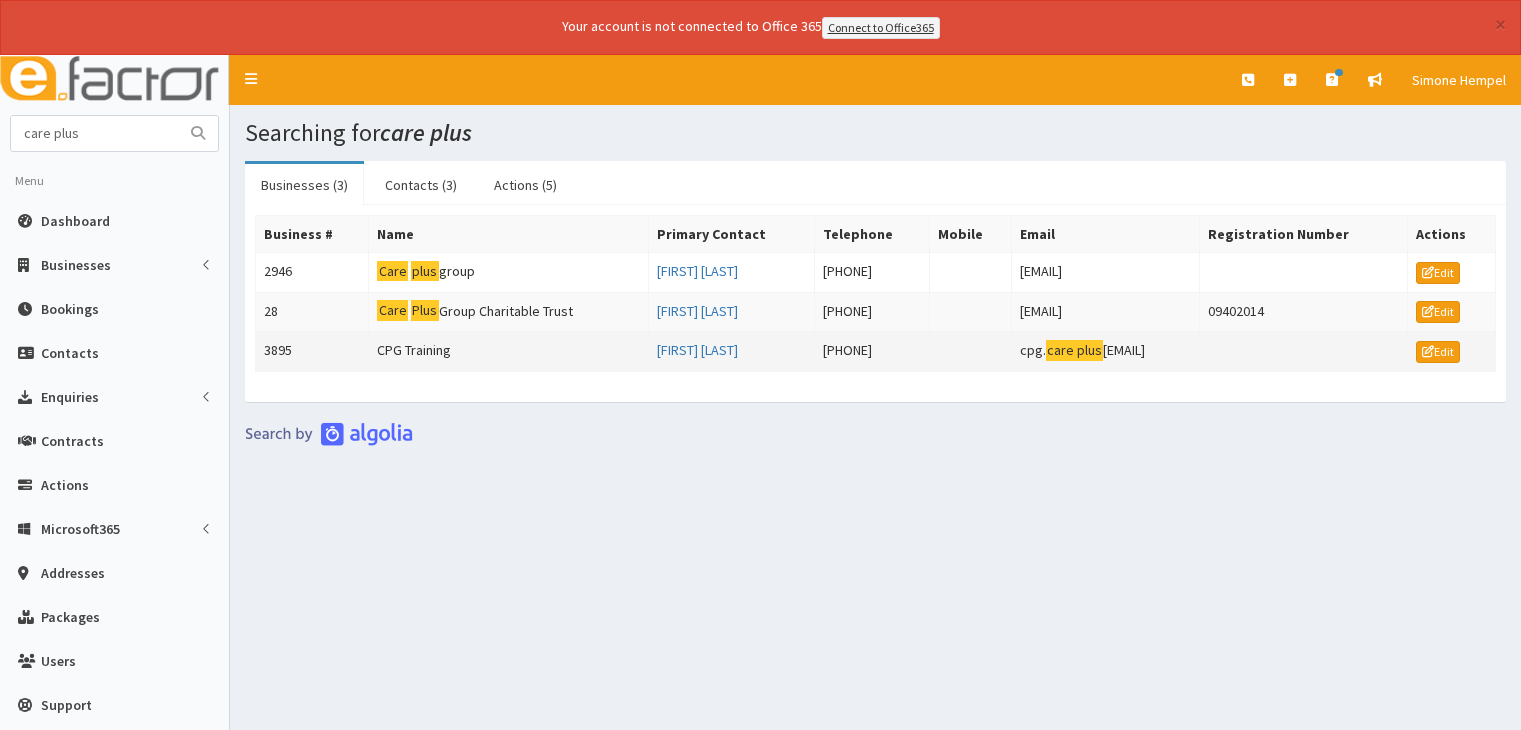 scroll, scrollTop: 0, scrollLeft: 0, axis: both 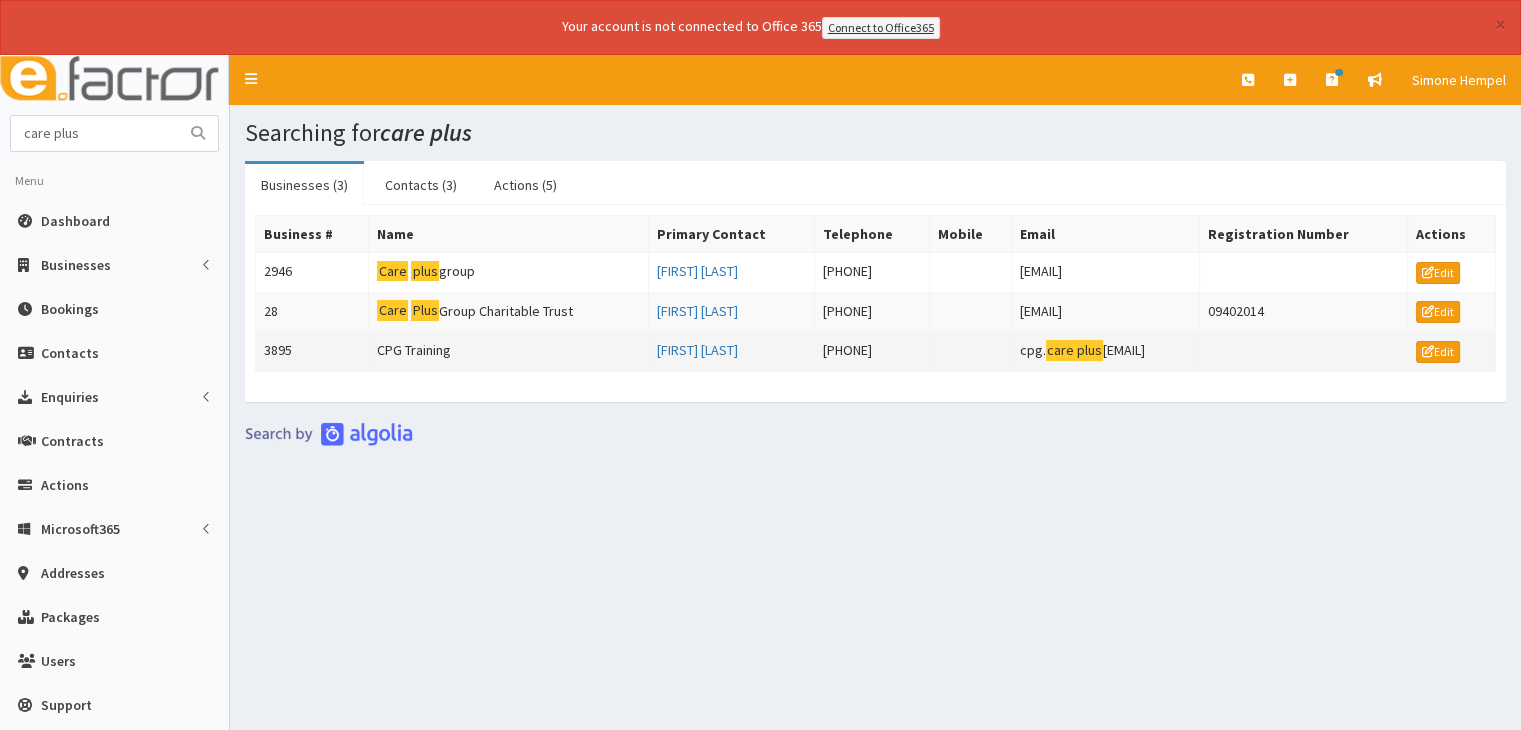 click on "CPG Training" at bounding box center (509, 352) 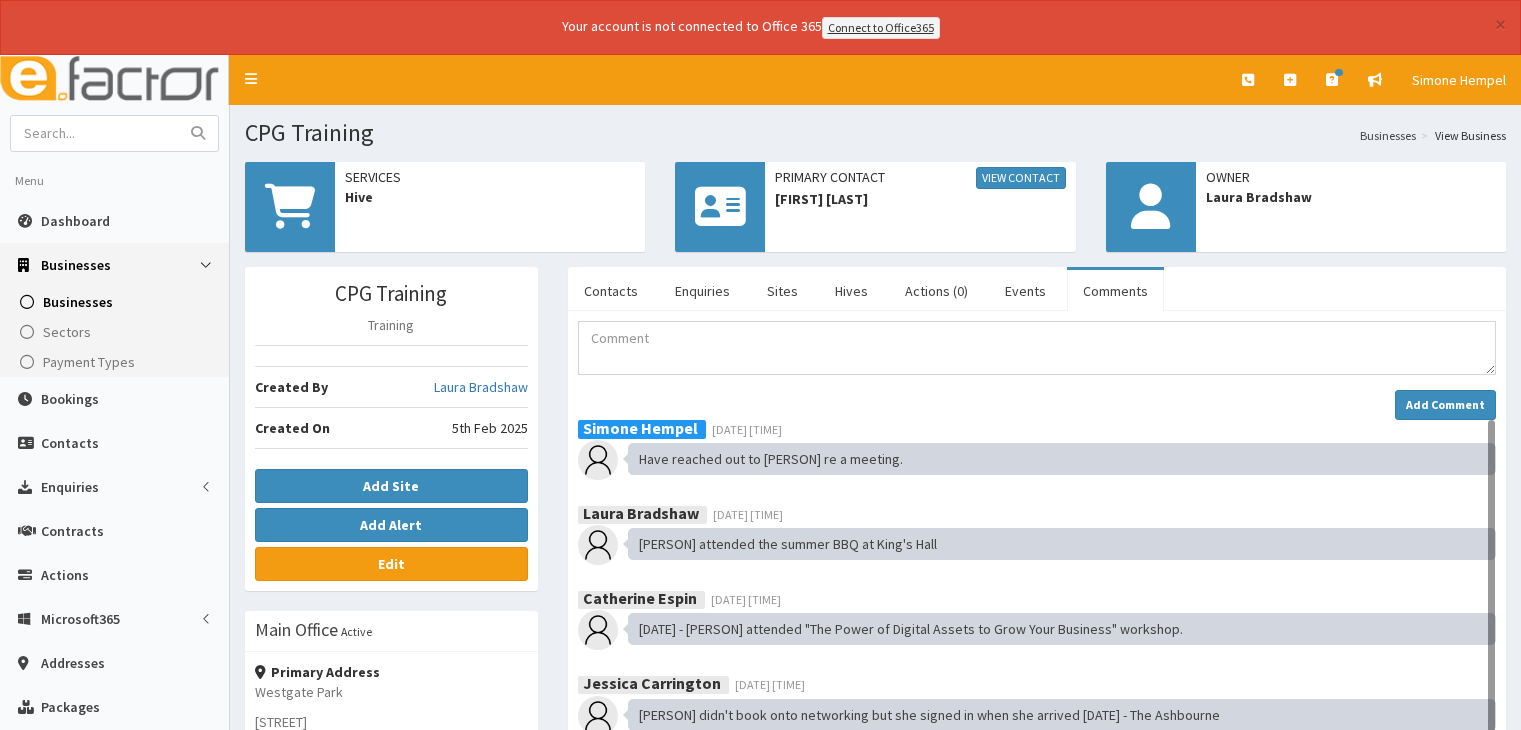 scroll, scrollTop: 0, scrollLeft: 0, axis: both 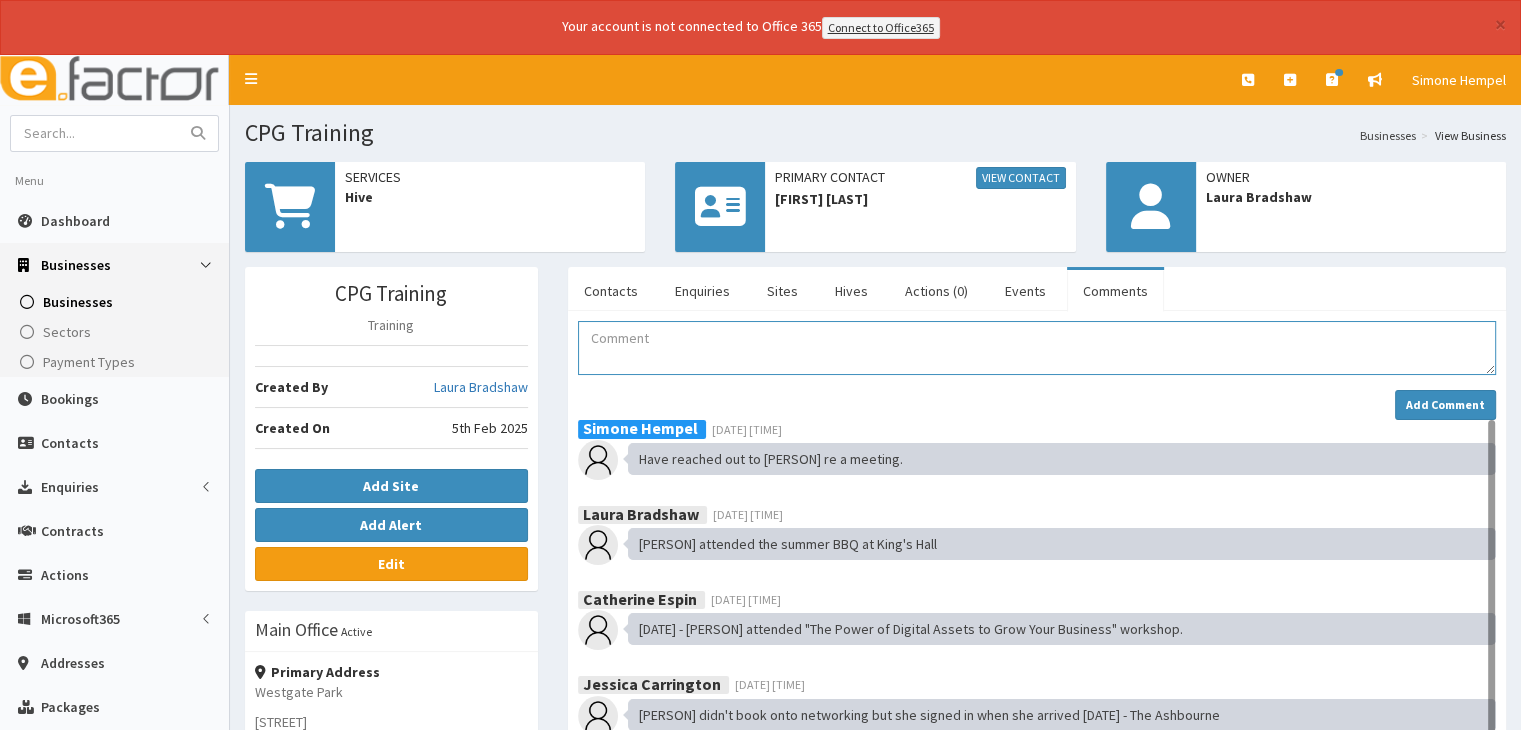 click at bounding box center [1037, 348] 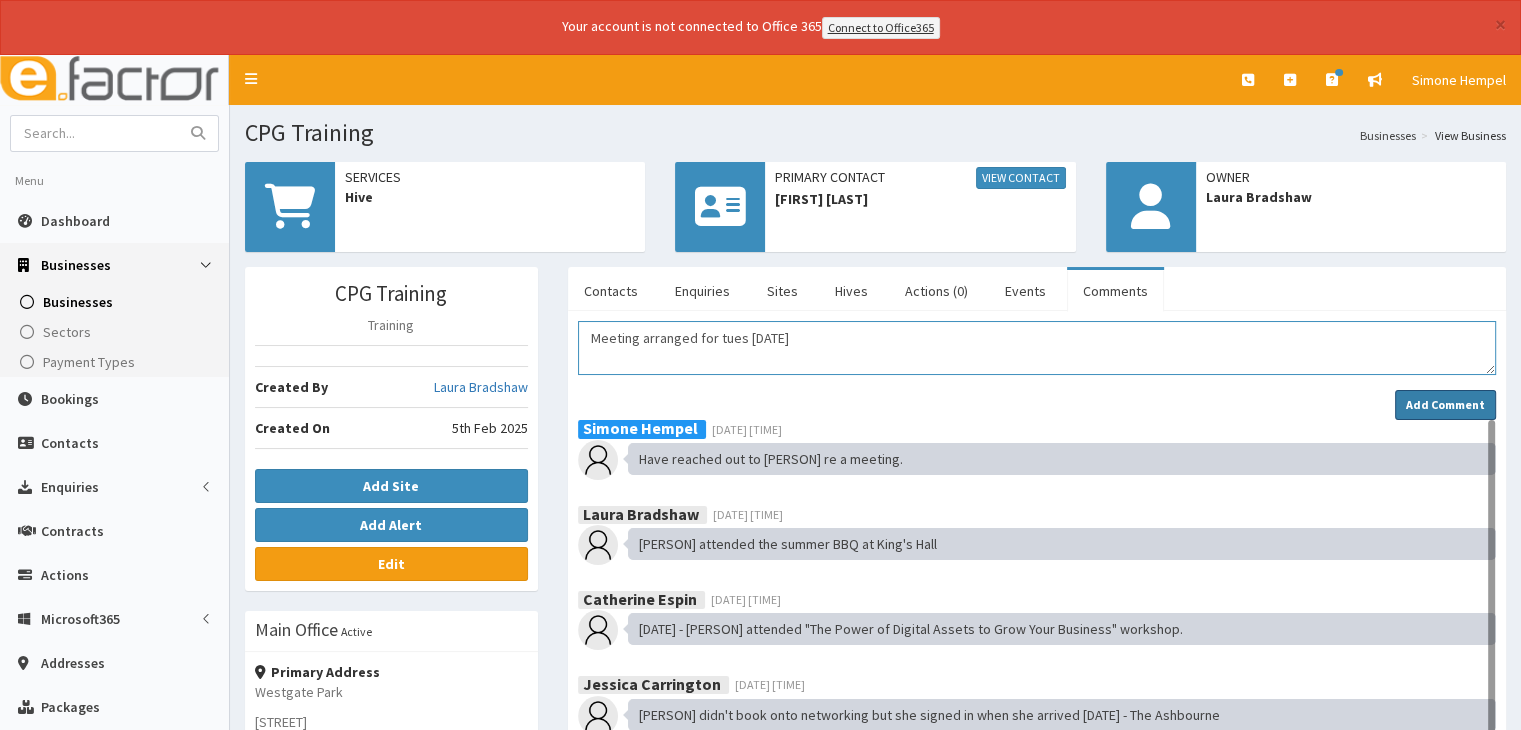 type on "Meeting arranged for tues 12/08" 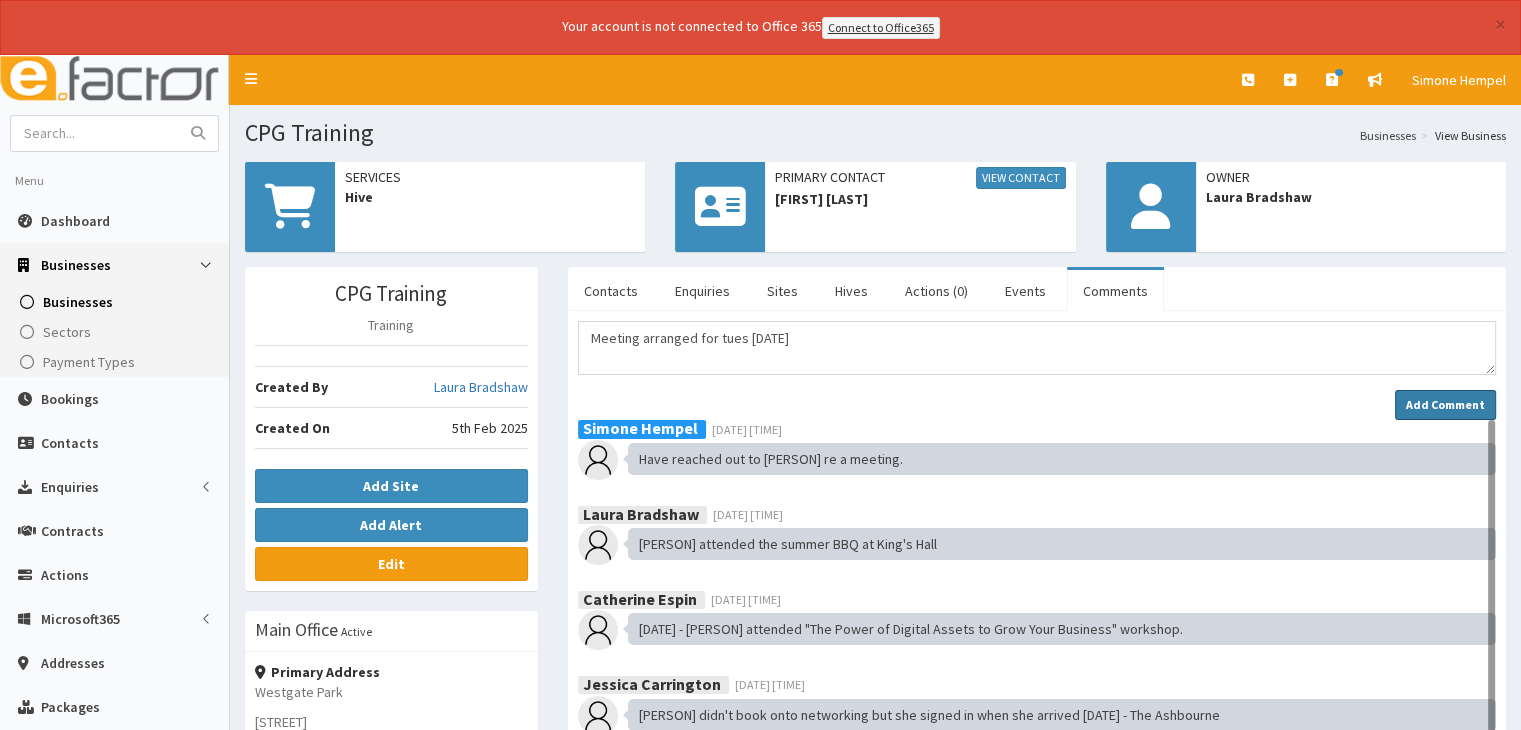 click on "Add Comment" at bounding box center [1445, 404] 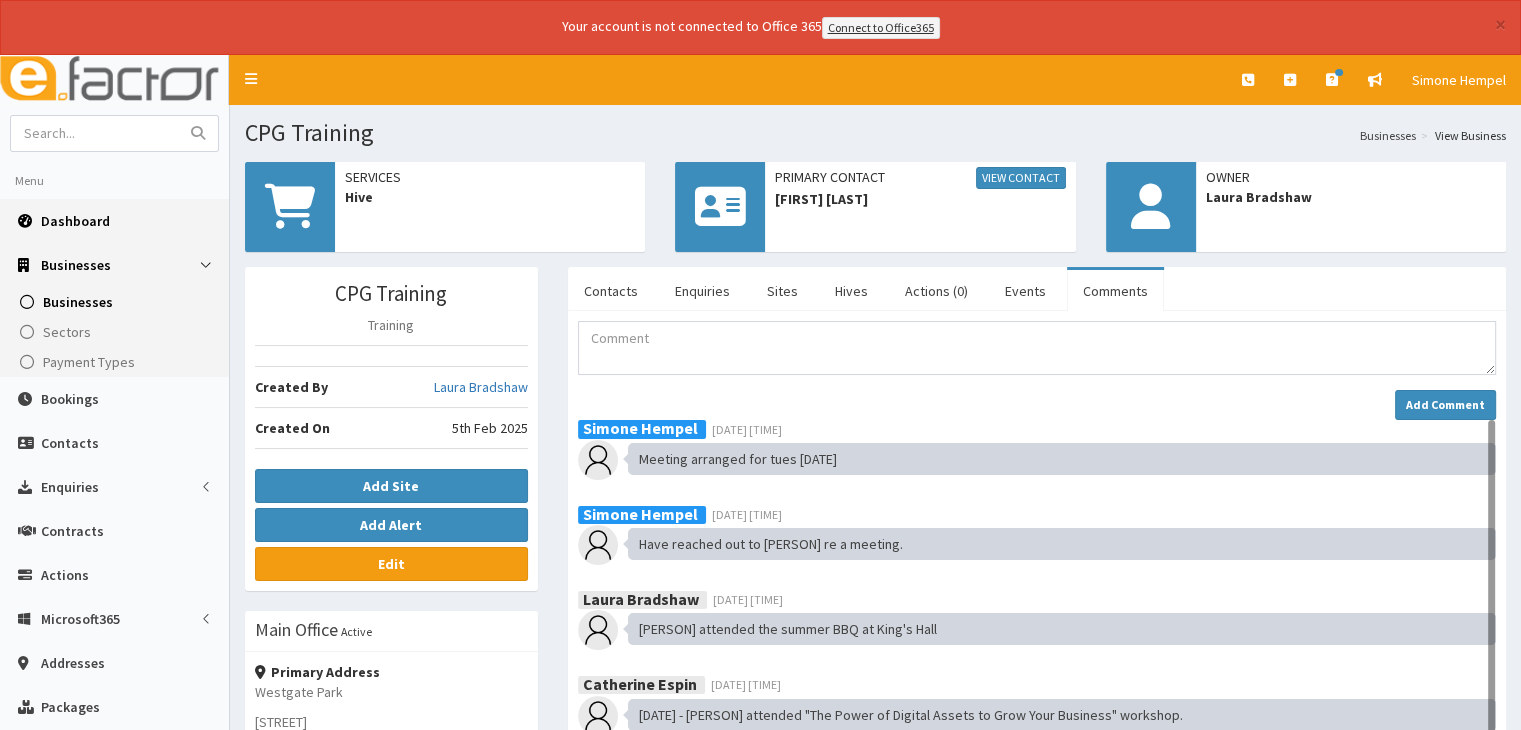 click on "Dashboard" at bounding box center (75, 221) 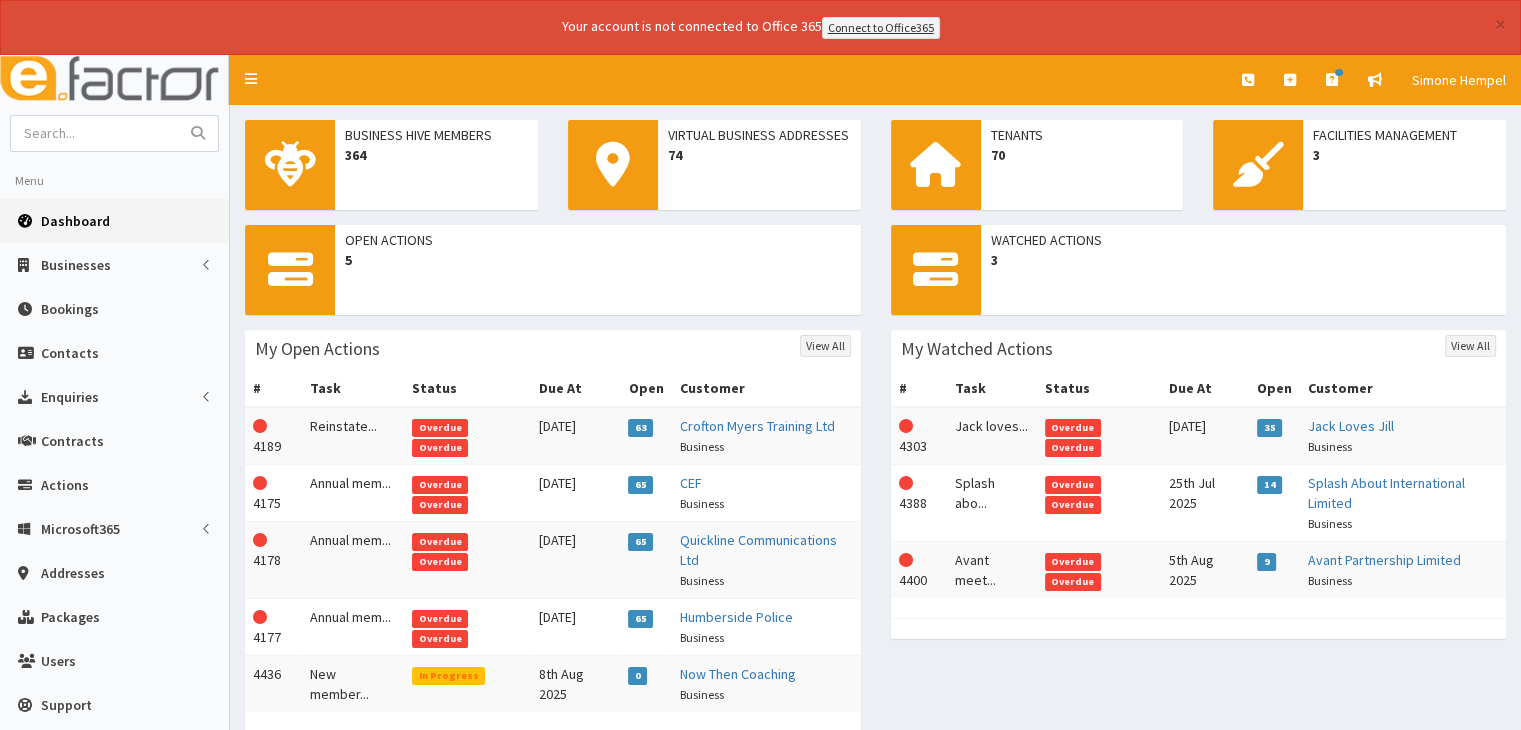 scroll, scrollTop: 107, scrollLeft: 0, axis: vertical 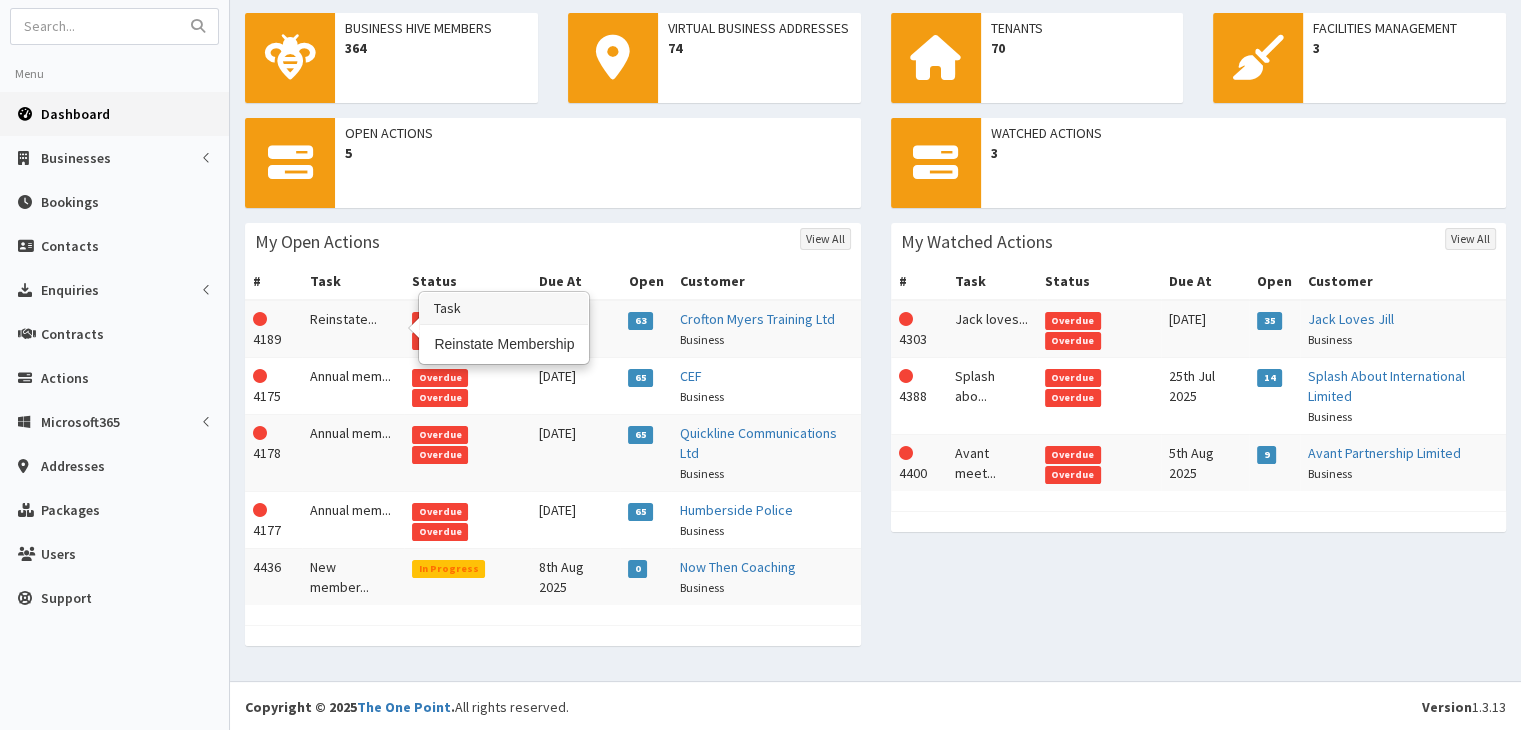 click on "Reinstate..." at bounding box center [353, 329] 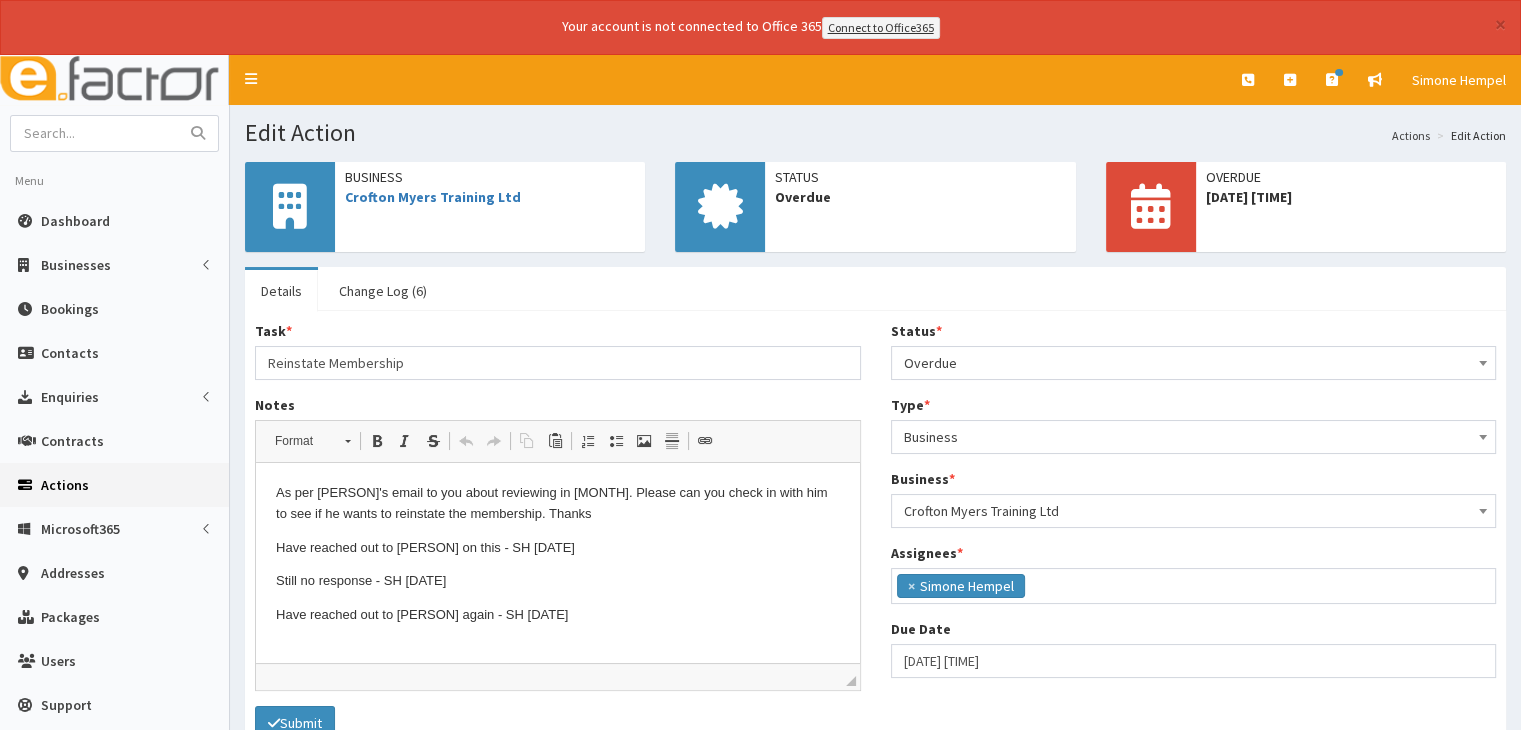 scroll, scrollTop: 0, scrollLeft: 0, axis: both 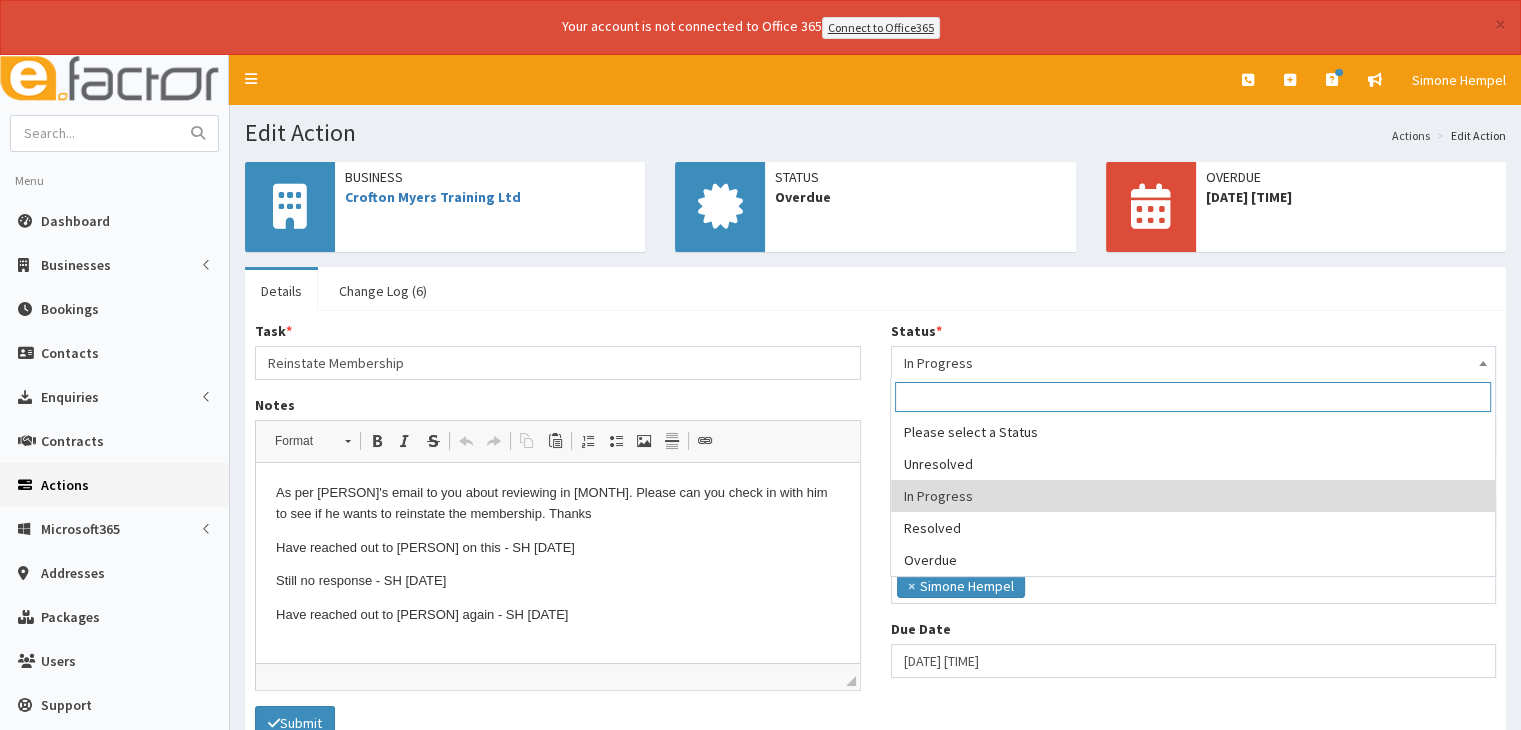 click on "In Progress" at bounding box center (1194, 363) 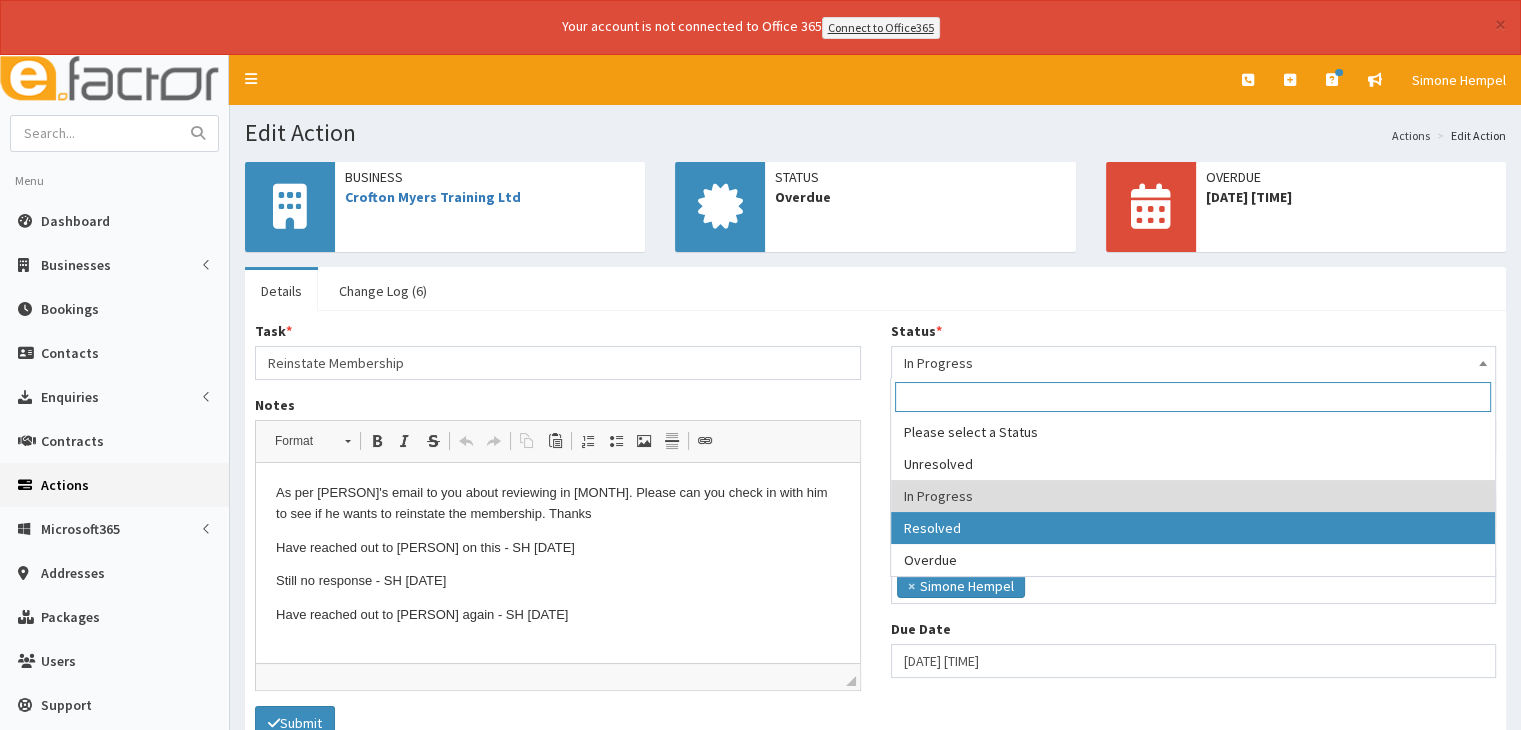 select on "3" 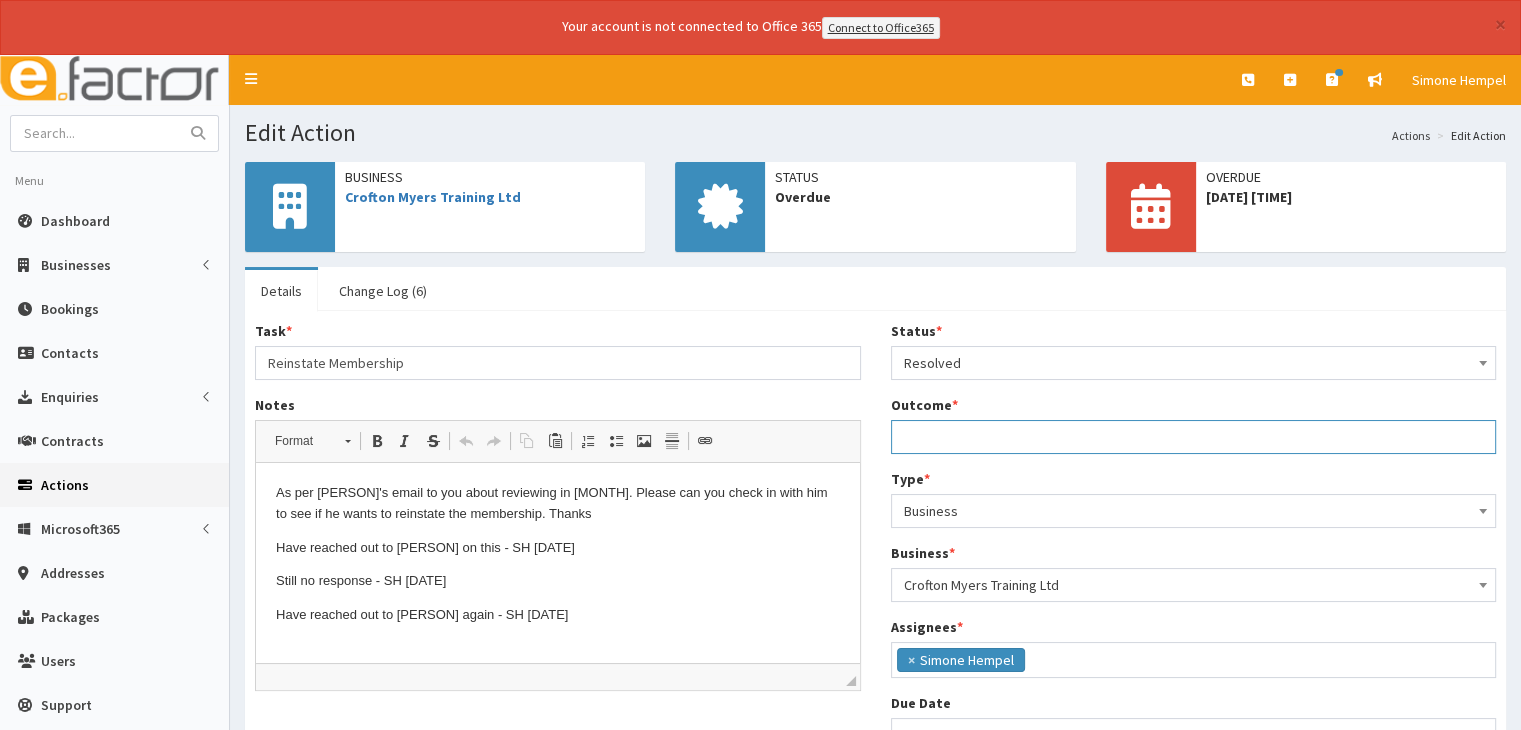 click on "Outcome  *" at bounding box center (1194, 437) 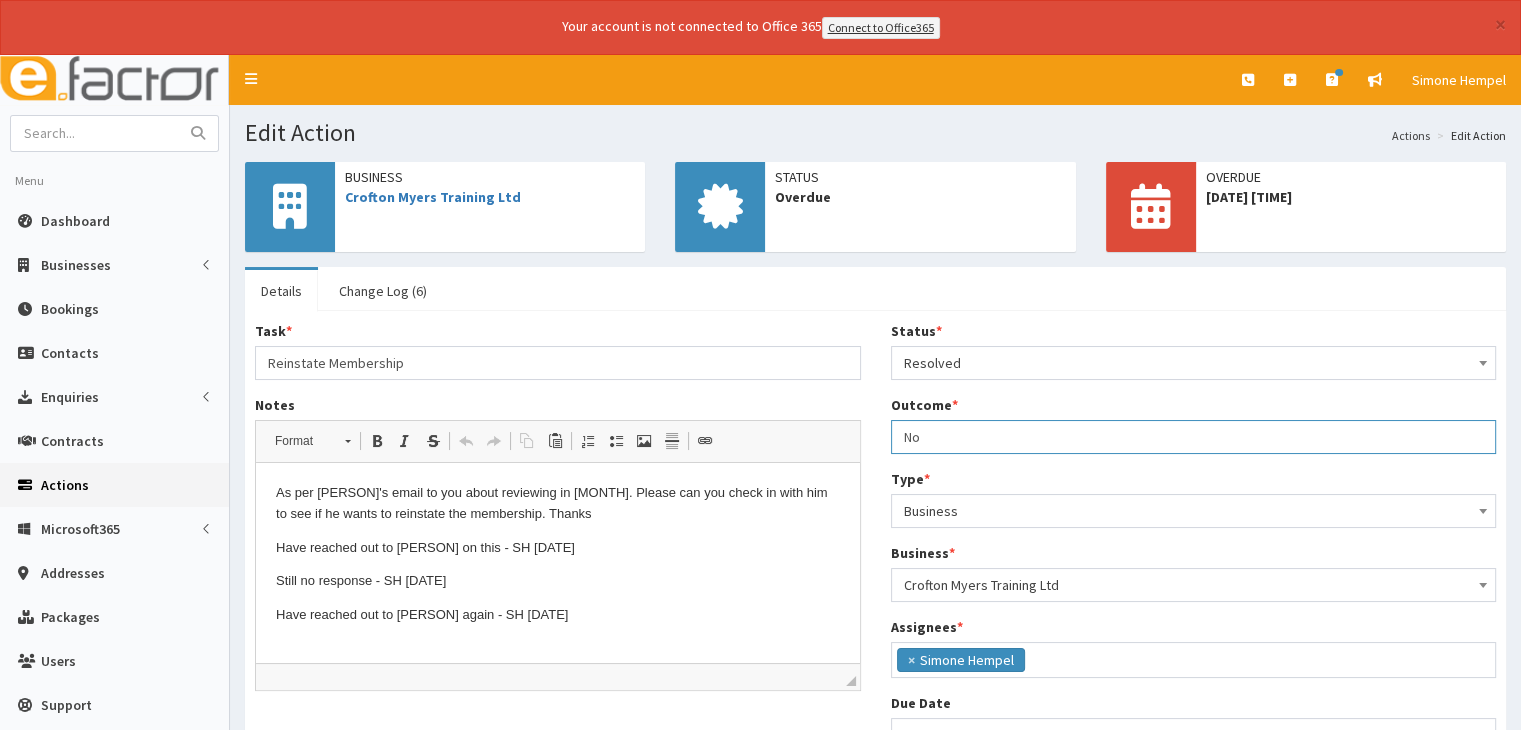 type on "No response - have reached out a few times" 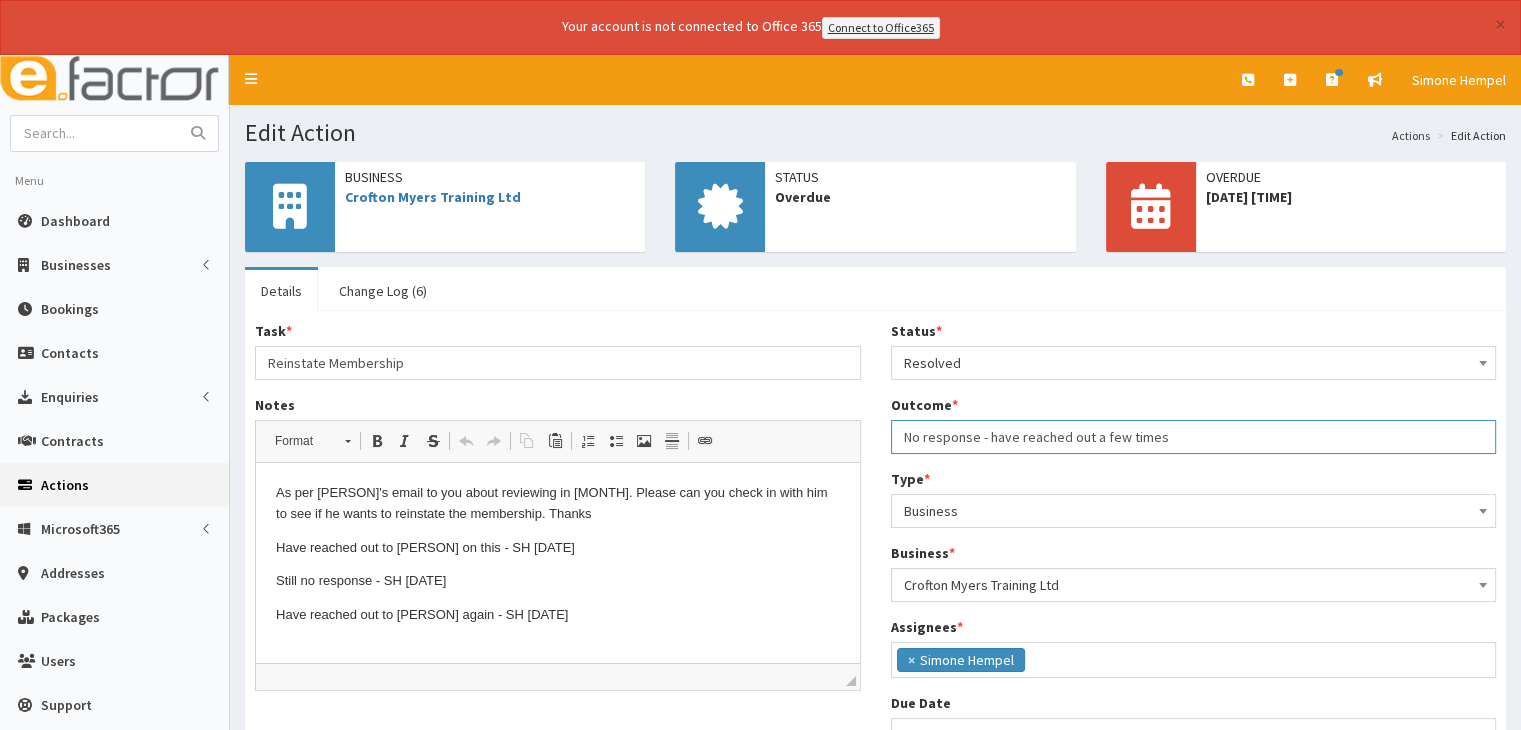 scroll, scrollTop: 165, scrollLeft: 0, axis: vertical 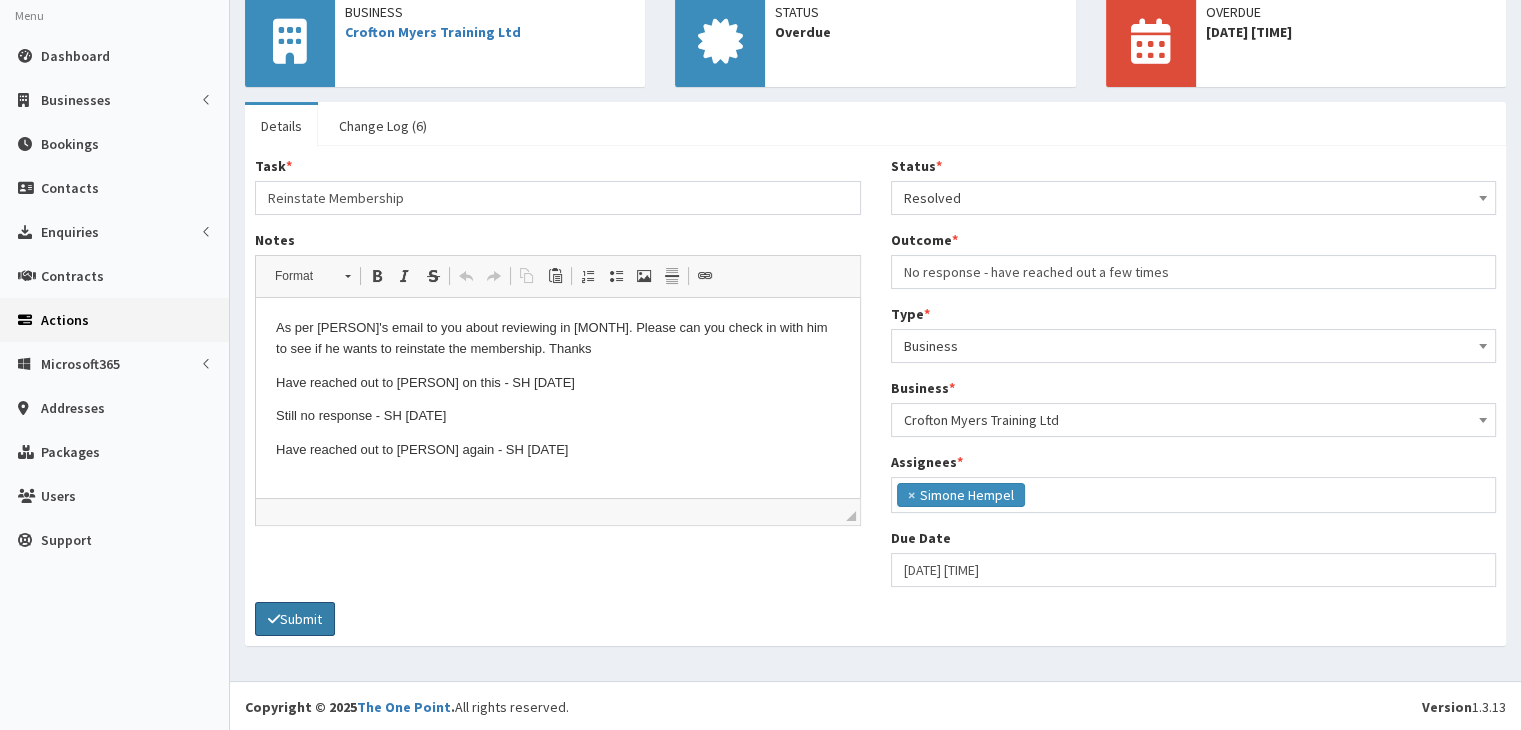 click on "Submit" at bounding box center [295, 619] 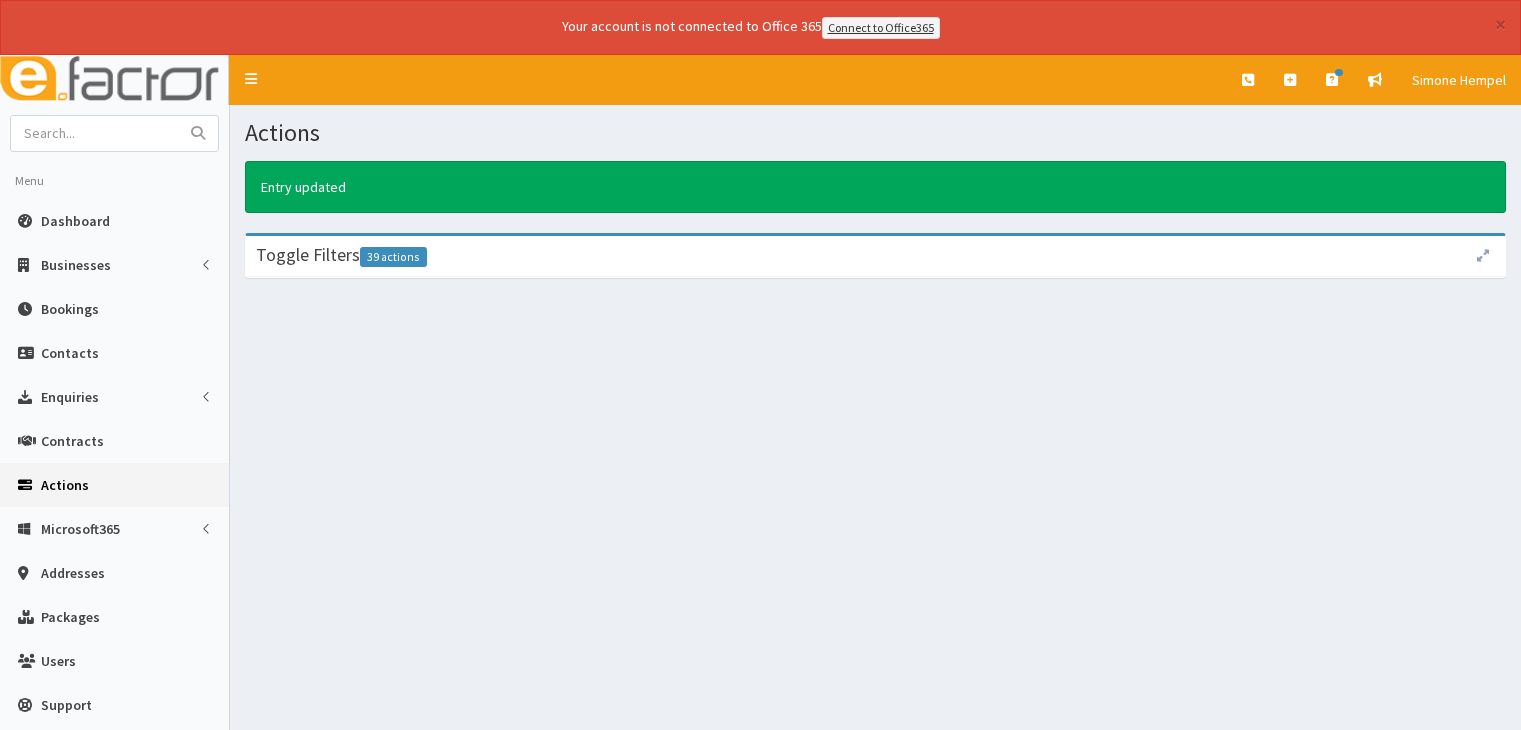 scroll, scrollTop: 0, scrollLeft: 0, axis: both 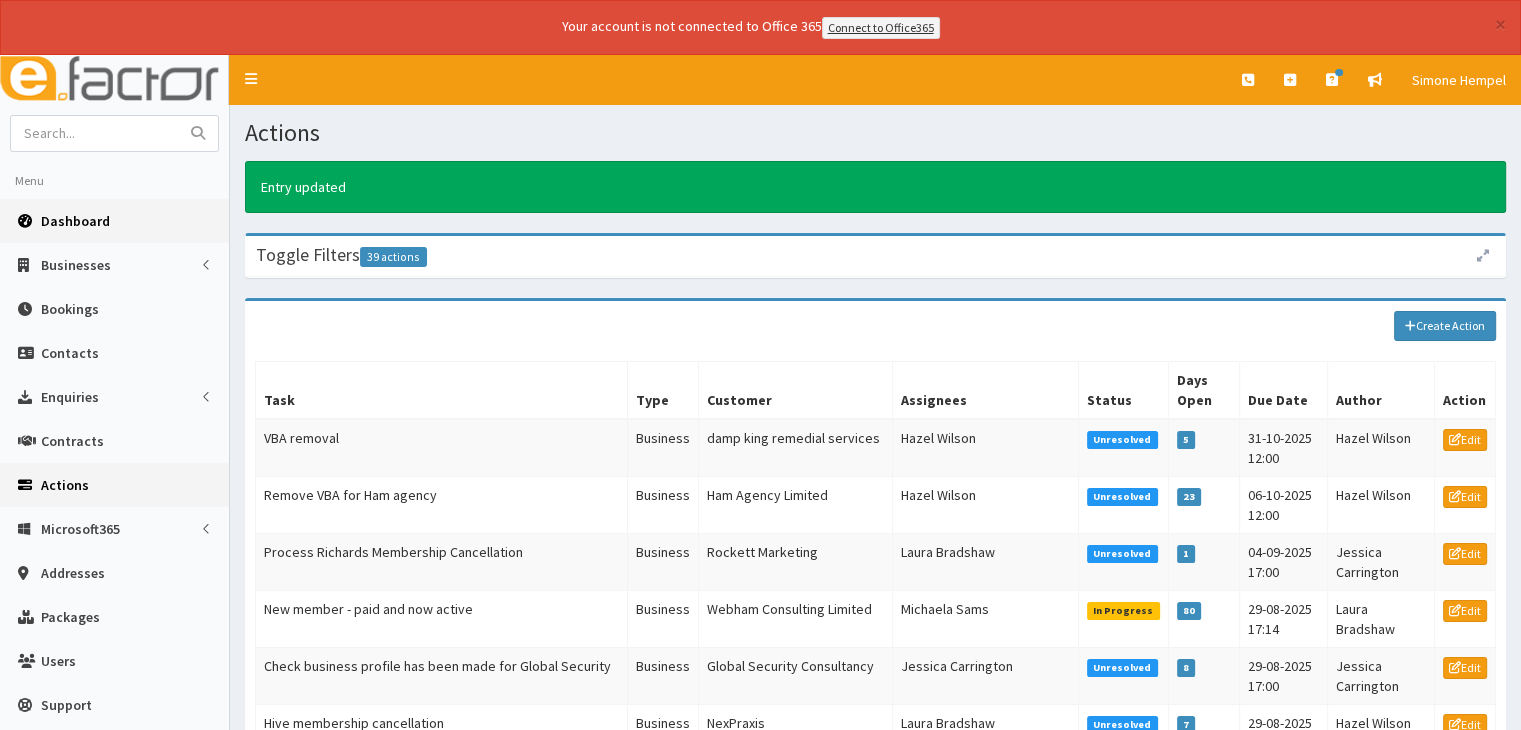 click on "Dashboard" at bounding box center (75, 221) 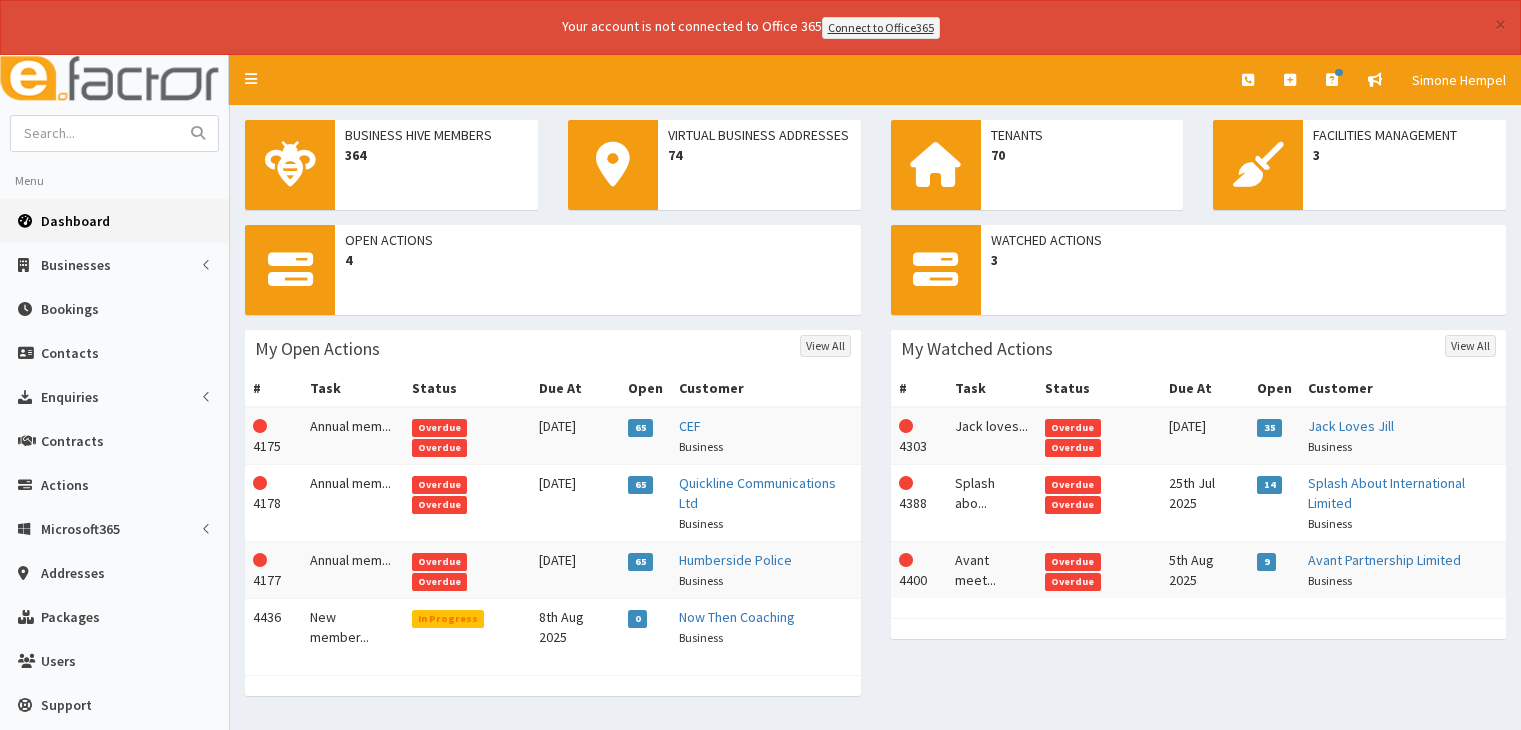 scroll, scrollTop: 0, scrollLeft: 0, axis: both 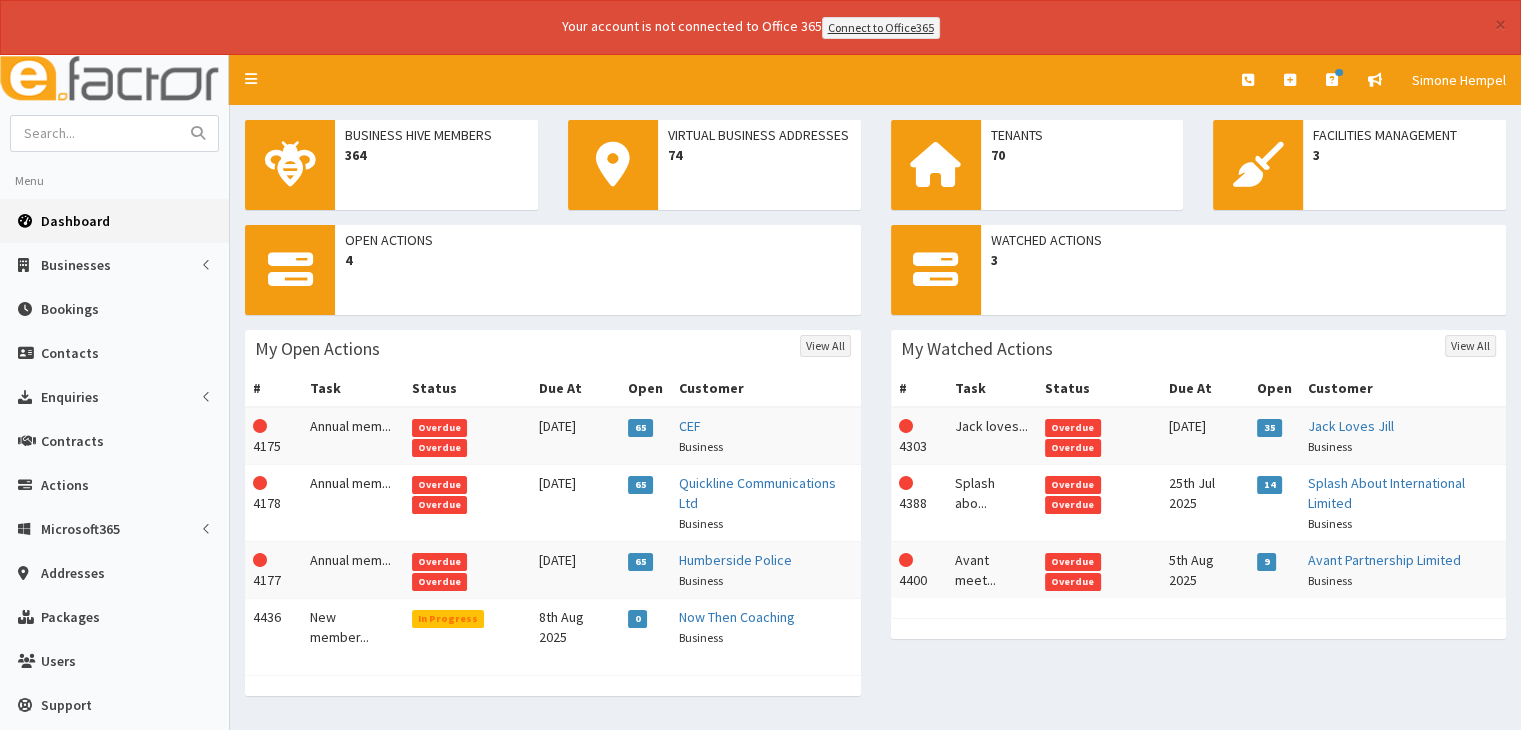 click on "Annual mem..." at bounding box center [353, 569] 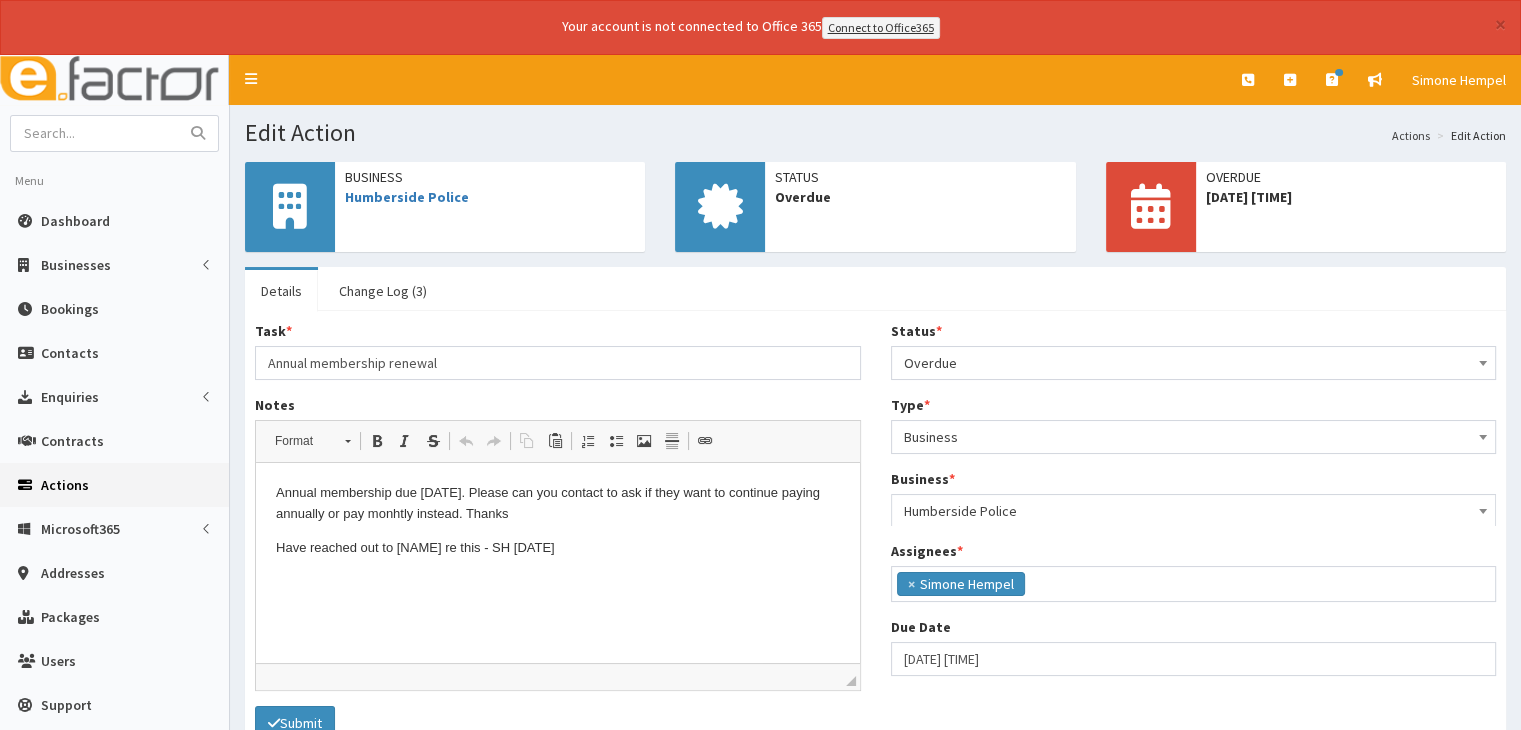 scroll, scrollTop: 0, scrollLeft: 0, axis: both 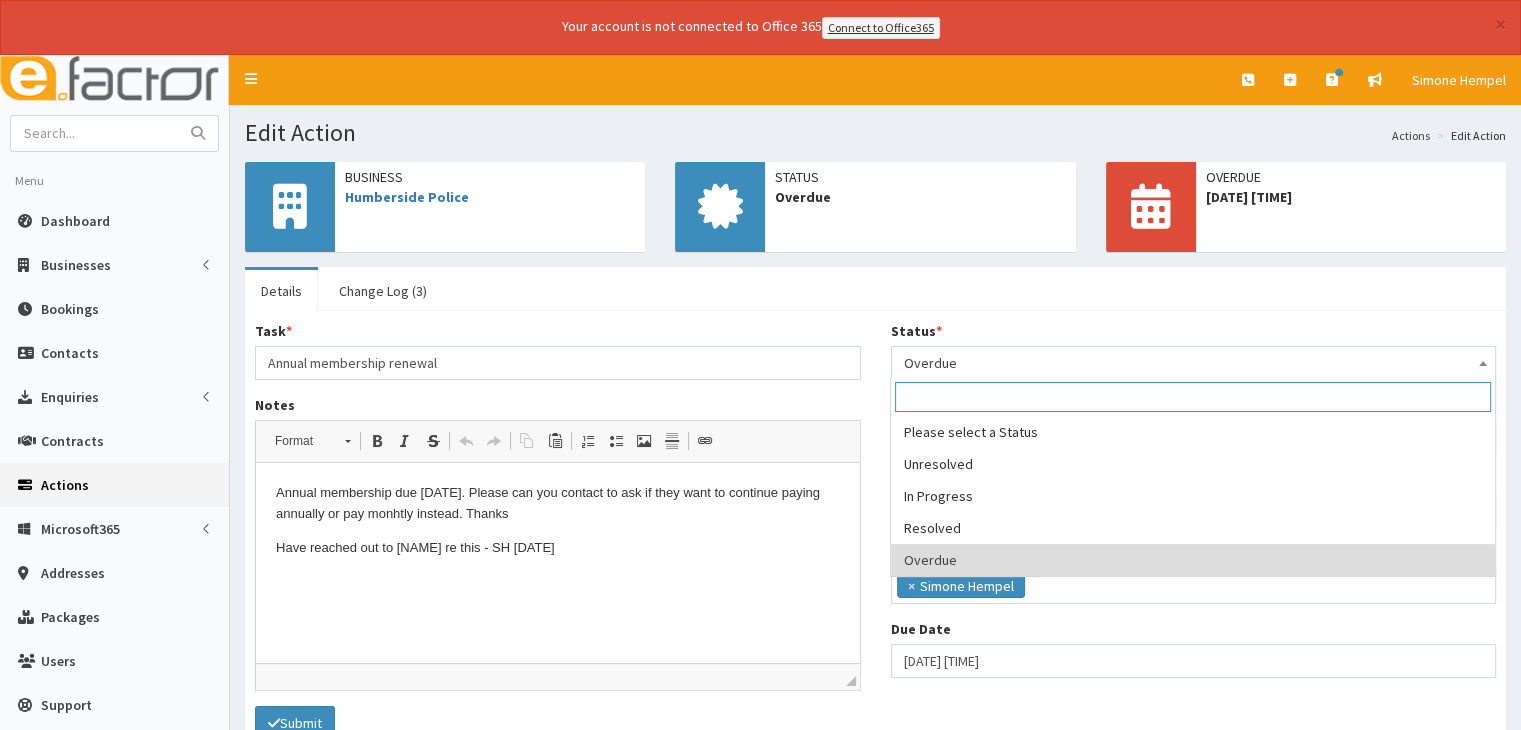 click on "Overdue" at bounding box center [1194, 363] 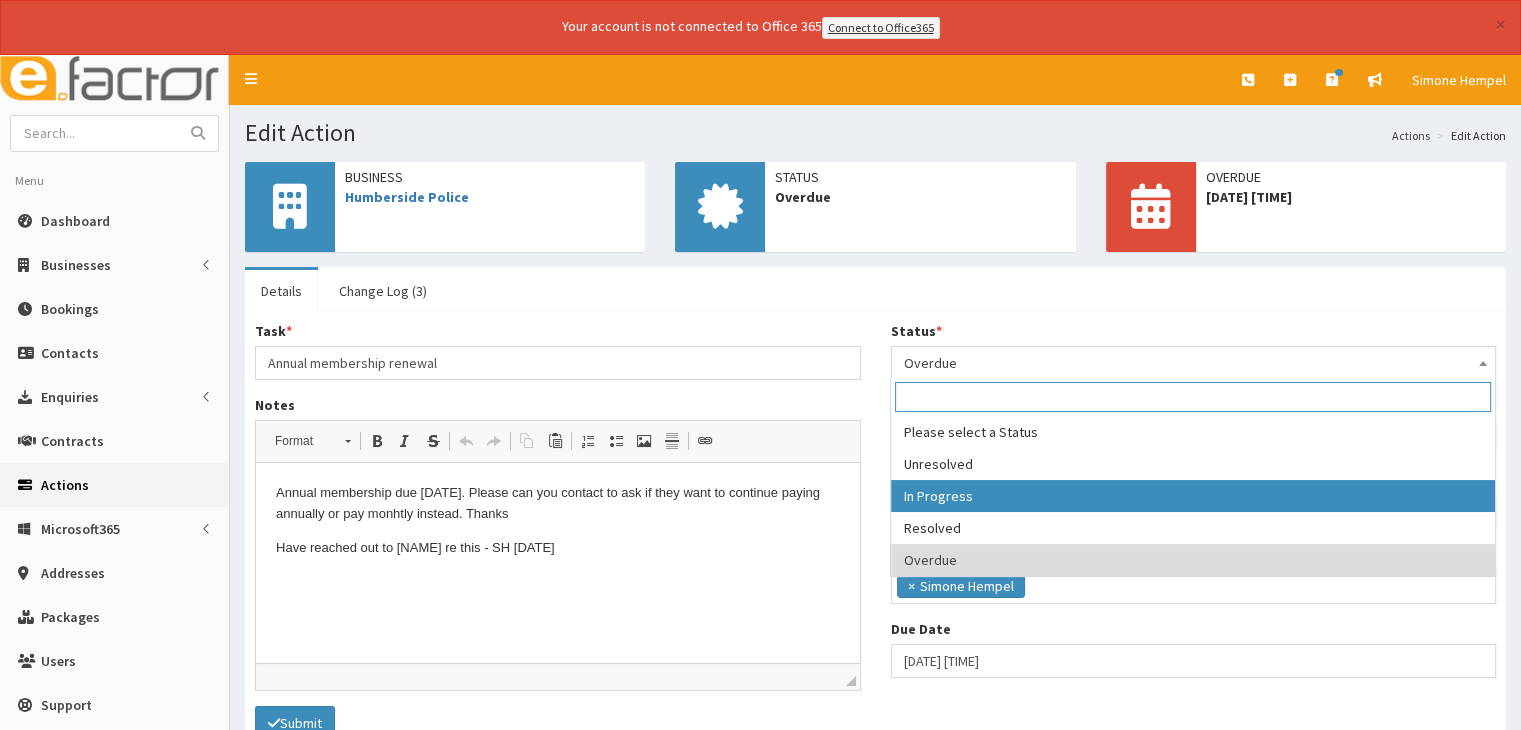 select on "2" 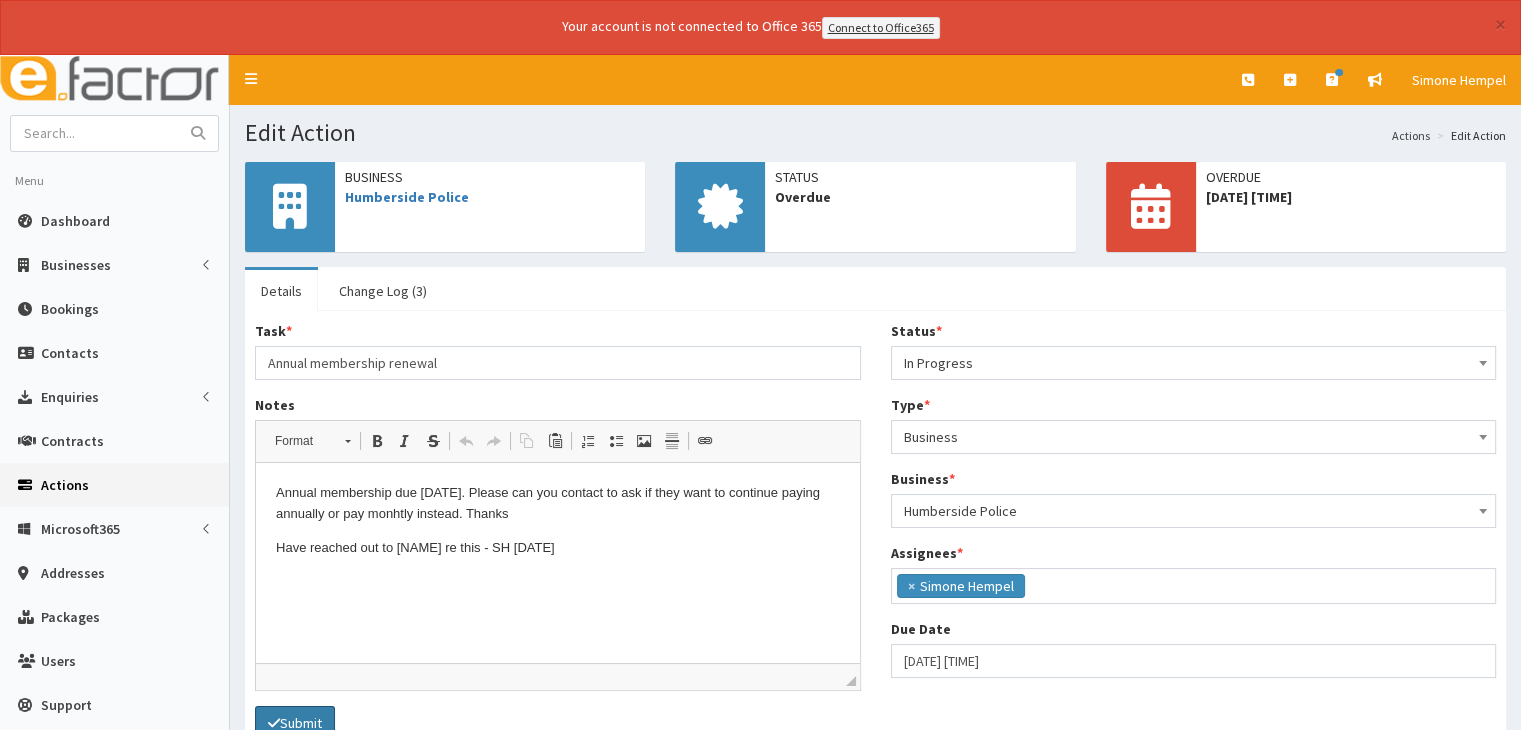 click on "Submit" at bounding box center (295, 723) 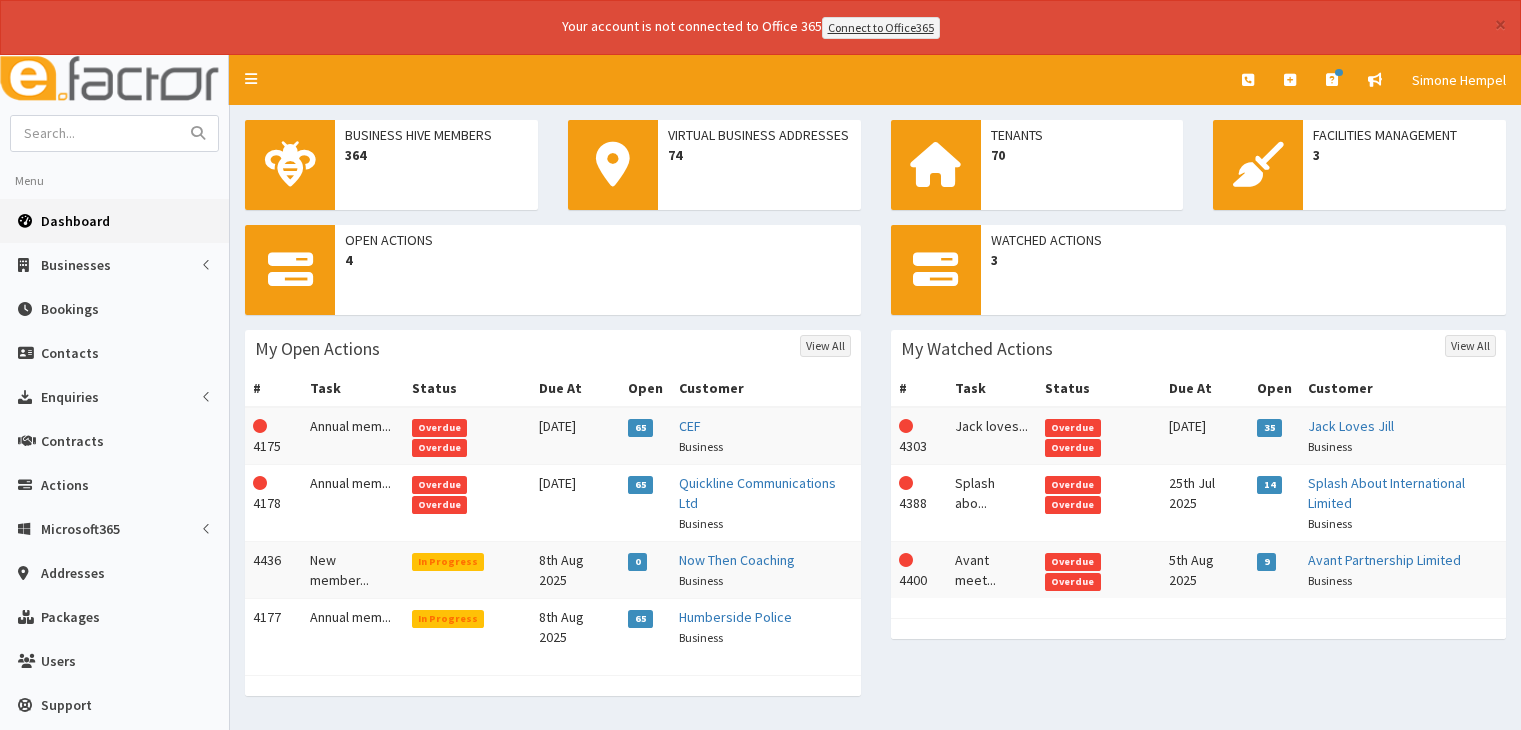 scroll, scrollTop: 0, scrollLeft: 0, axis: both 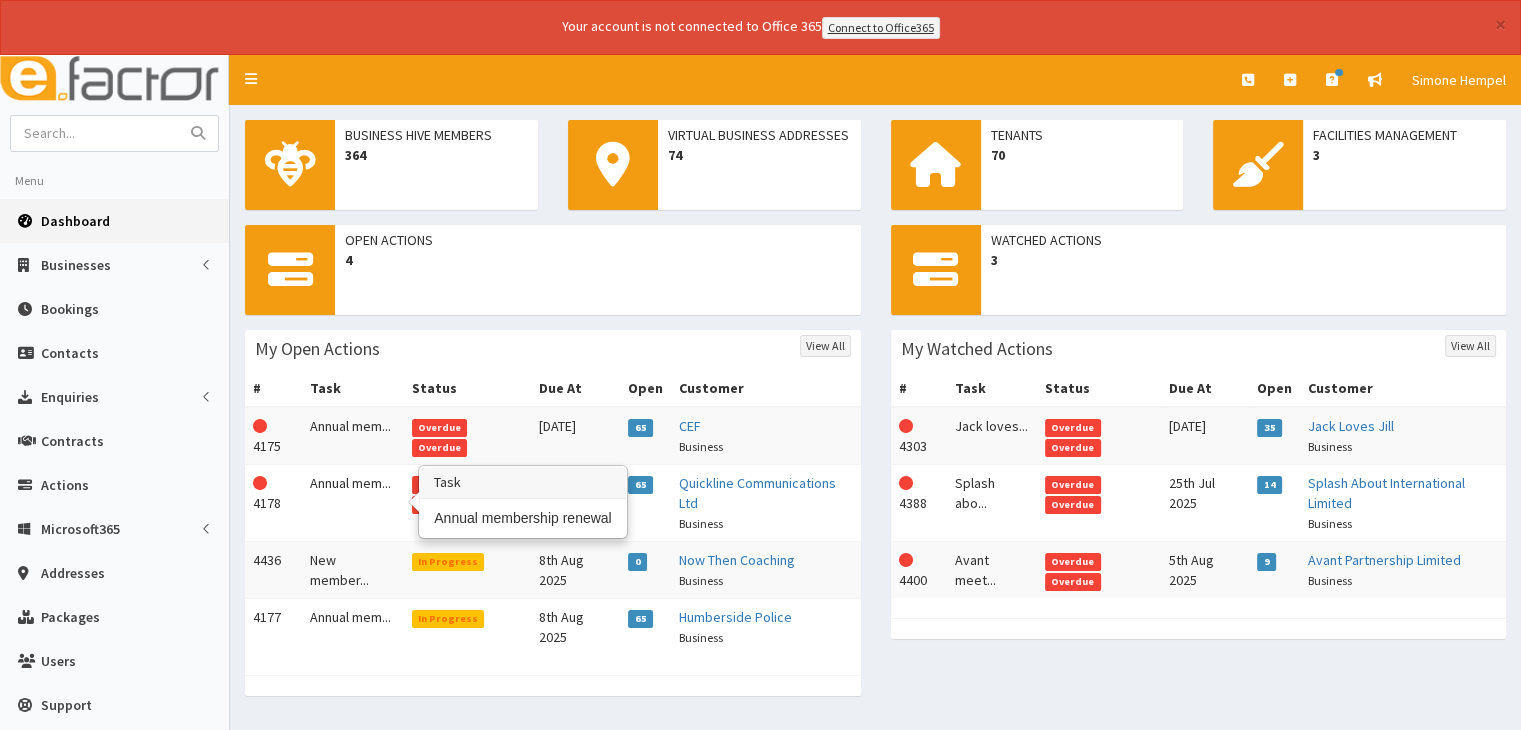 click on "Annual mem..." at bounding box center [353, 502] 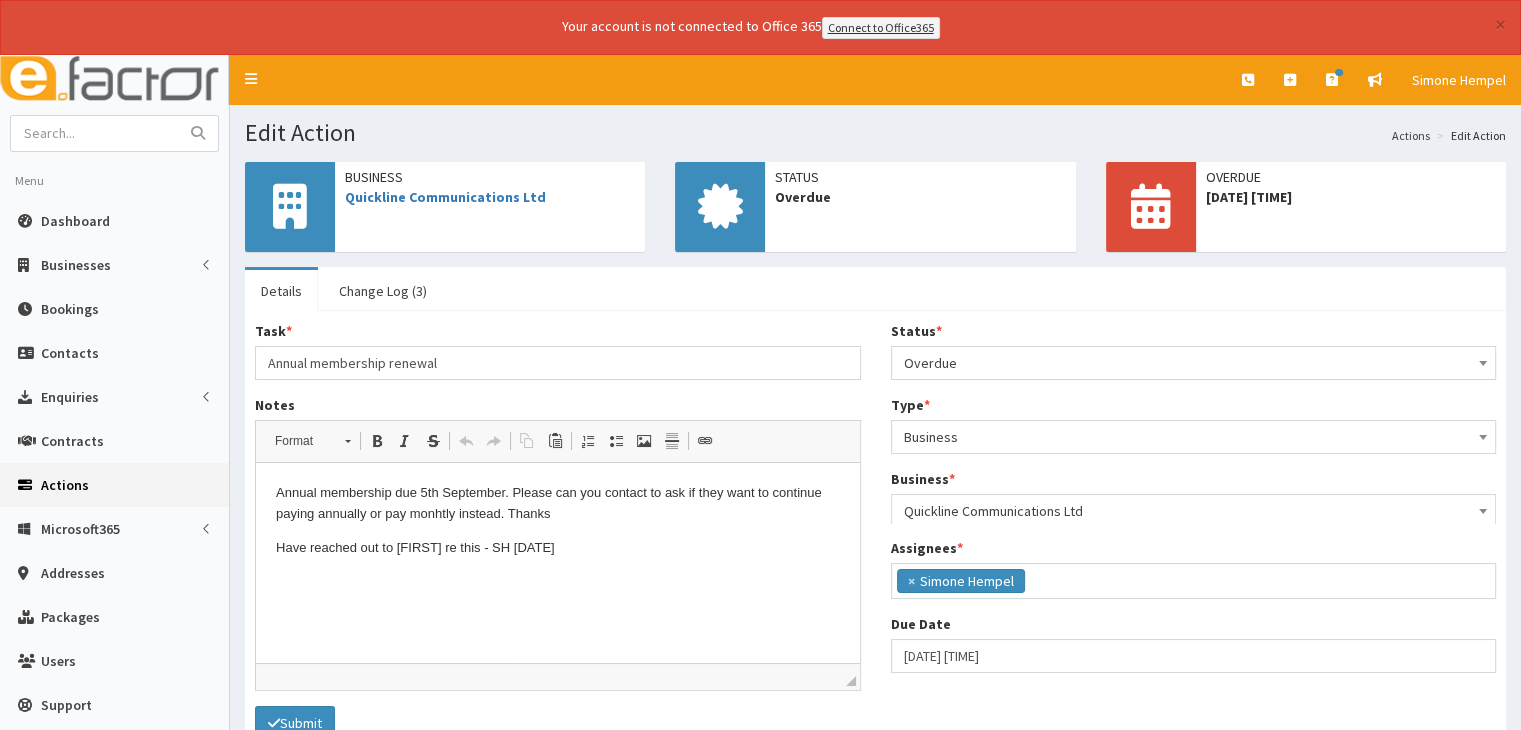 scroll, scrollTop: 0, scrollLeft: 0, axis: both 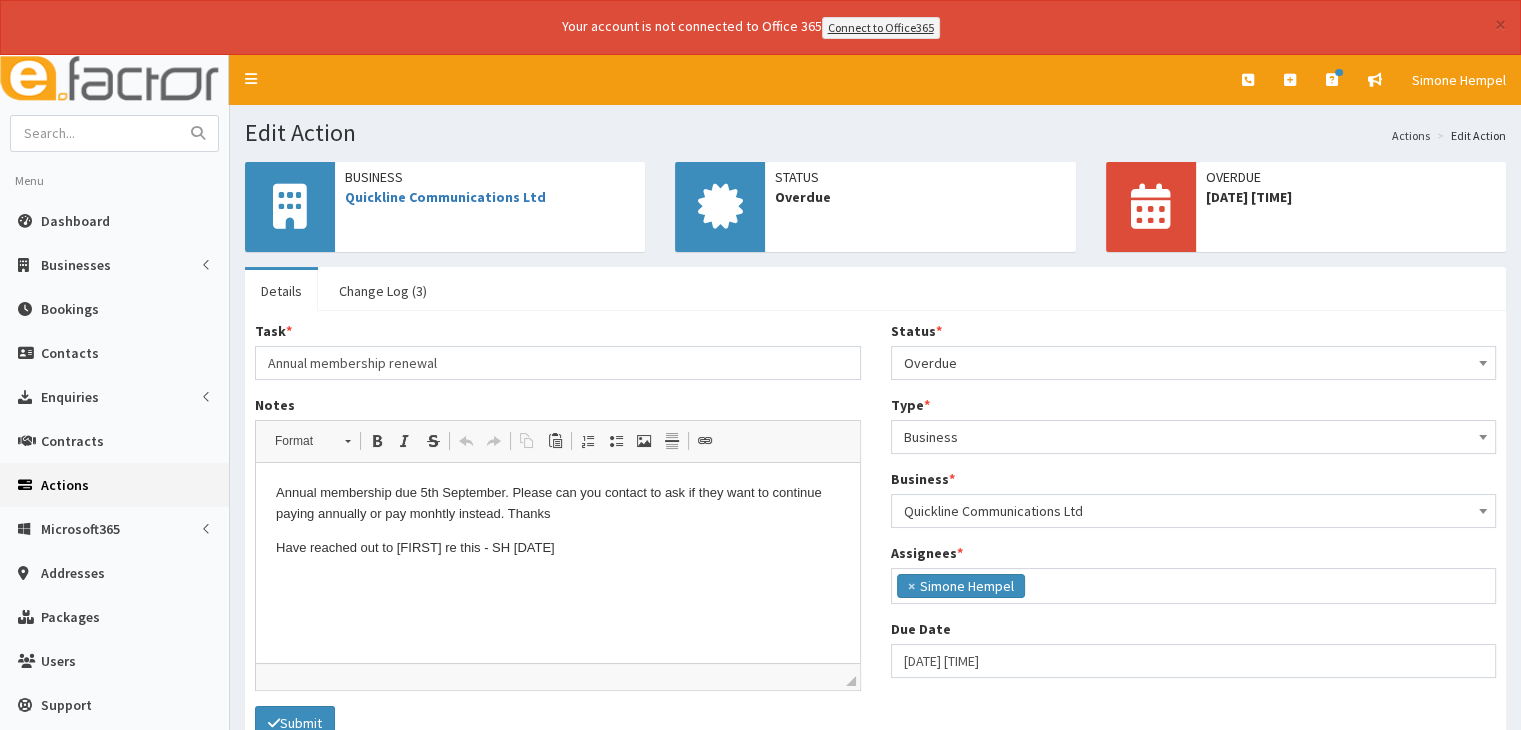 click on "Overdue" at bounding box center [1194, 363] 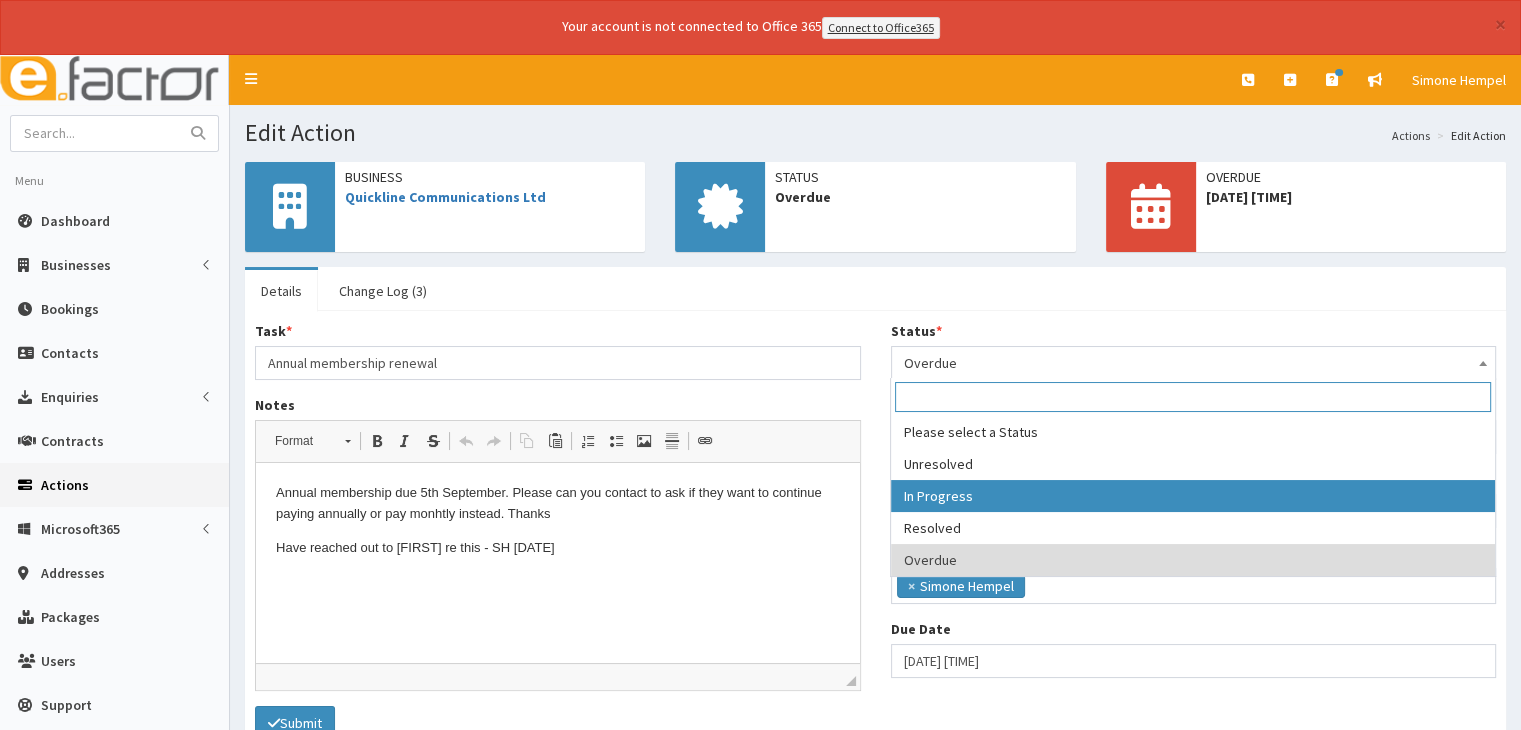select on "2" 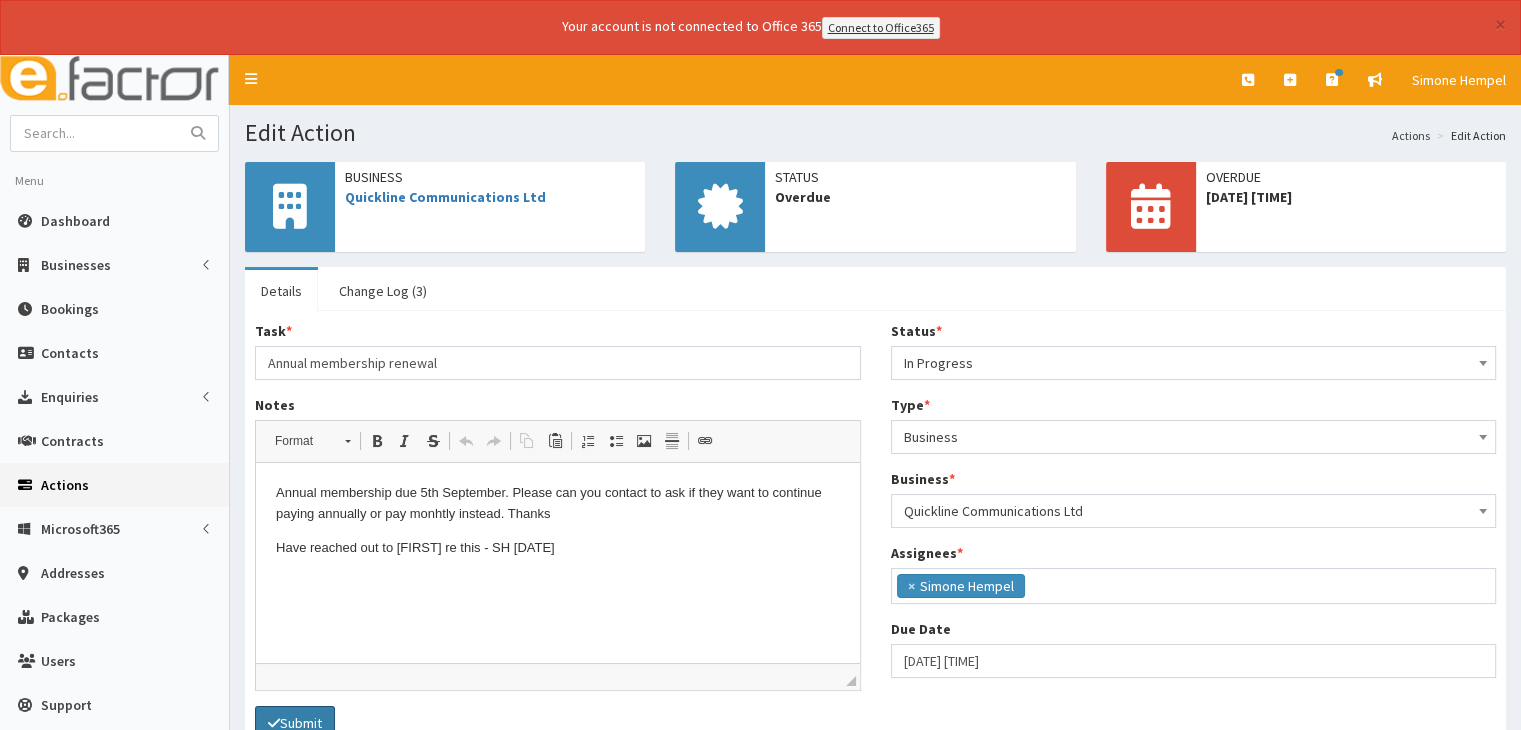 click on "Submit" at bounding box center (295, 723) 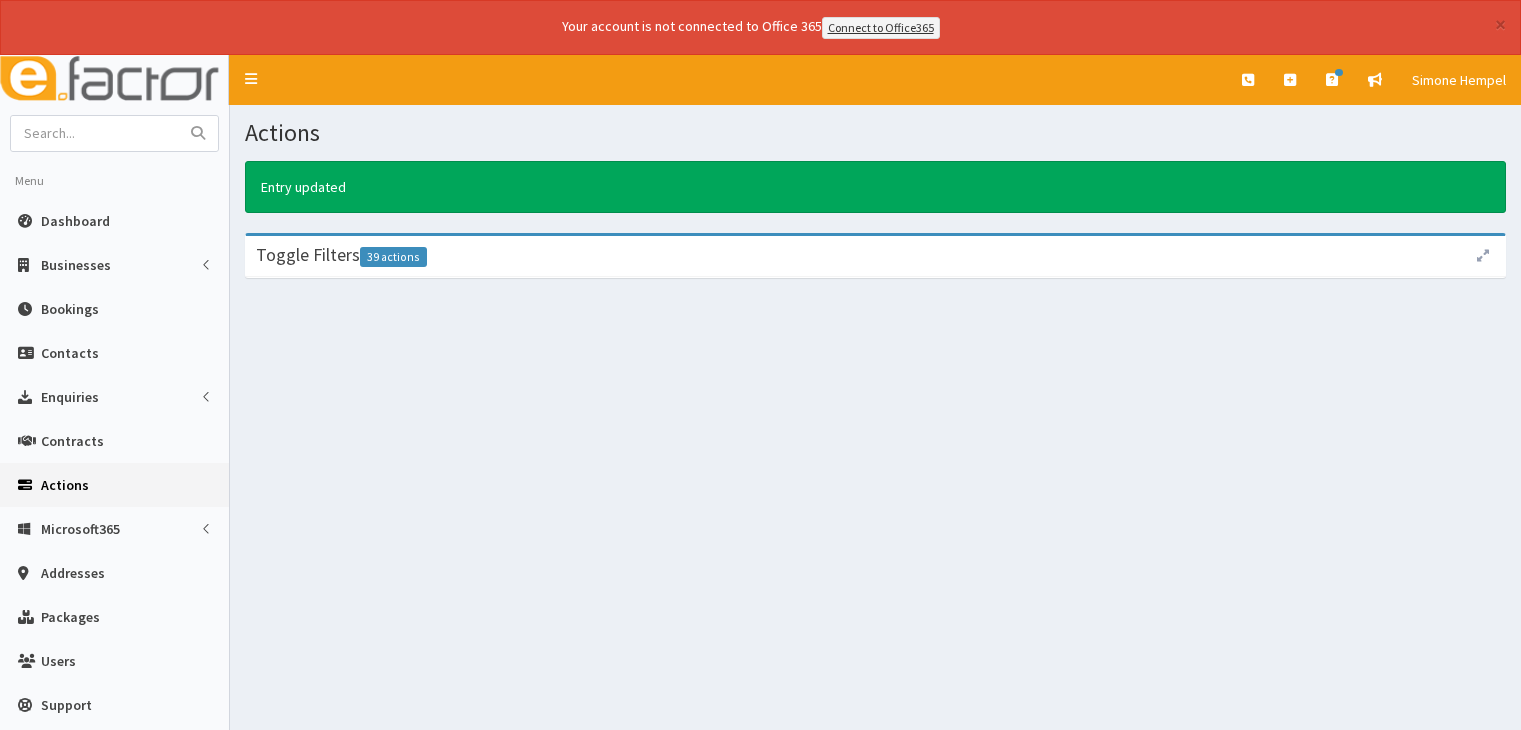 scroll, scrollTop: 0, scrollLeft: 0, axis: both 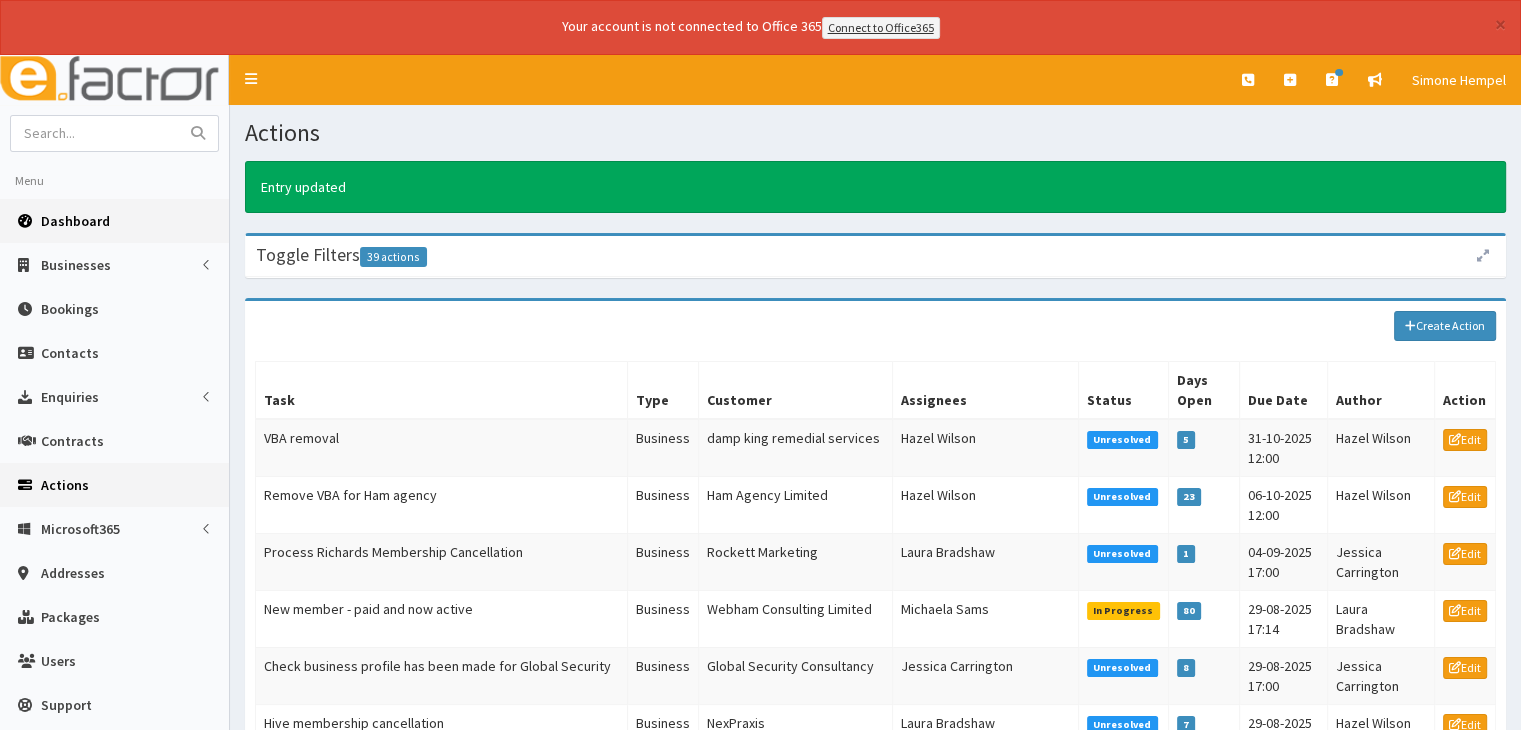 click on "Dashboard" at bounding box center [114, 221] 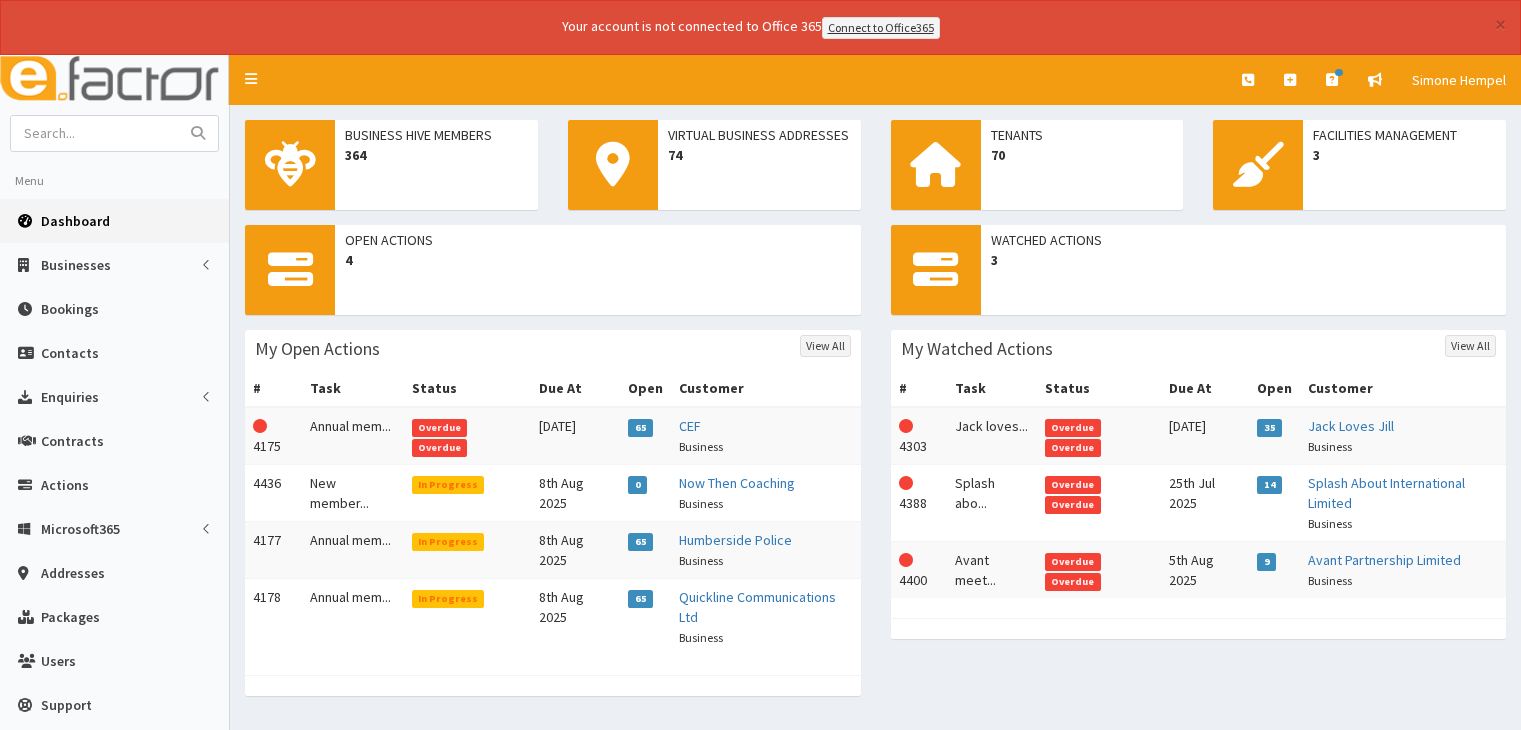 scroll, scrollTop: 0, scrollLeft: 0, axis: both 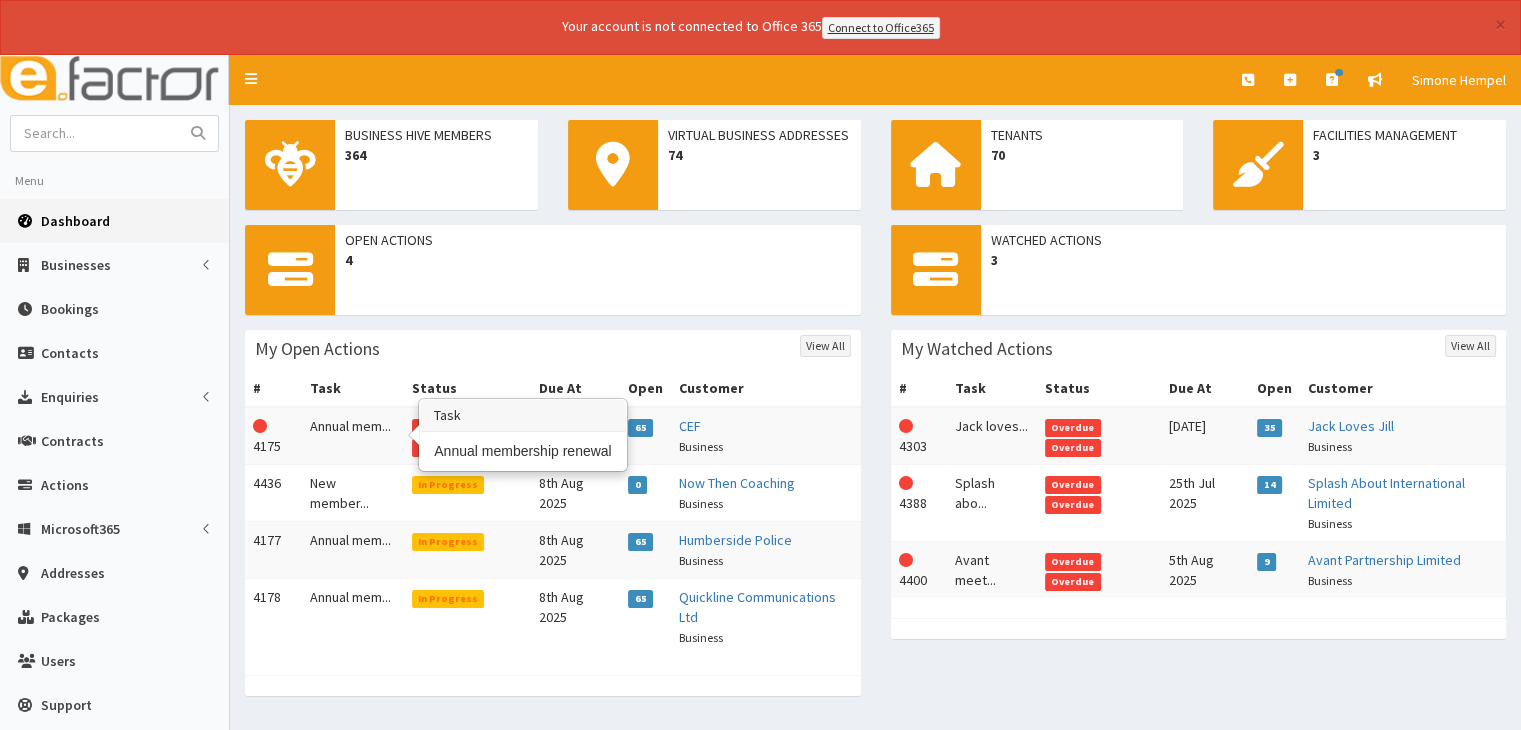 click on "Annual mem..." at bounding box center [353, 436] 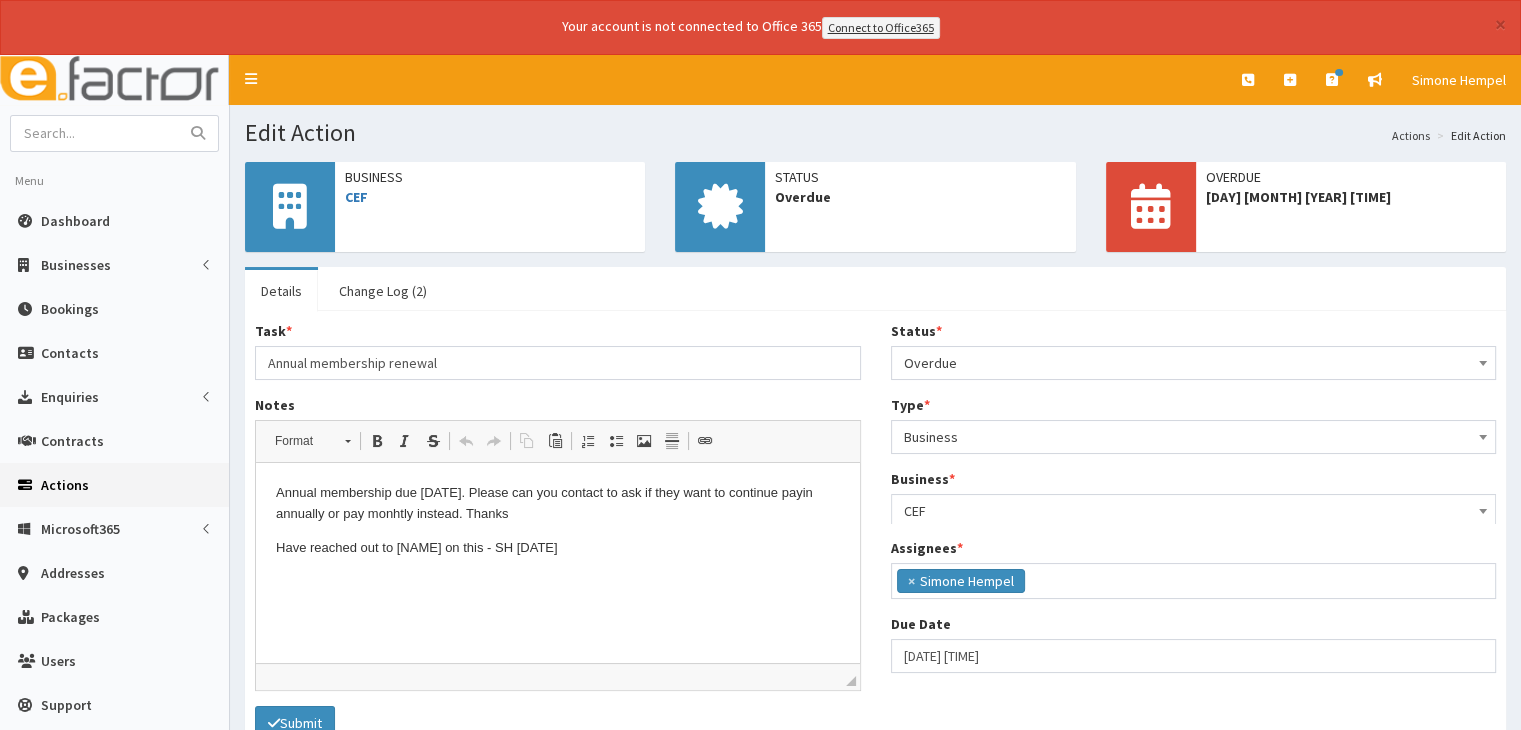 scroll, scrollTop: 0, scrollLeft: 0, axis: both 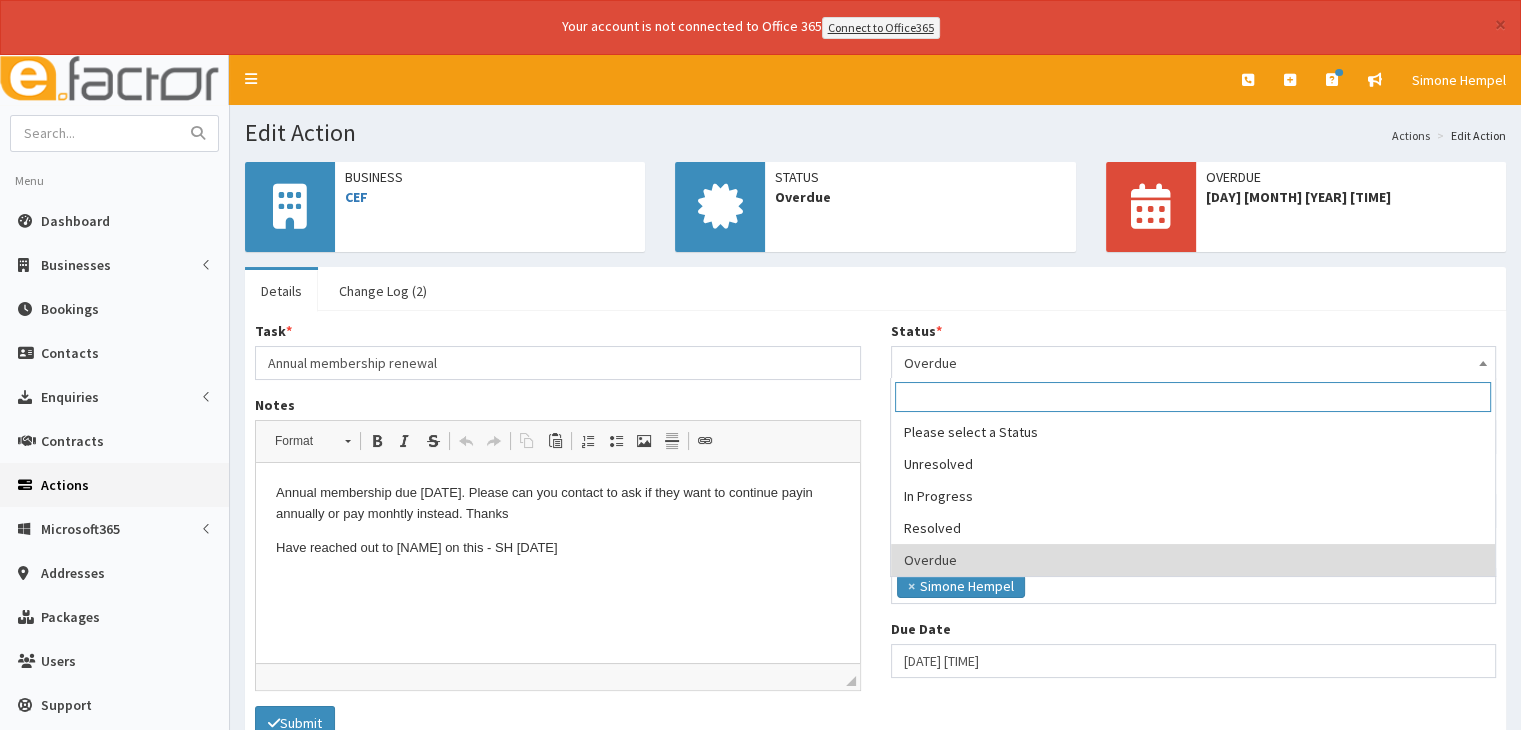 click on "Overdue" at bounding box center [1194, 363] 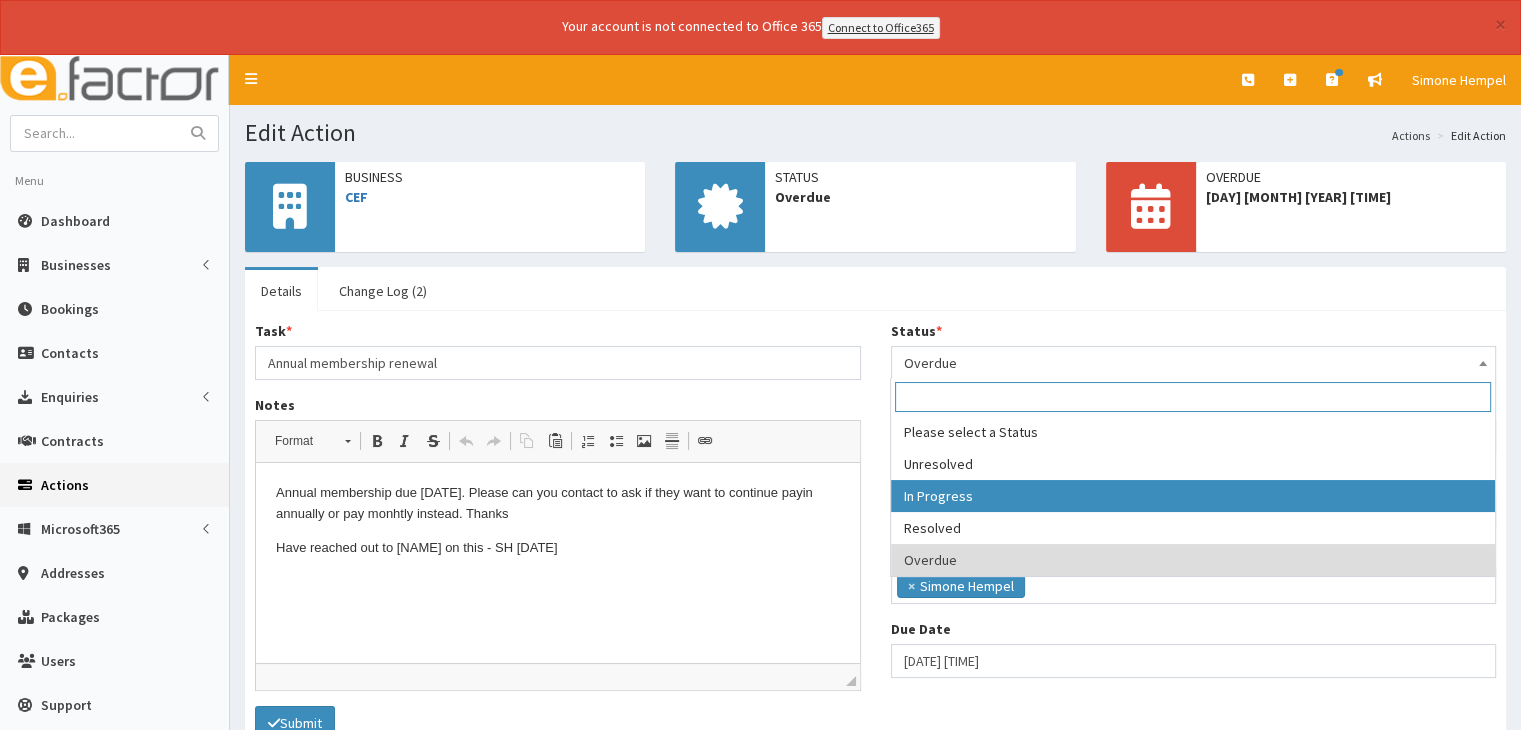 select on "2" 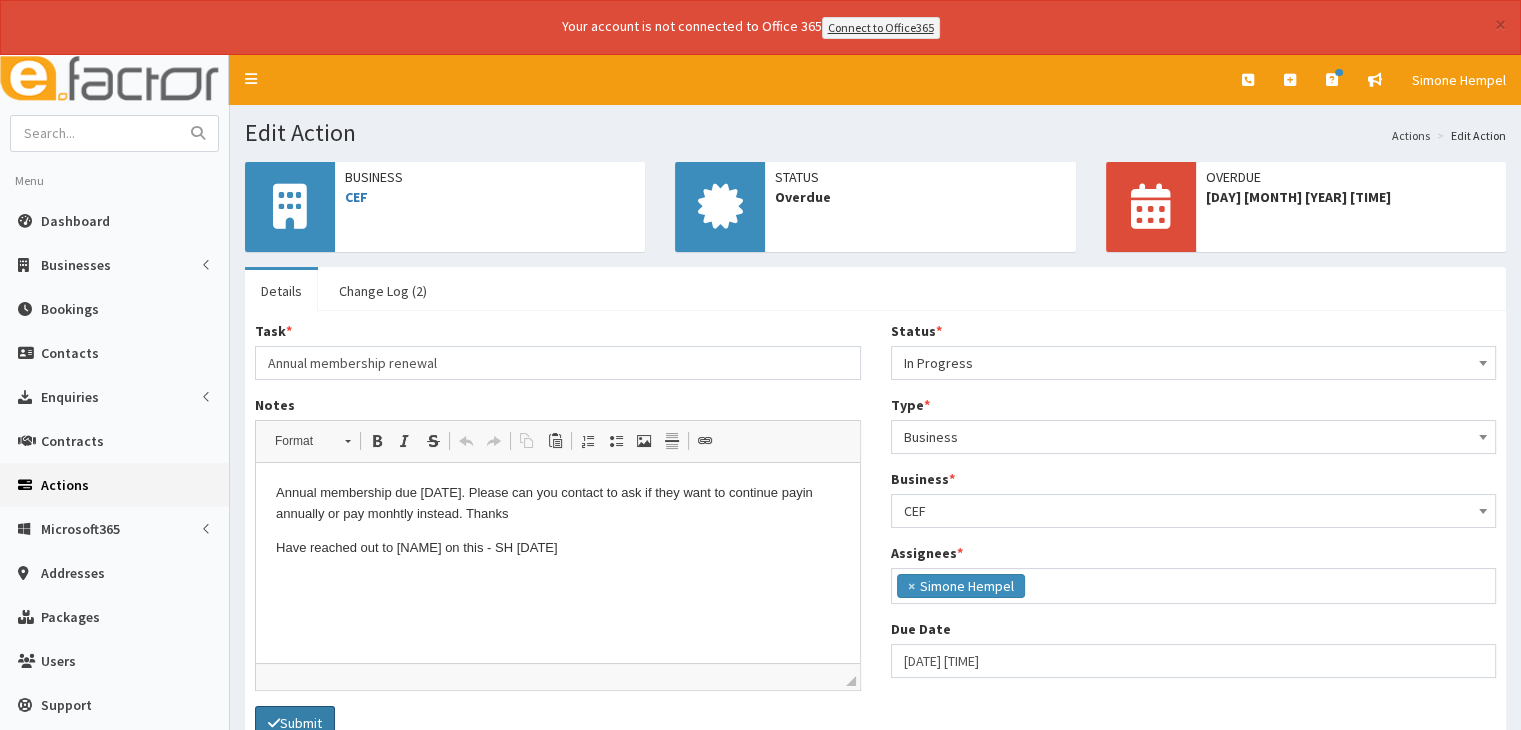 click on "Submit" at bounding box center [295, 723] 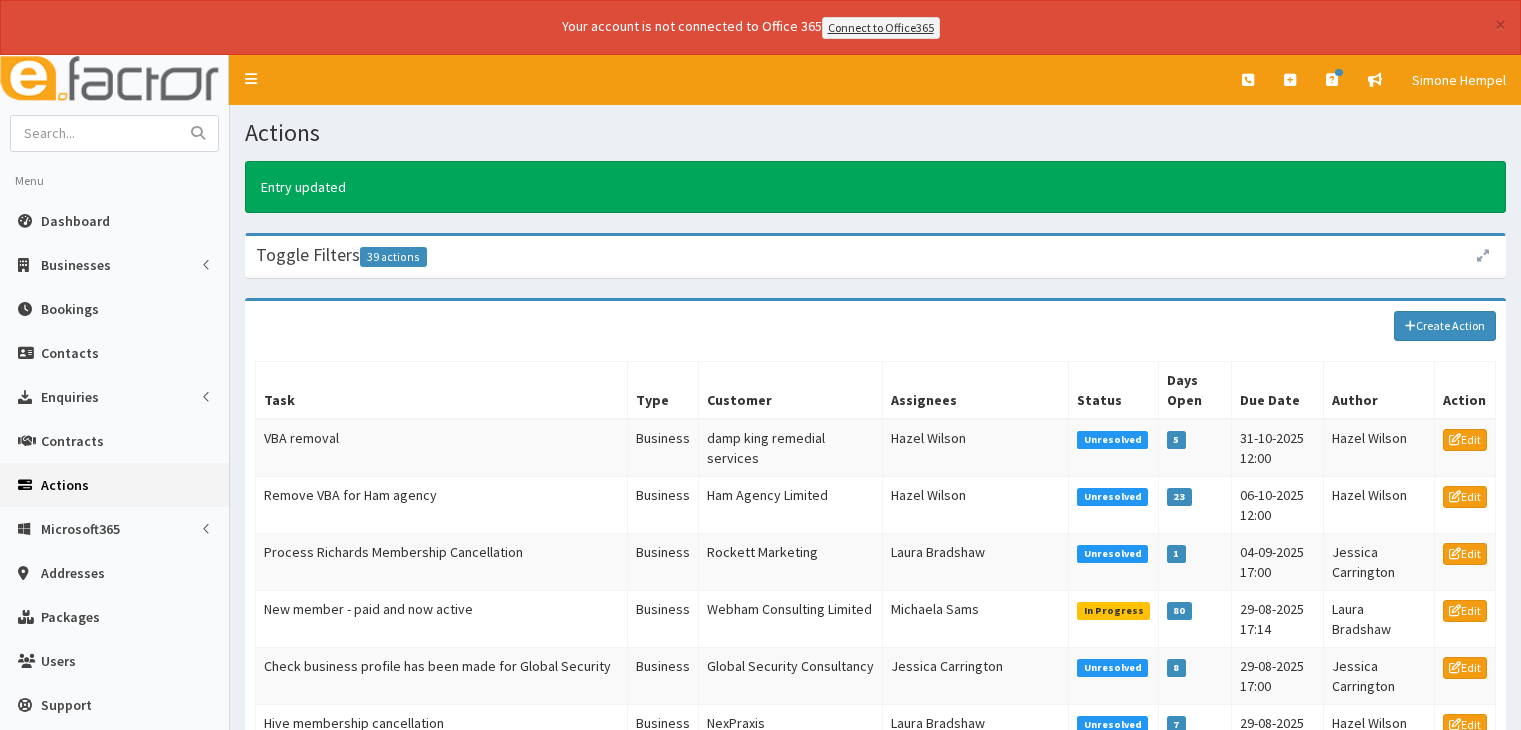 scroll, scrollTop: 0, scrollLeft: 0, axis: both 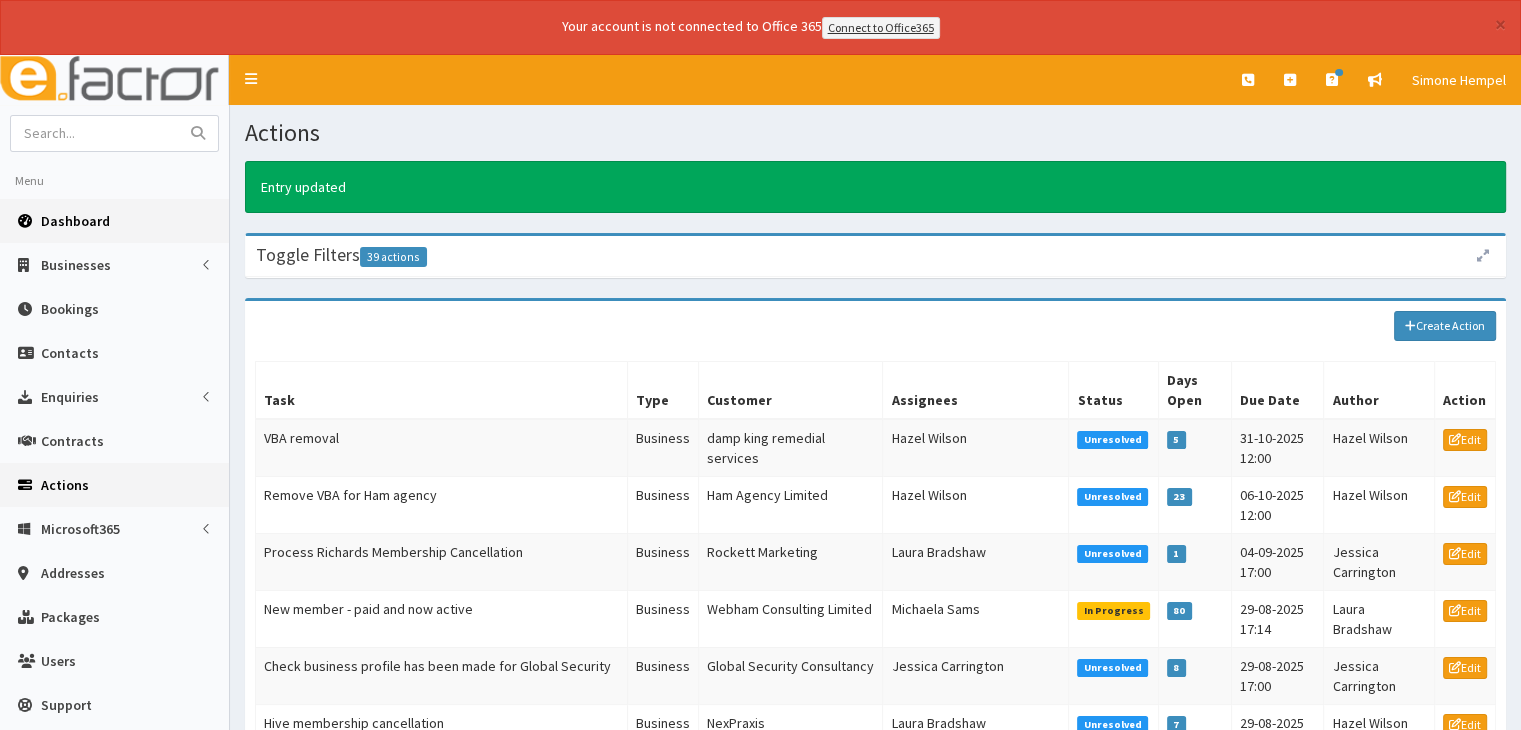 click on "Dashboard" at bounding box center [114, 221] 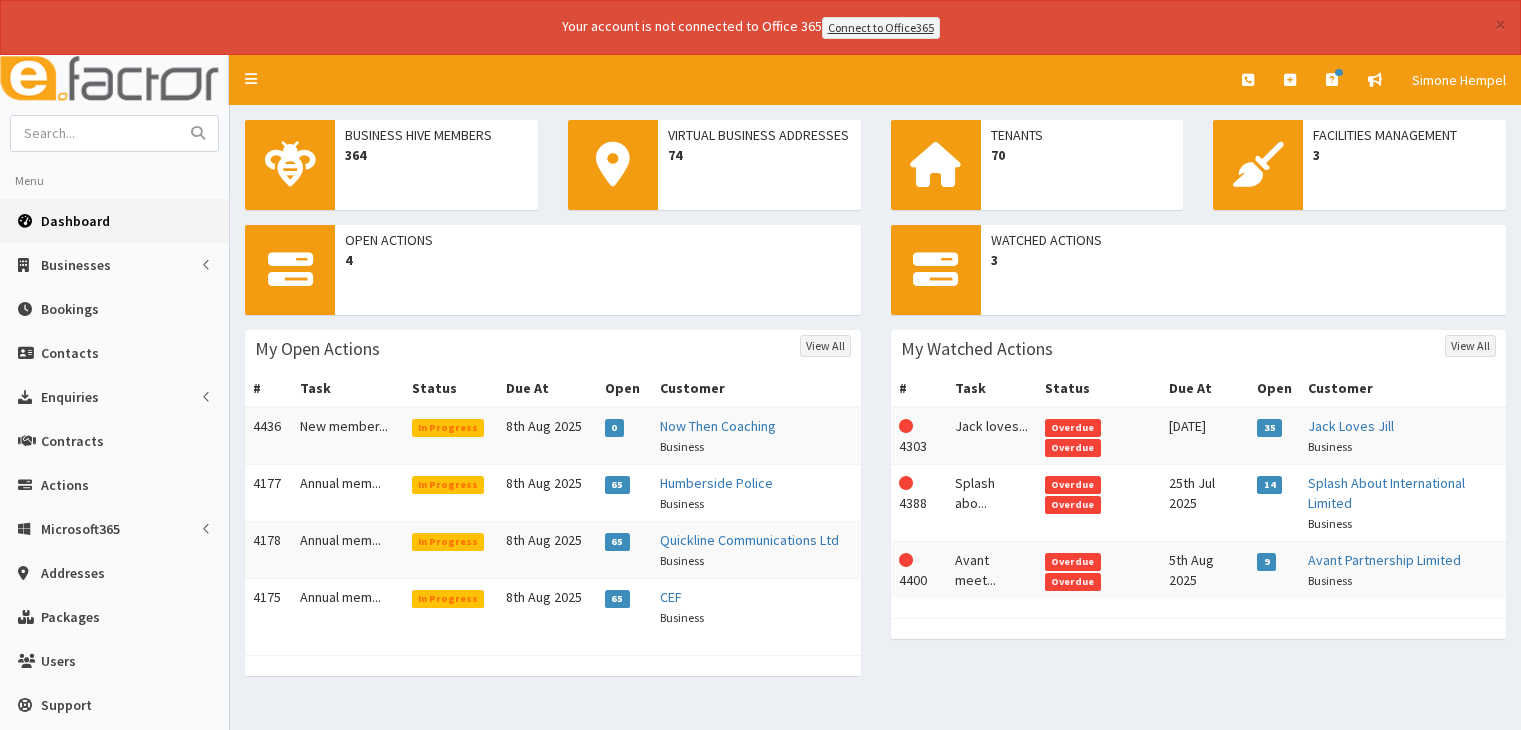 scroll, scrollTop: 0, scrollLeft: 0, axis: both 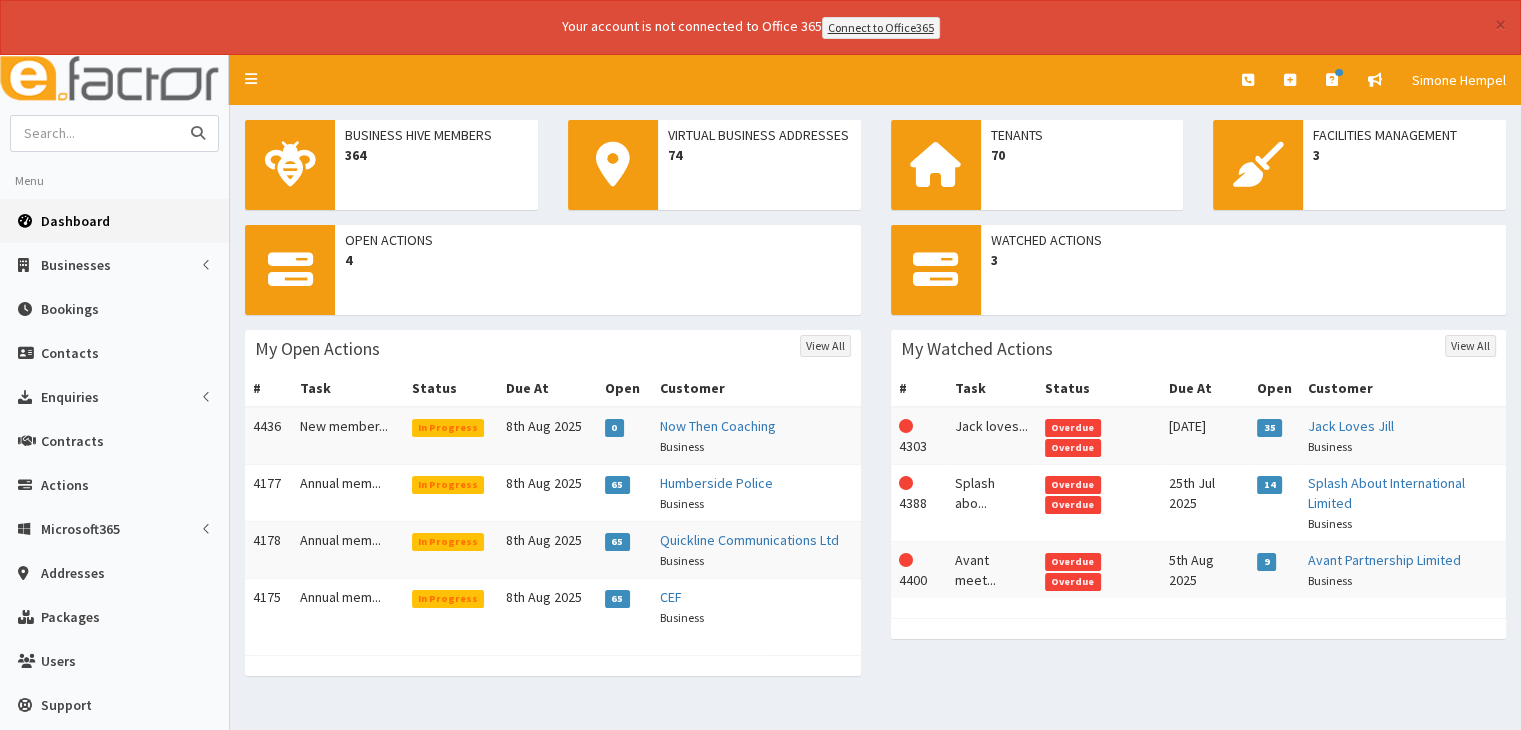 click at bounding box center (95, 133) 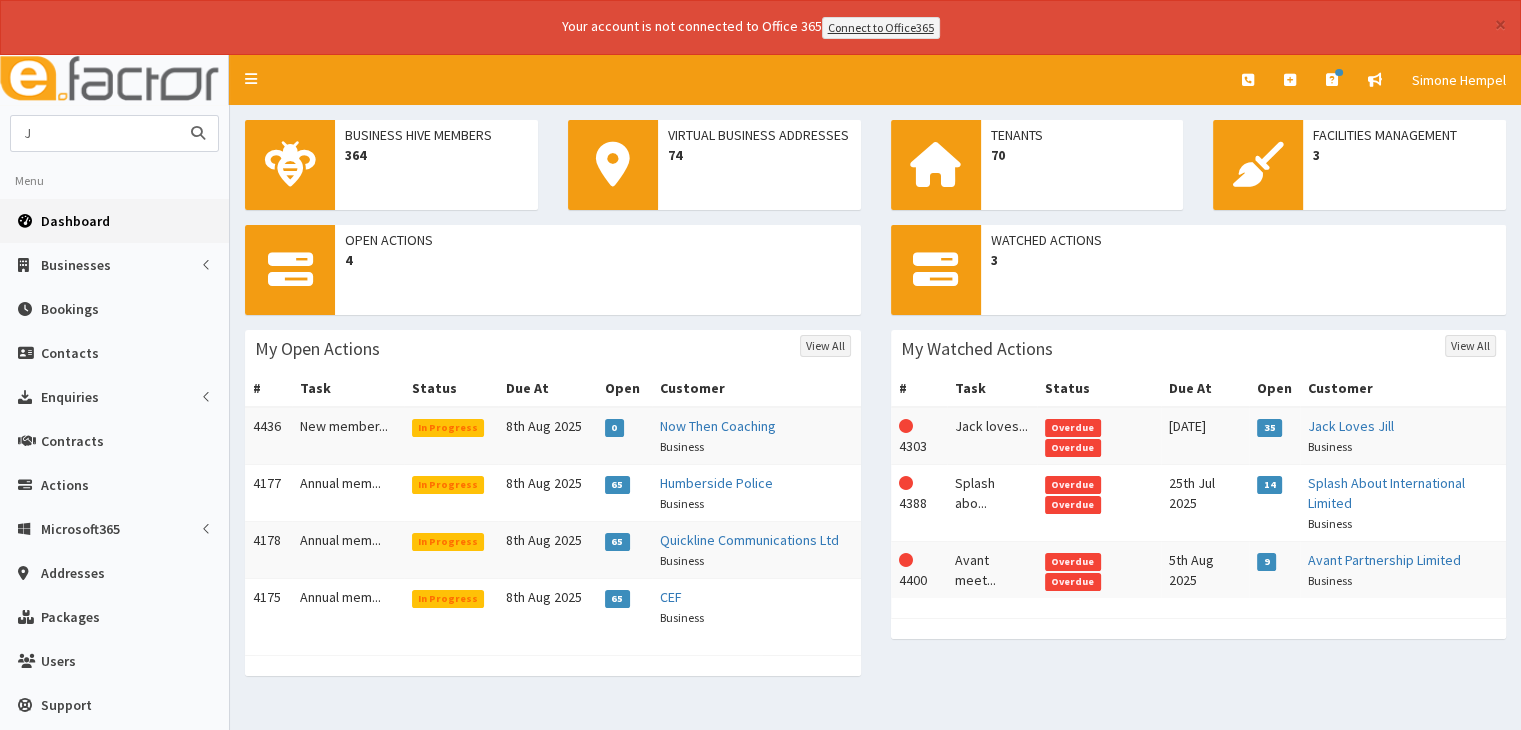 type 